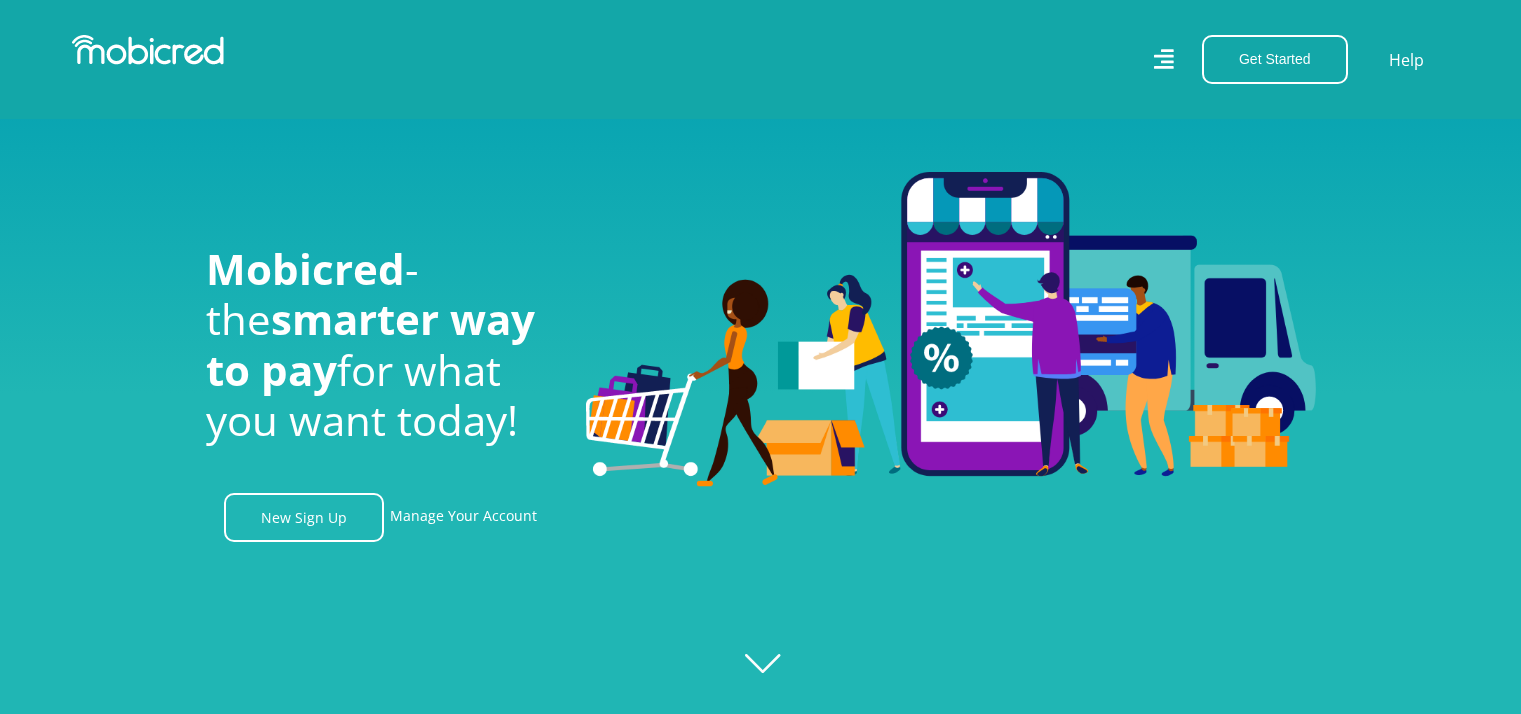 scroll, scrollTop: 200, scrollLeft: 0, axis: vertical 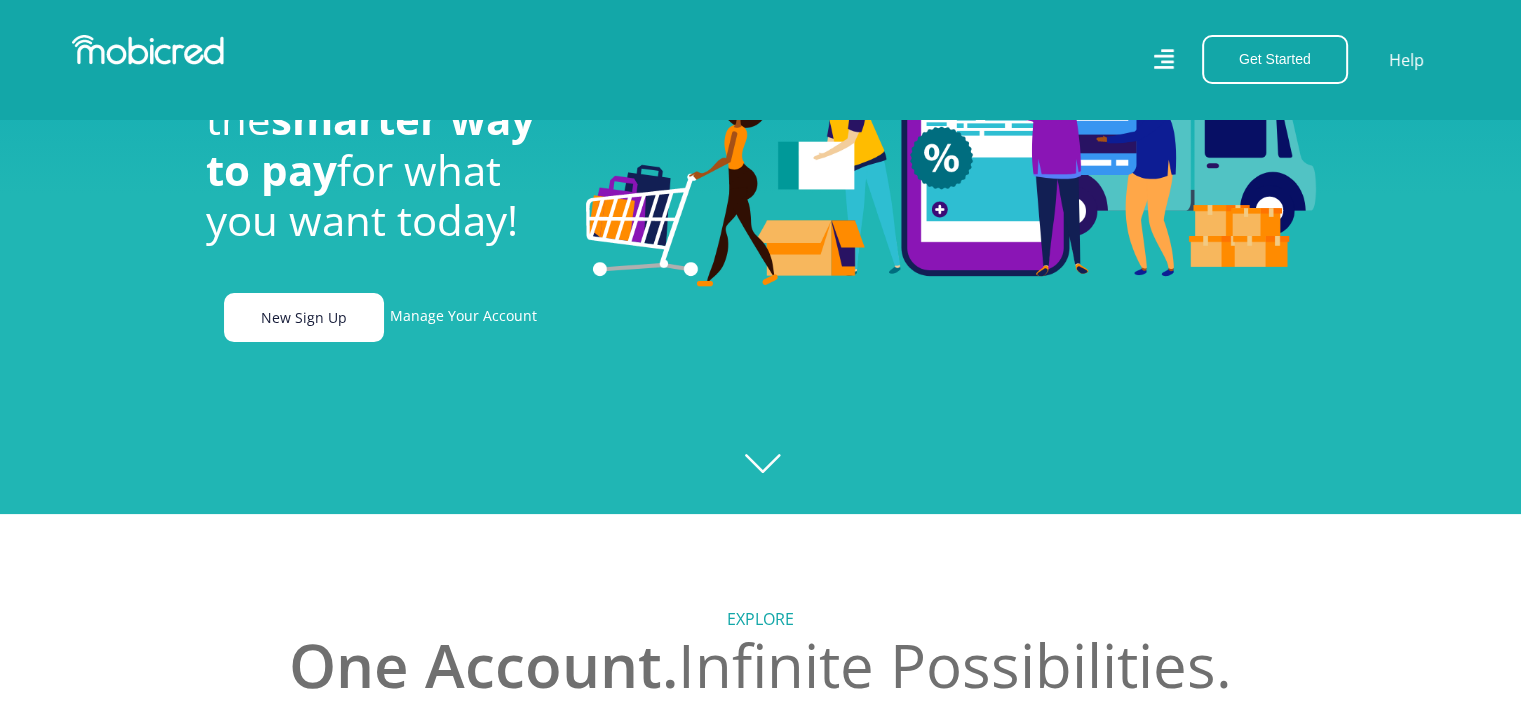 click on "New Sign Up" at bounding box center (304, 317) 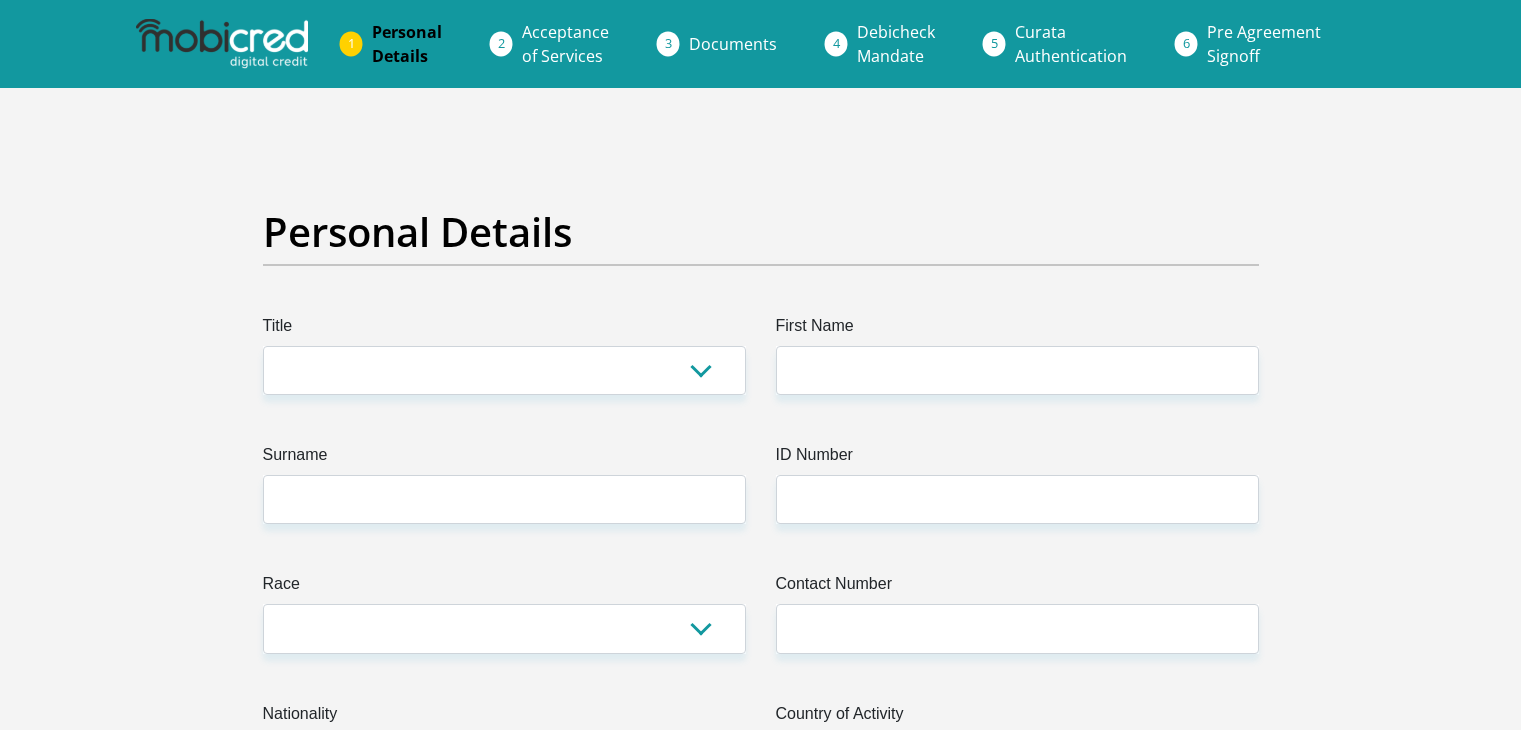 scroll, scrollTop: 0, scrollLeft: 0, axis: both 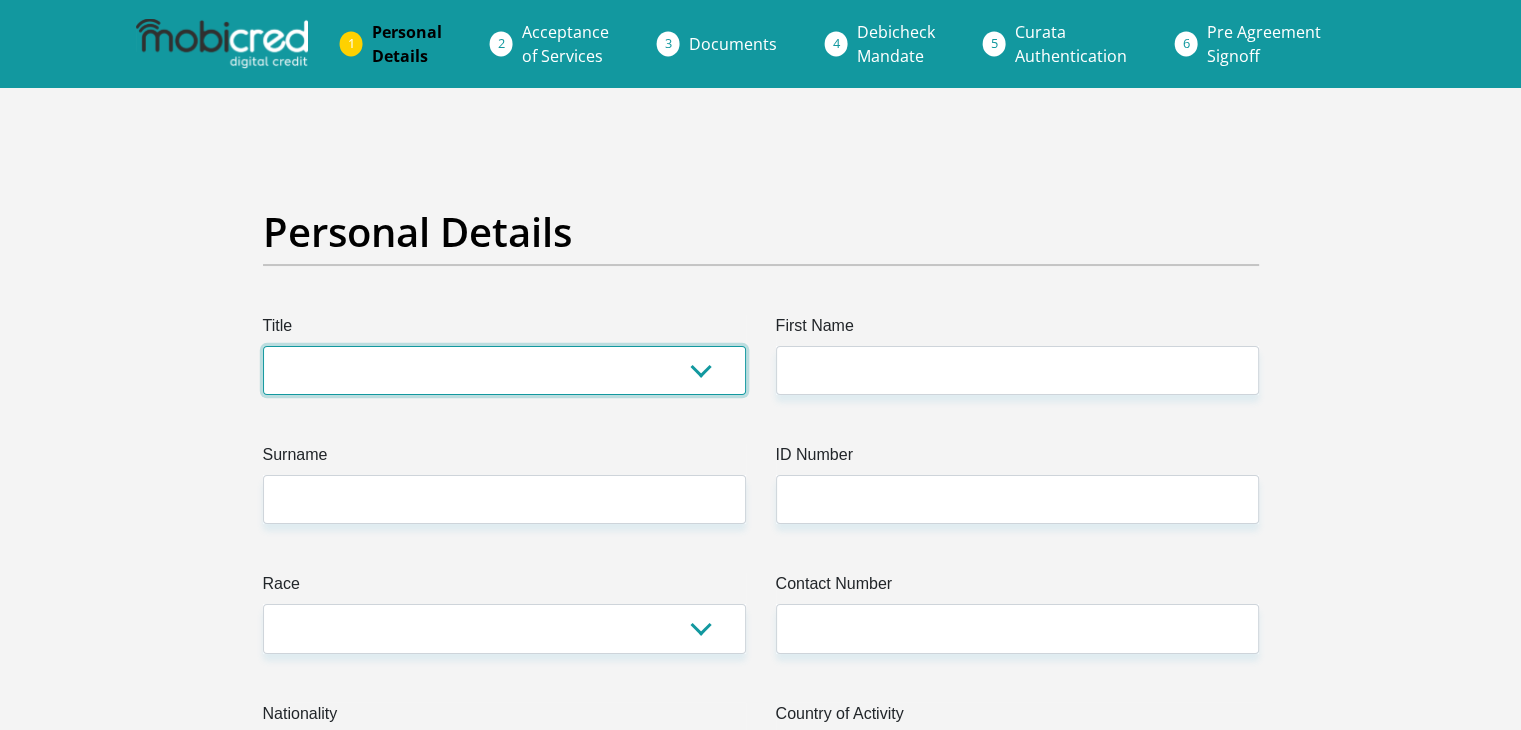 drag, startPoint x: 350, startPoint y: 379, endPoint x: 385, endPoint y: 358, distance: 40.81666 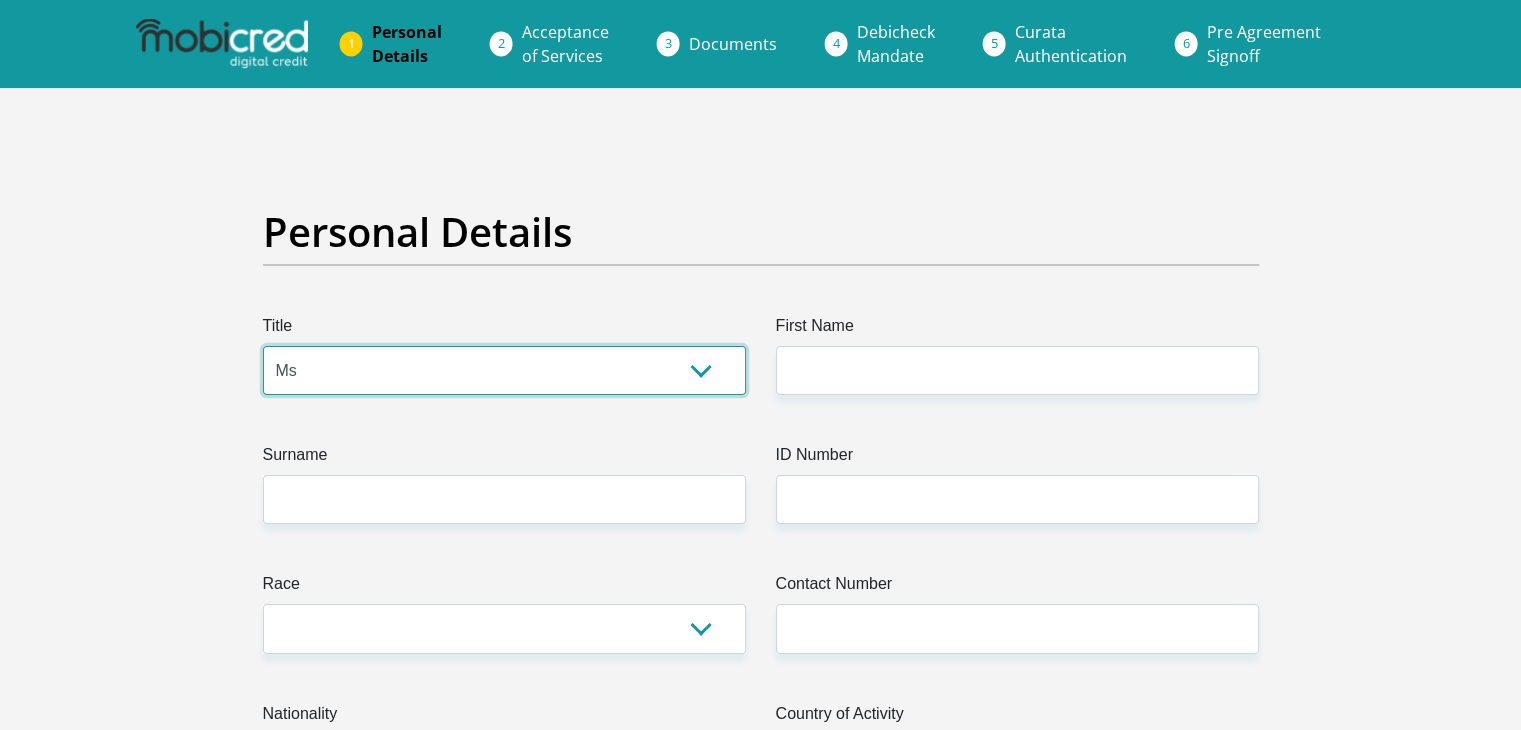 click on "Mr
Ms
Mrs
Dr
Other" at bounding box center (504, 370) 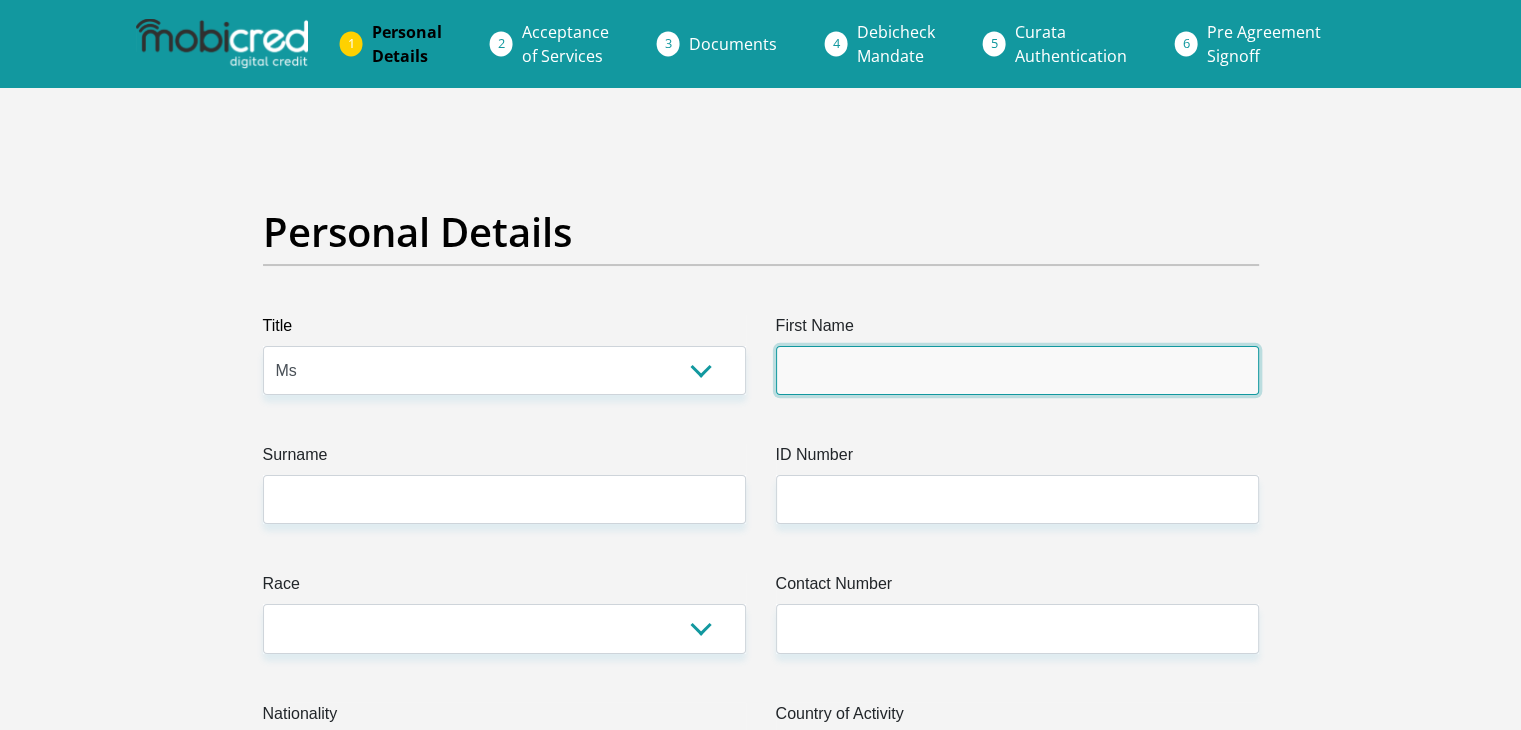 click on "First Name" at bounding box center (1017, 370) 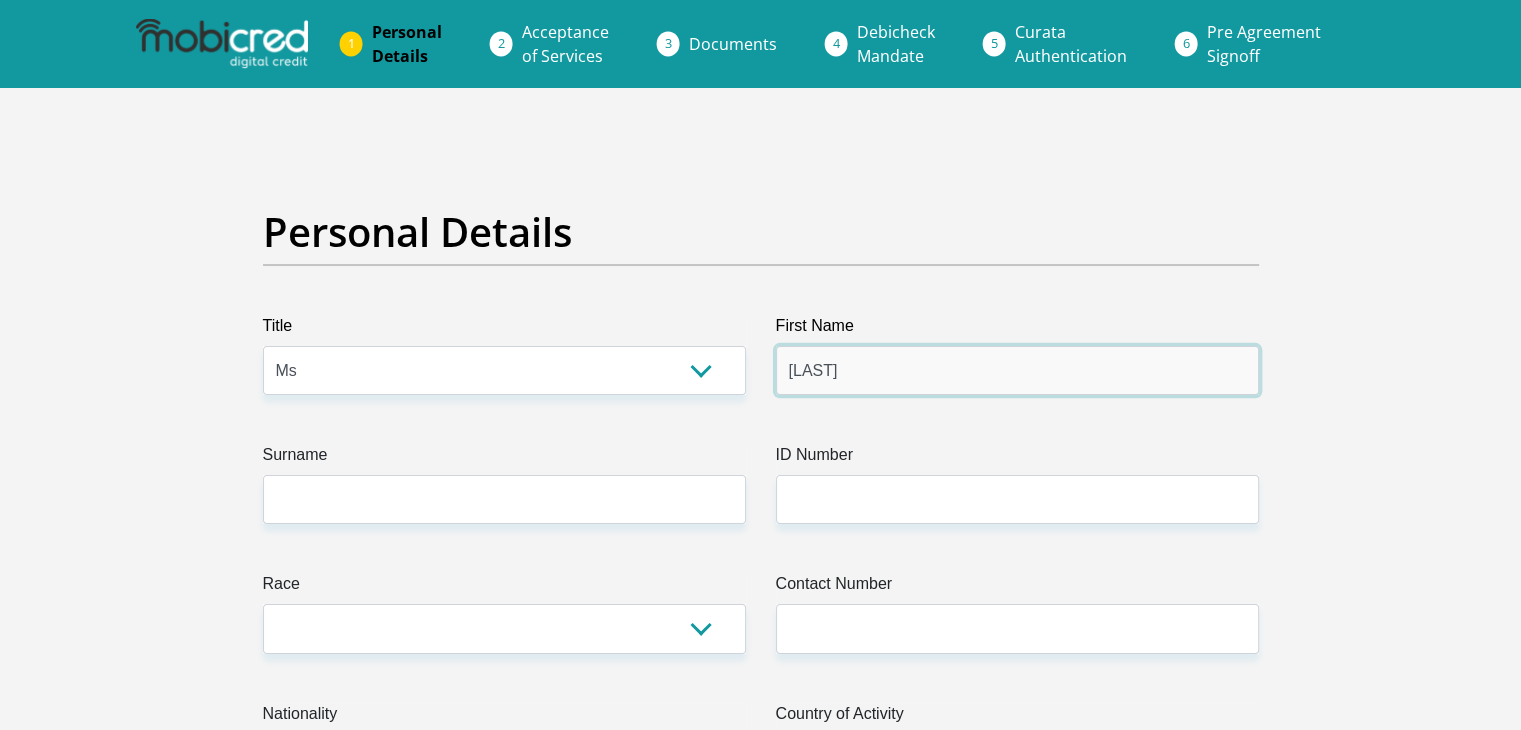 type on "[LAST]" 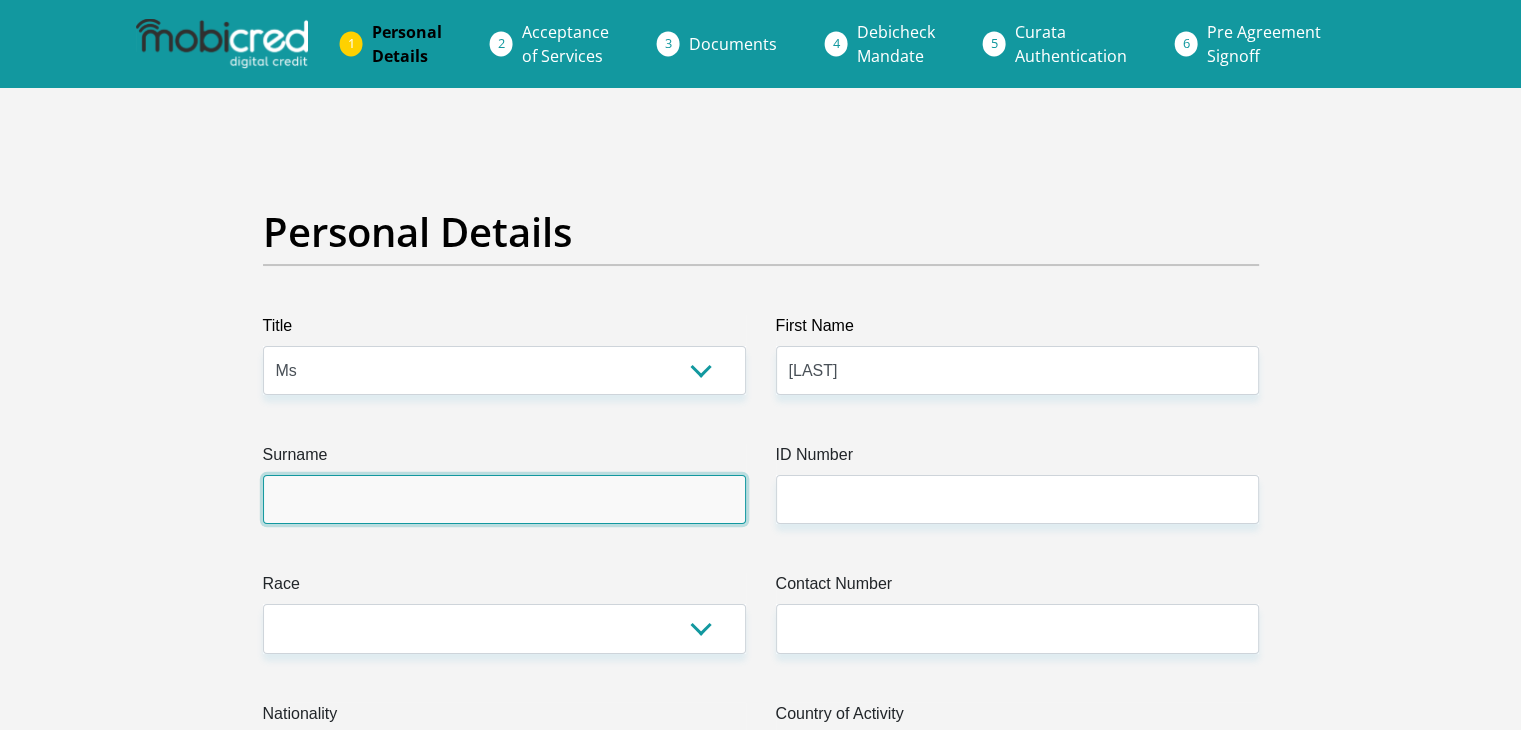 click on "Surname" at bounding box center (504, 499) 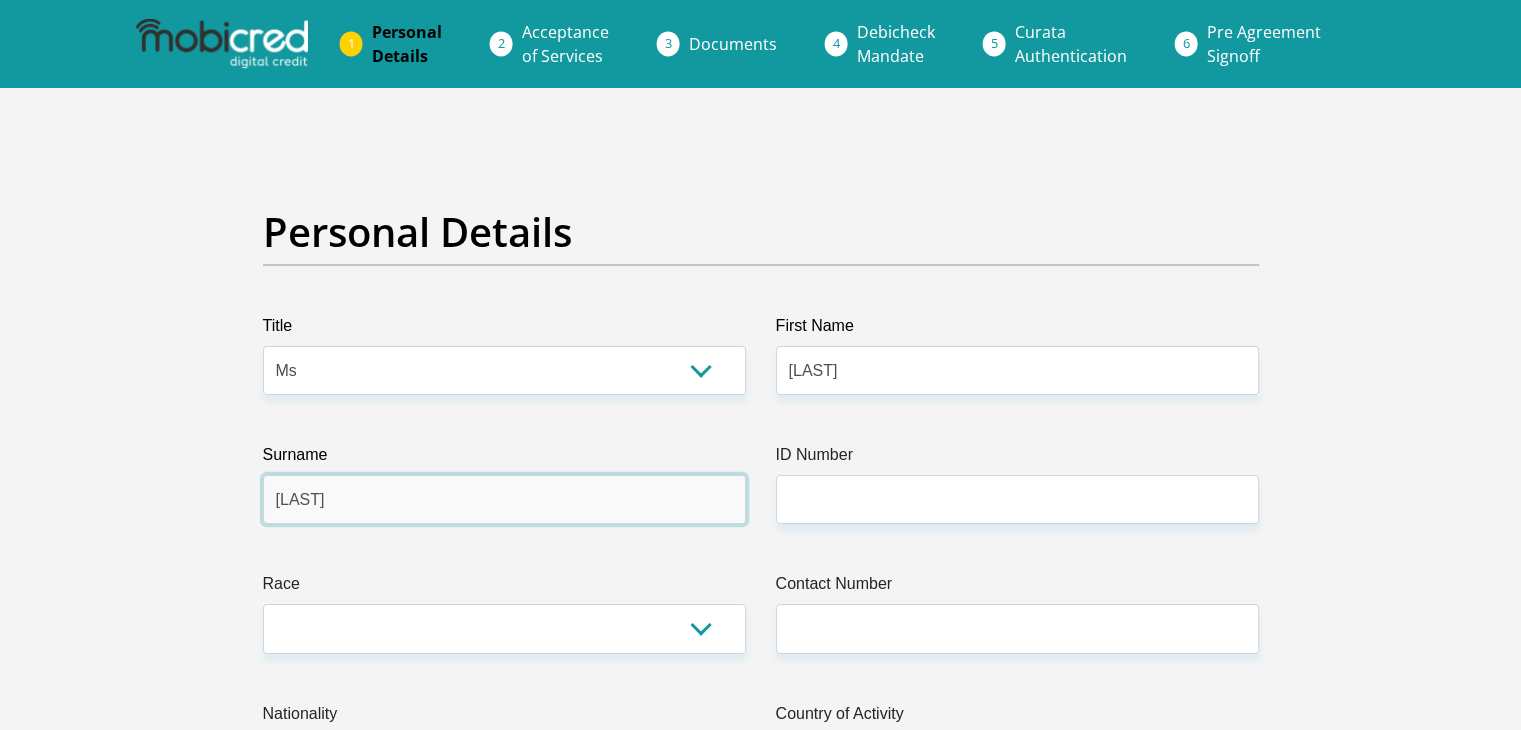type on "[LAST]" 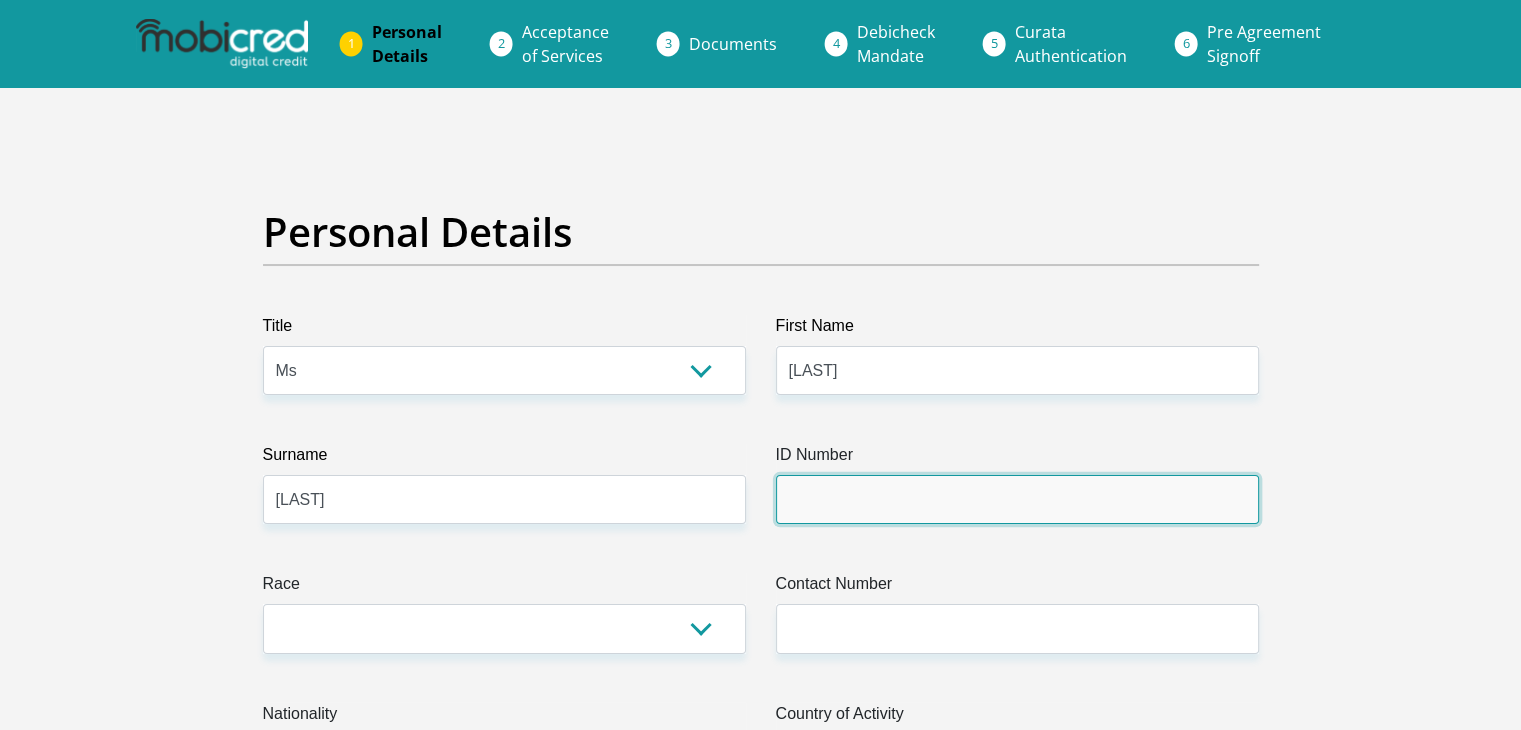 click on "ID Number" at bounding box center (1017, 499) 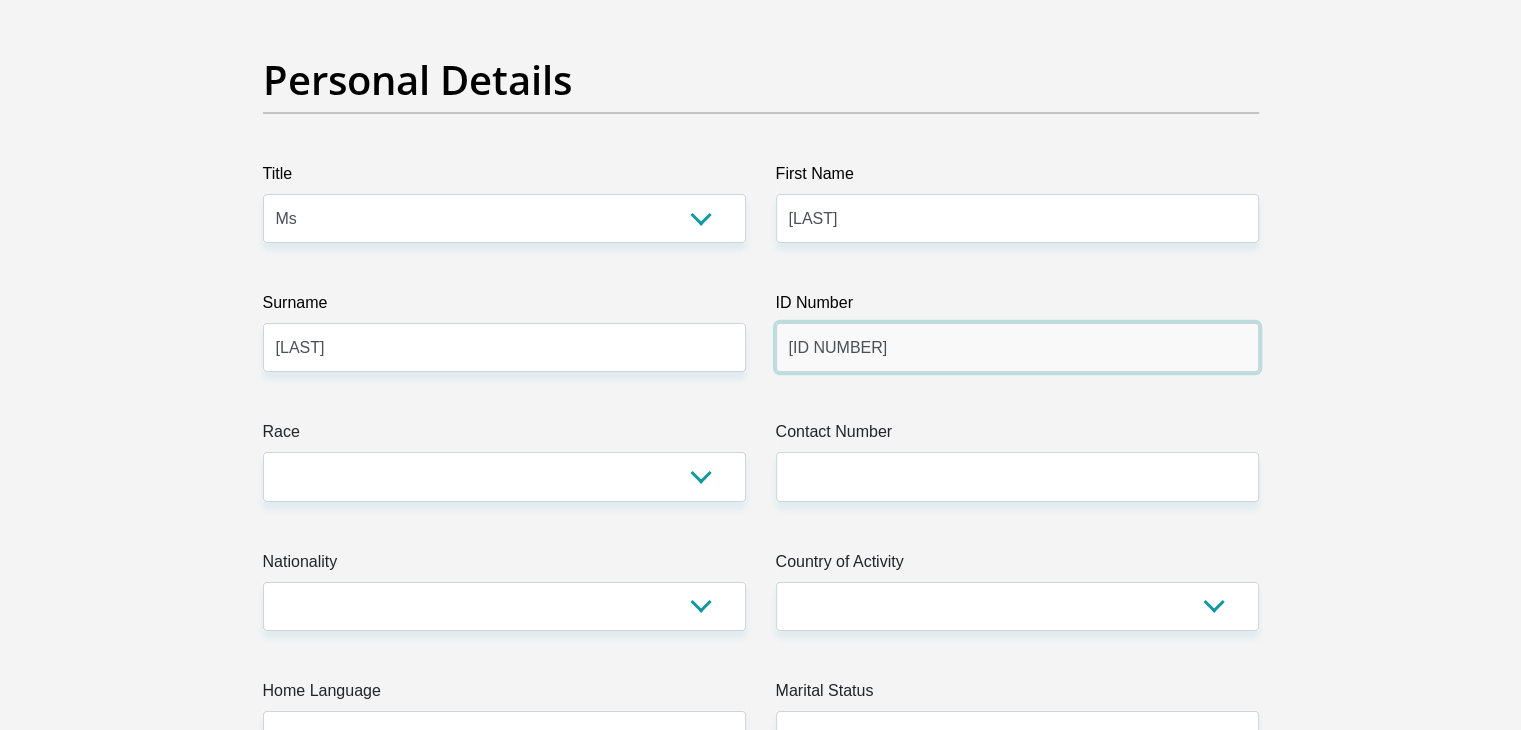 scroll, scrollTop: 144, scrollLeft: 0, axis: vertical 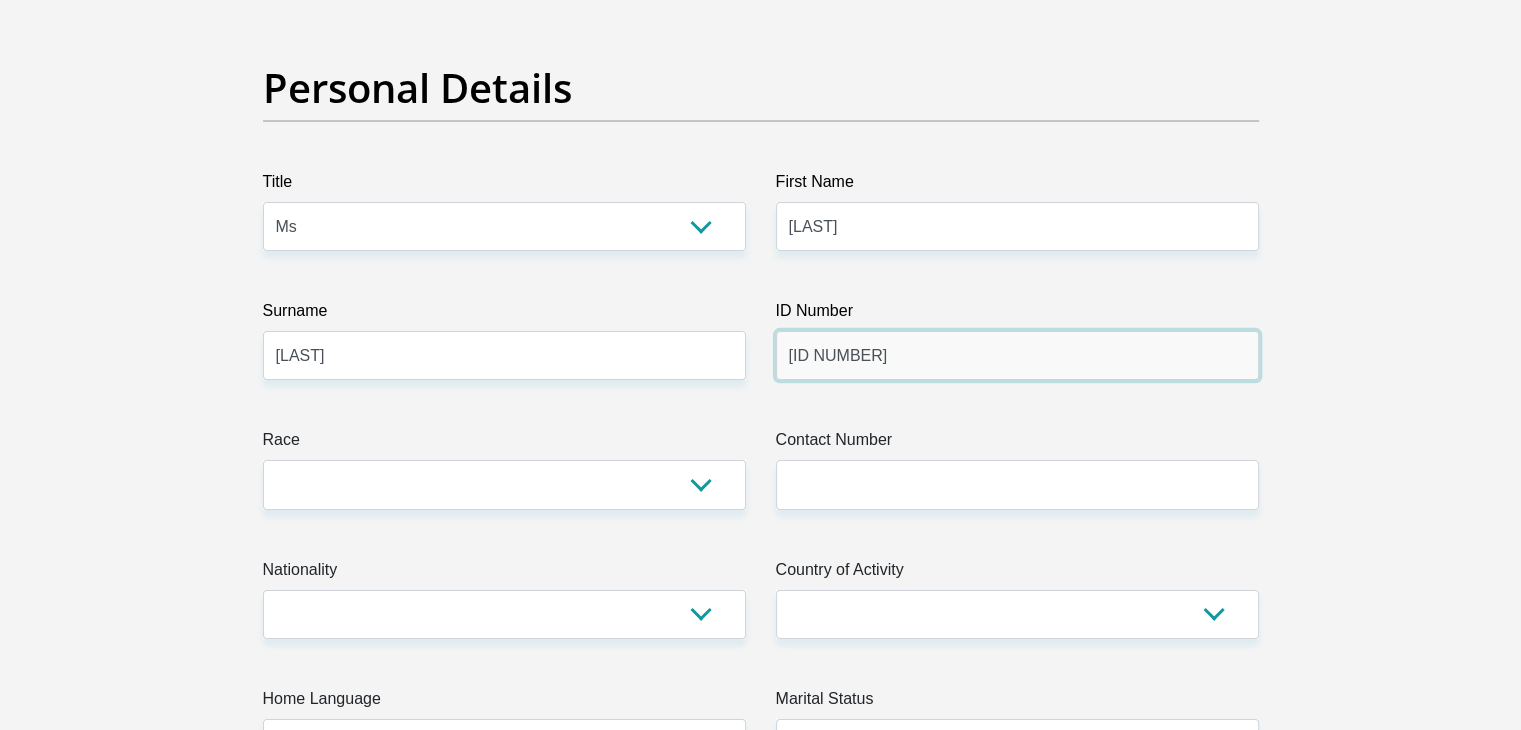 type on "[ID NUMBER]" 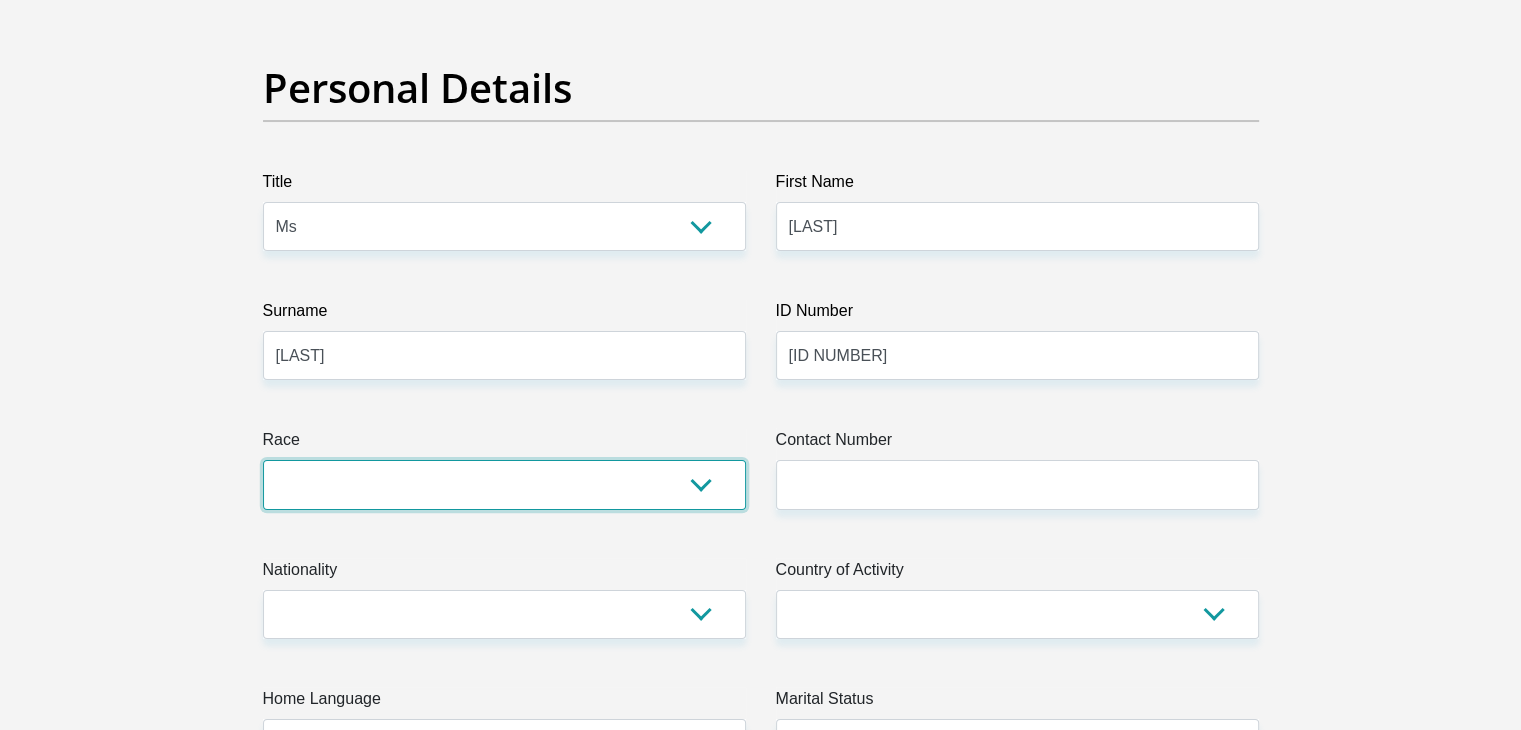 click on "Black
Coloured
Indian
White
Other" at bounding box center [504, 484] 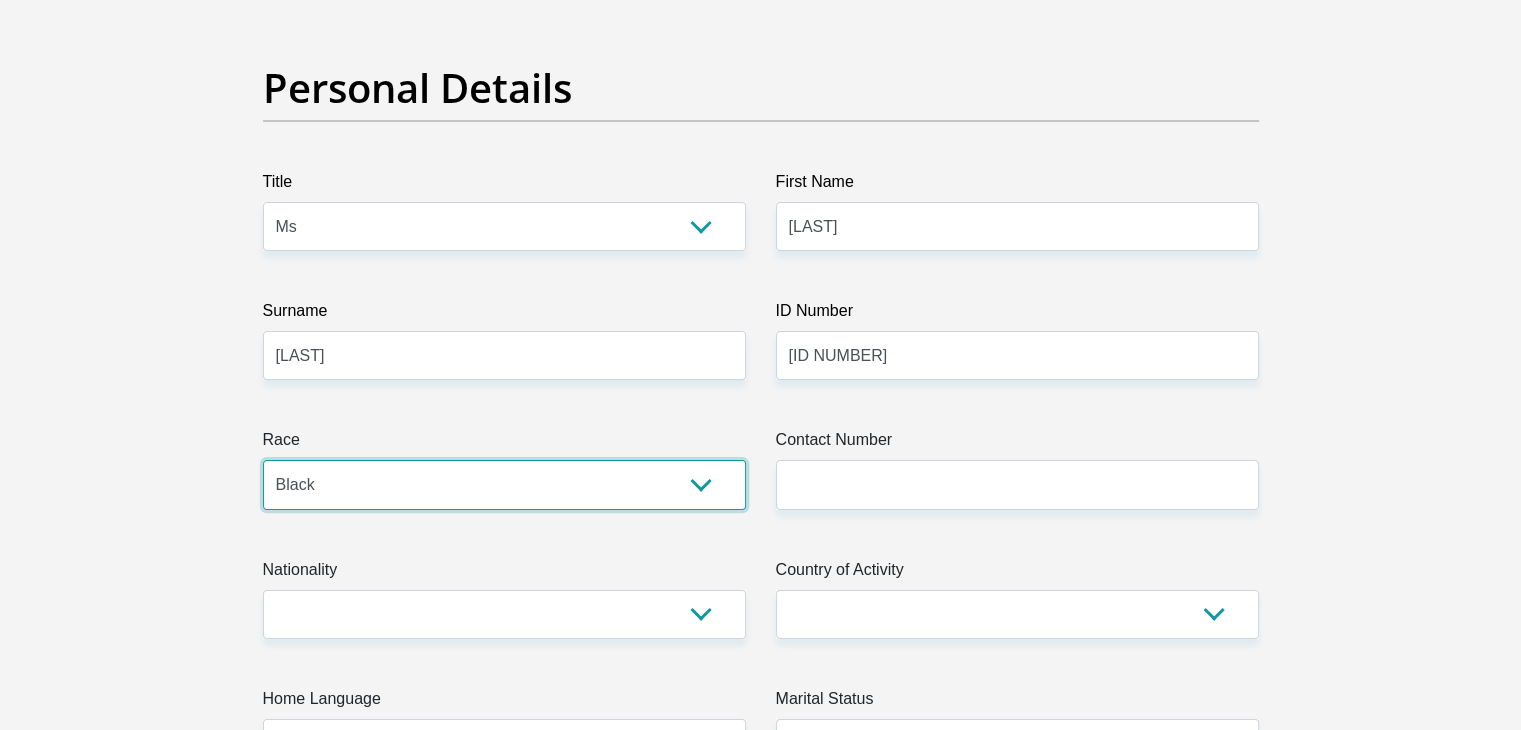 click on "Black
Coloured
Indian
White
Other" at bounding box center (504, 484) 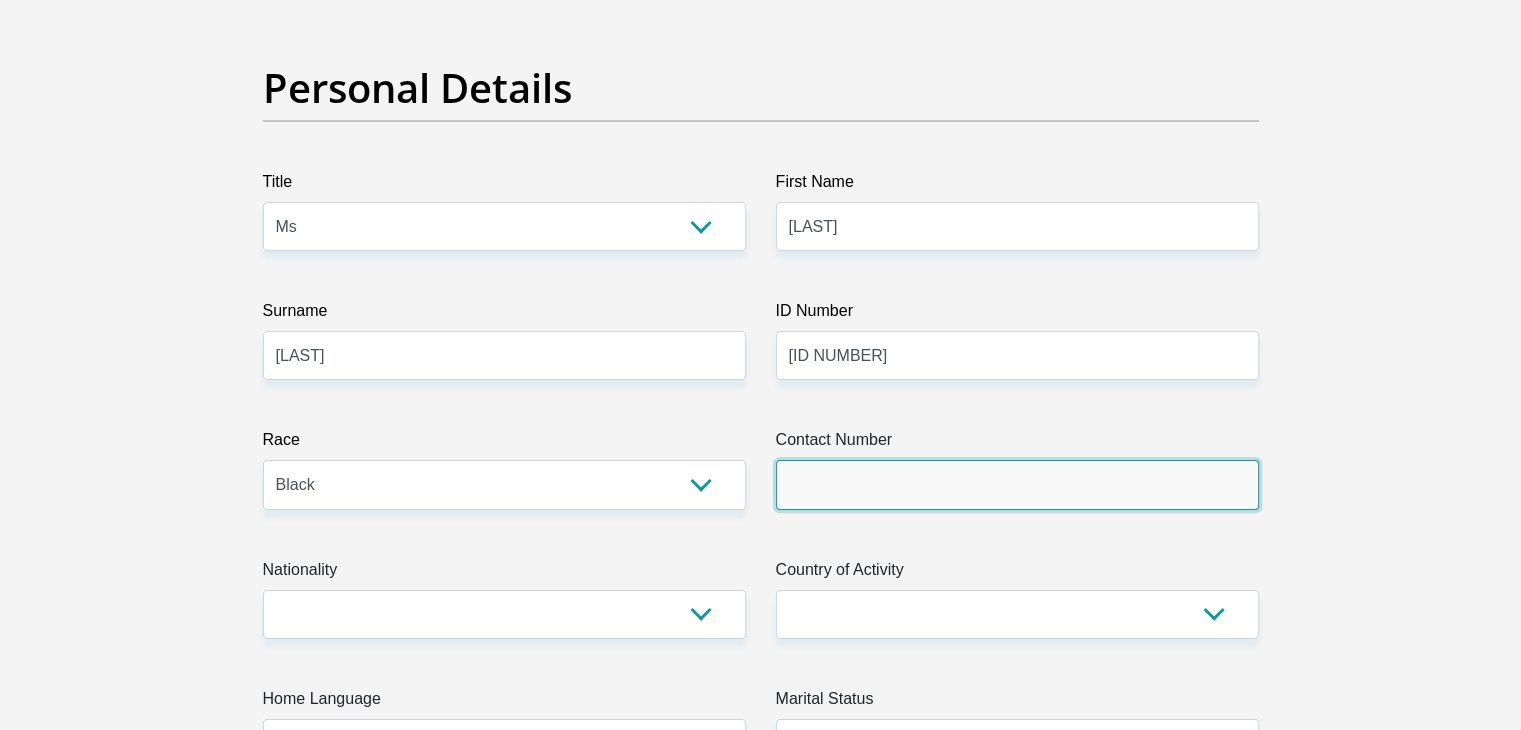 click on "Contact Number" at bounding box center (1017, 484) 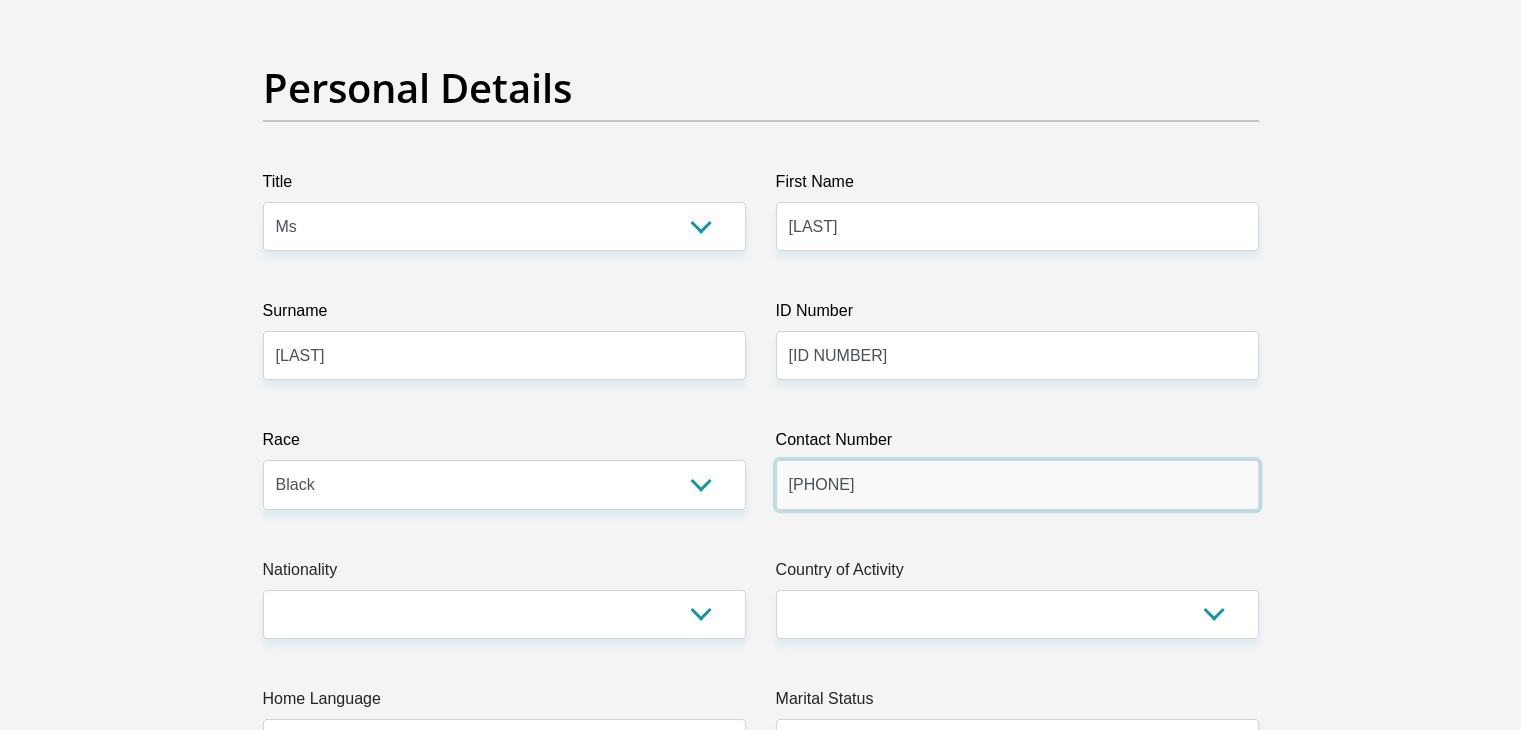 type on "[PHONE]" 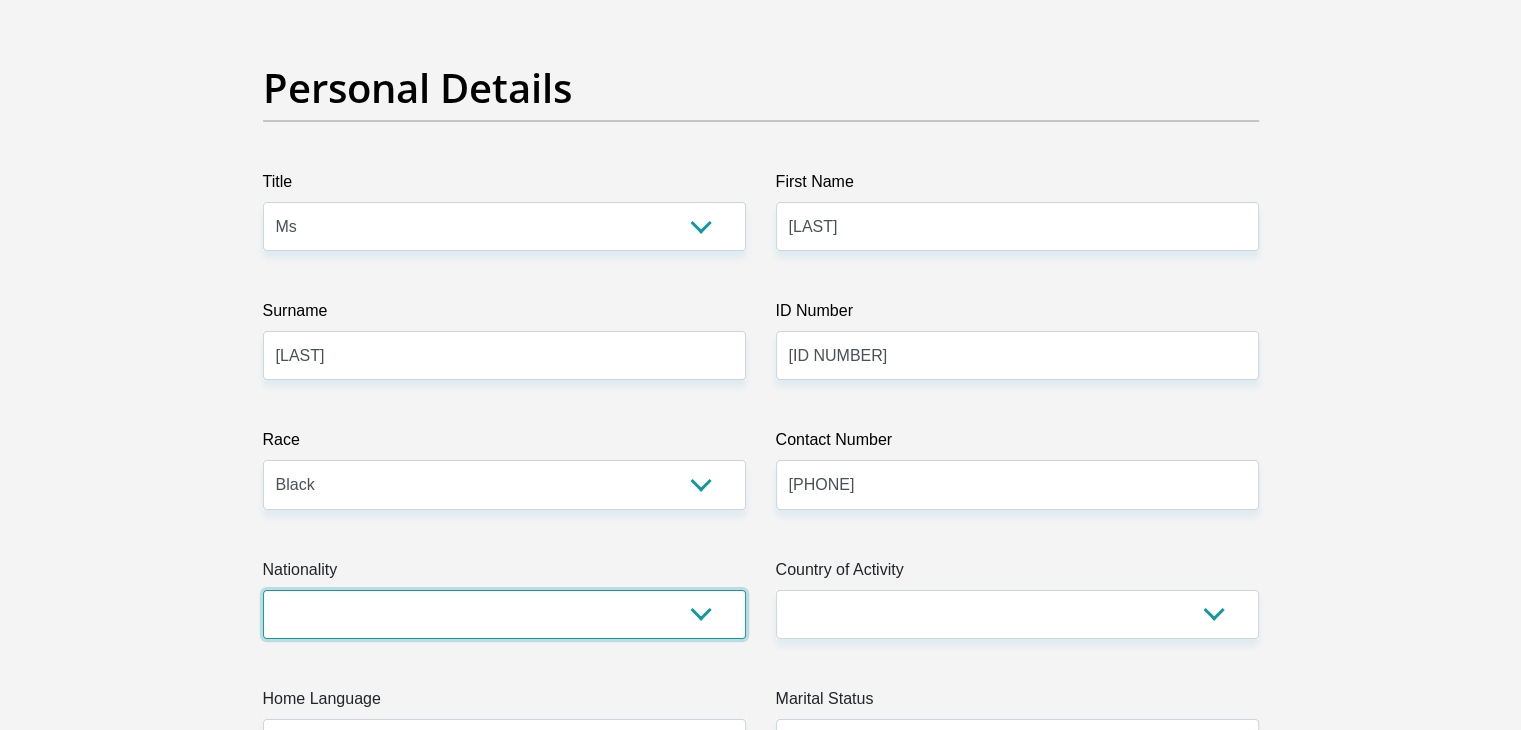click on "South Africa
Afghanistan
Aland Islands
Albania
Algeria
America Samoa
American Virgin Islands
Andorra
Angola
Anguilla
Antarctica
Antigua and Barbuda
Argentina
Armenia
Aruba
Ascension Island
Australia
Austria
Azerbaijan
Bahamas
Bahrain
Bangladesh
Barbados
Chad" at bounding box center [504, 614] 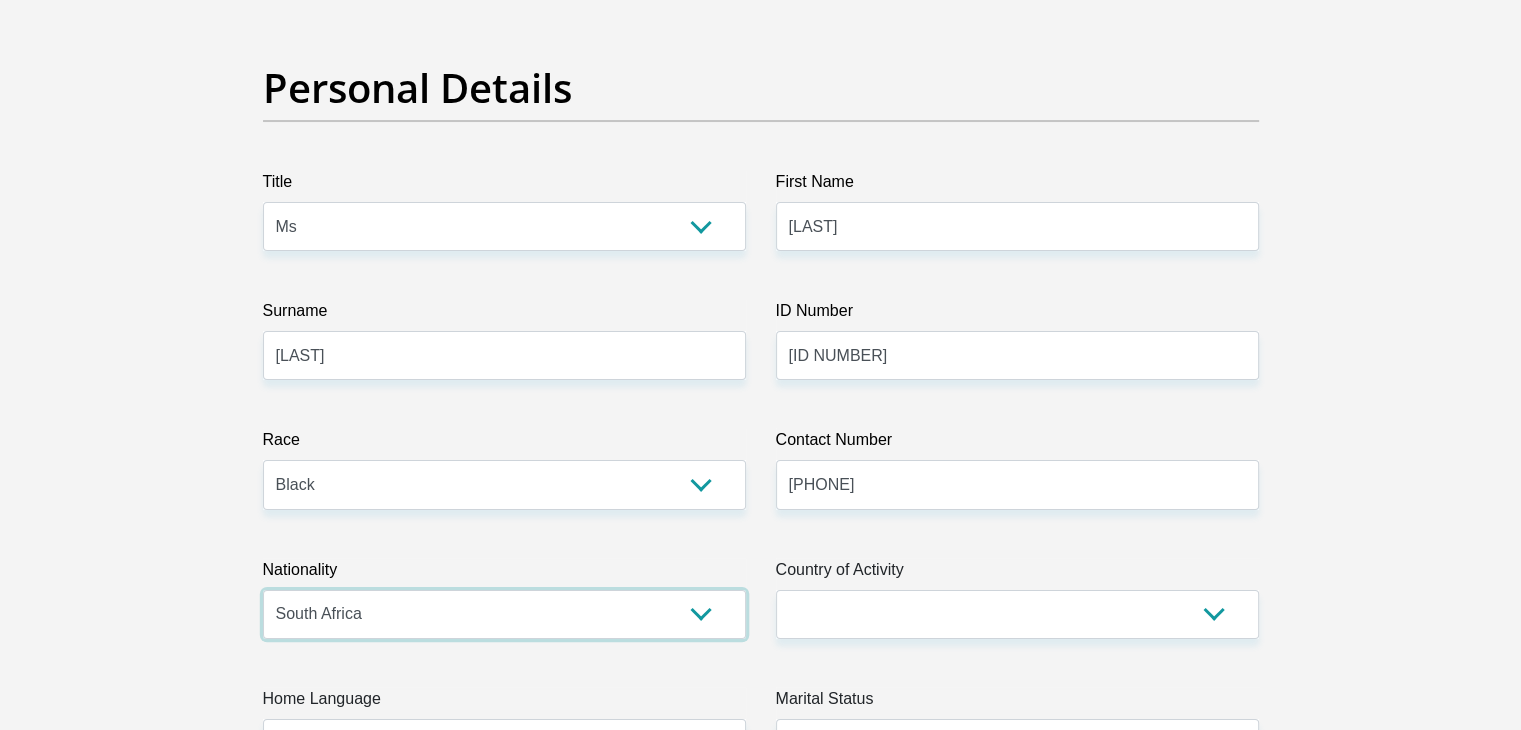 click on "South Africa
Afghanistan
Aland Islands
Albania
Algeria
America Samoa
American Virgin Islands
Andorra
Angola
Anguilla
Antarctica
Antigua and Barbuda
Argentina
Armenia
Aruba
Ascension Island
Australia
Austria
Azerbaijan
Bahamas
Bahrain
Bangladesh
Barbados
Chad" at bounding box center (504, 614) 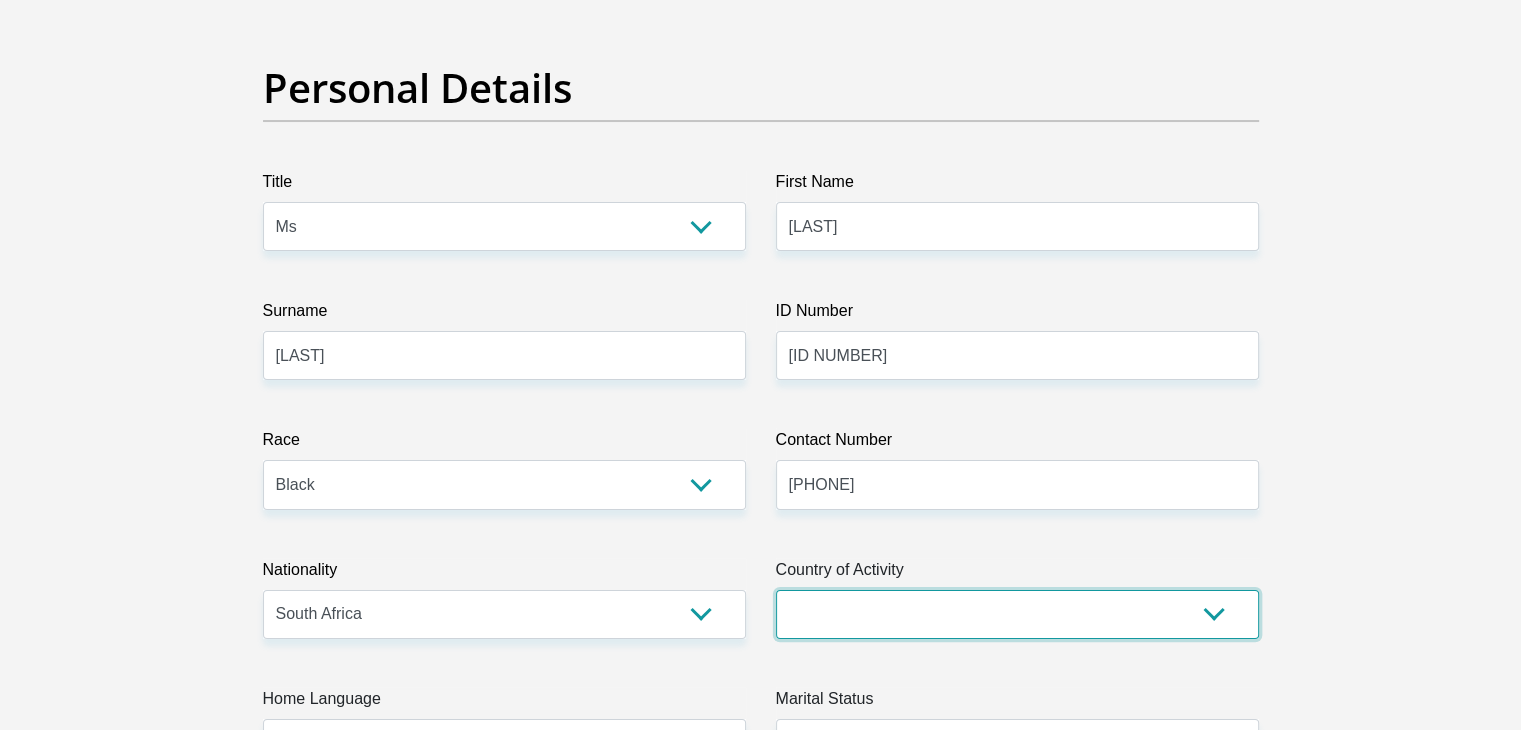 click on "South Africa
Afghanistan
Aland Islands
Albania
Algeria
America Samoa
American Virgin Islands
Andorra
Angola
Anguilla
Antarctica
Antigua and Barbuda
Argentina
Armenia
Aruba
Ascension Island
Australia
Austria
Azerbaijan
Chad" at bounding box center (1017, 614) 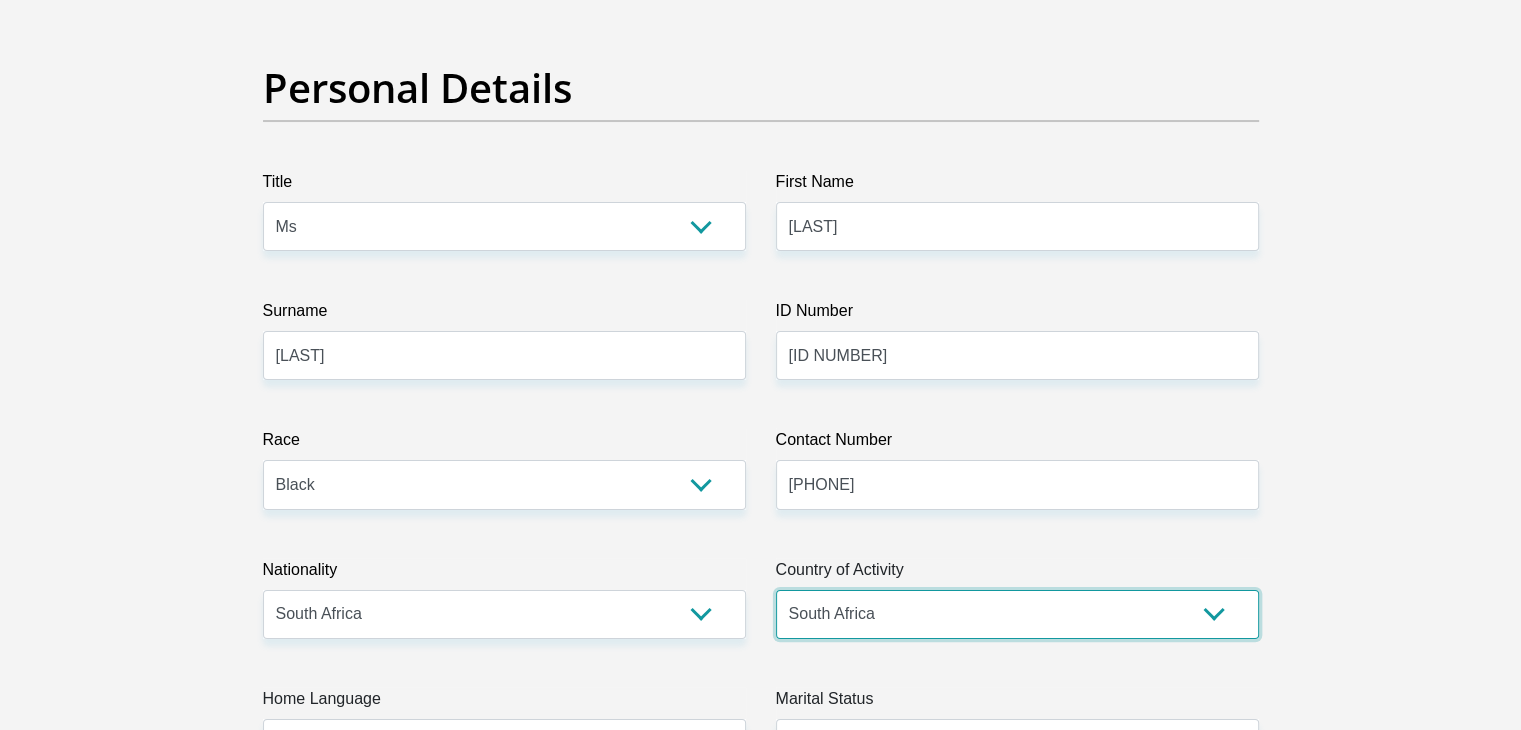 click on "South Africa
Afghanistan
Aland Islands
Albania
Algeria
America Samoa
American Virgin Islands
Andorra
Angola
Anguilla
Antarctica
Antigua and Barbuda
Argentina
Armenia
Aruba
Ascension Island
Australia
Austria
Azerbaijan
Chad" at bounding box center (1017, 614) 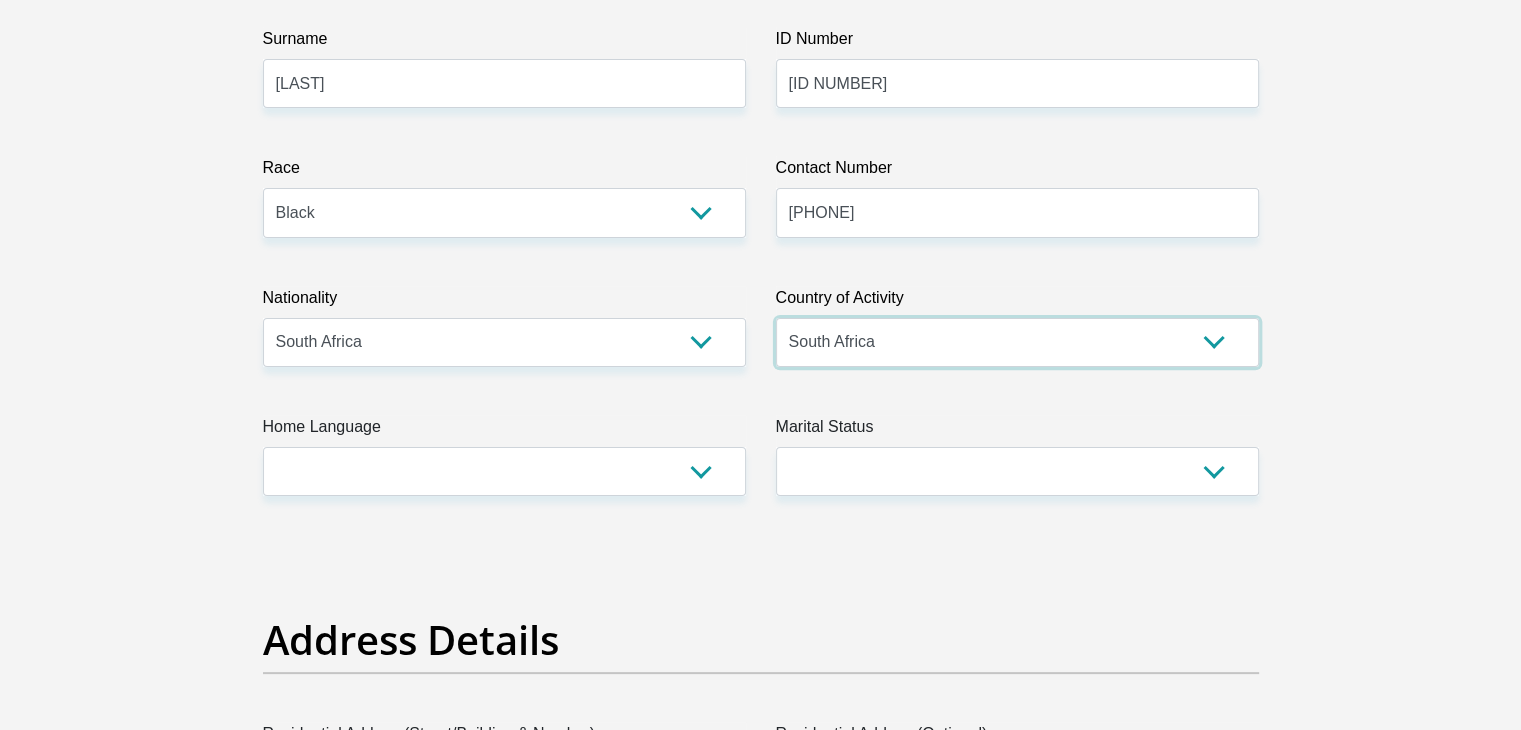 scroll, scrollTop: 566, scrollLeft: 0, axis: vertical 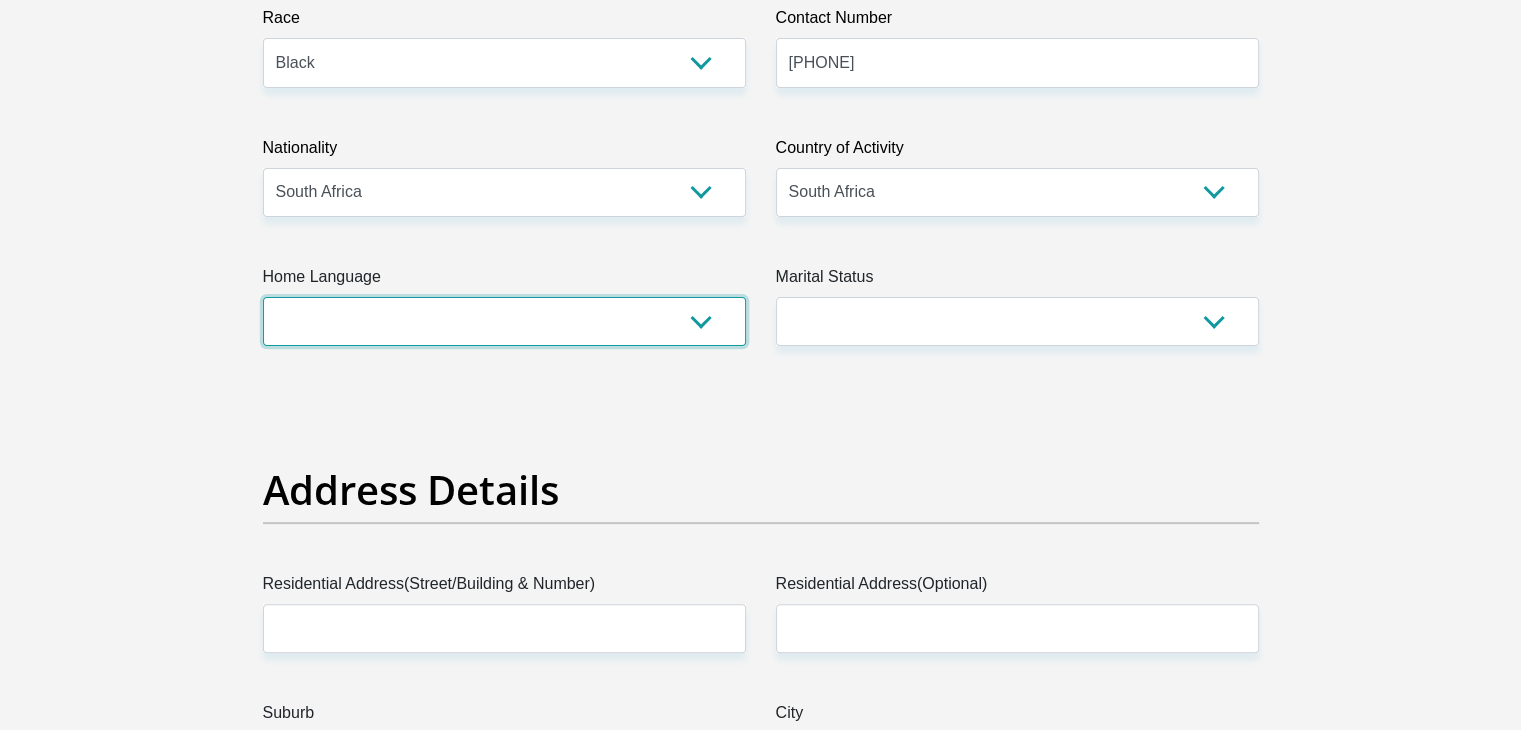 click on "Afrikaans
English
Sepedi
South Ndebele
Southern Sotho
Swati
Tsonga
Tswana
Venda
Xhosa
Zulu
Other" at bounding box center [504, 321] 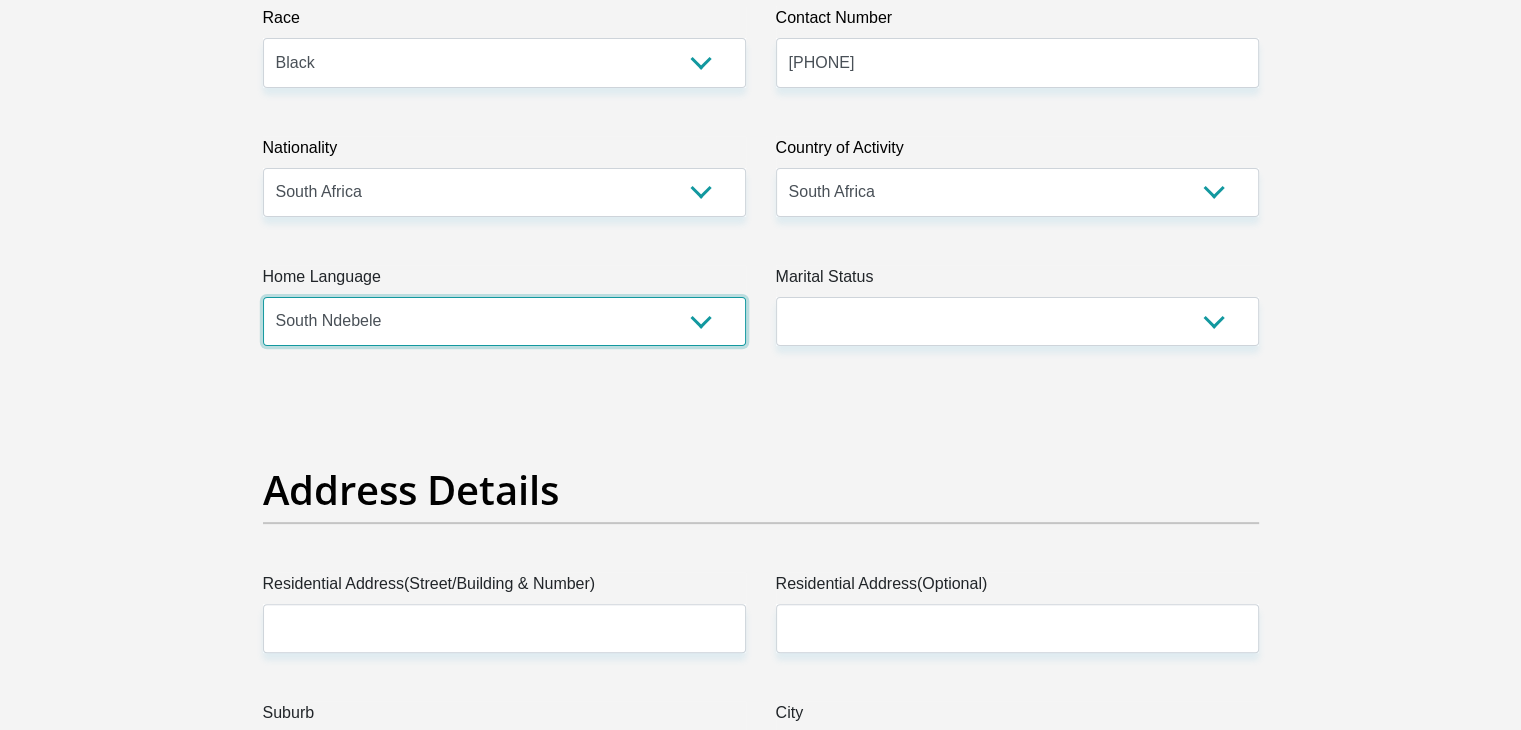click on "Afrikaans
English
Sepedi
South Ndebele
Southern Sotho
Swati
Tsonga
Tswana
Venda
Xhosa
Zulu
Other" at bounding box center (504, 321) 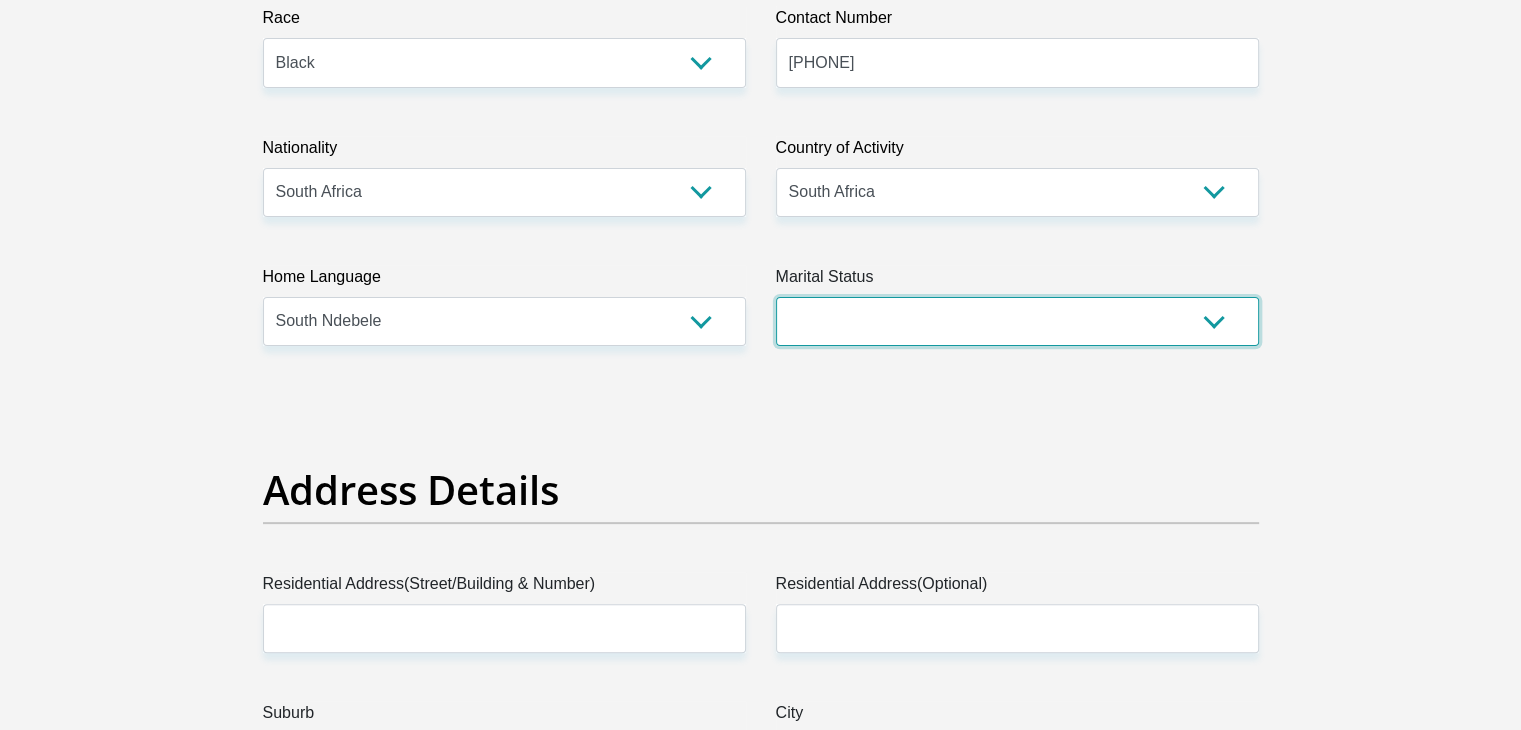 click on "Married ANC
Single
Divorced
Widowed
Married COP or Customary Law" at bounding box center [1017, 321] 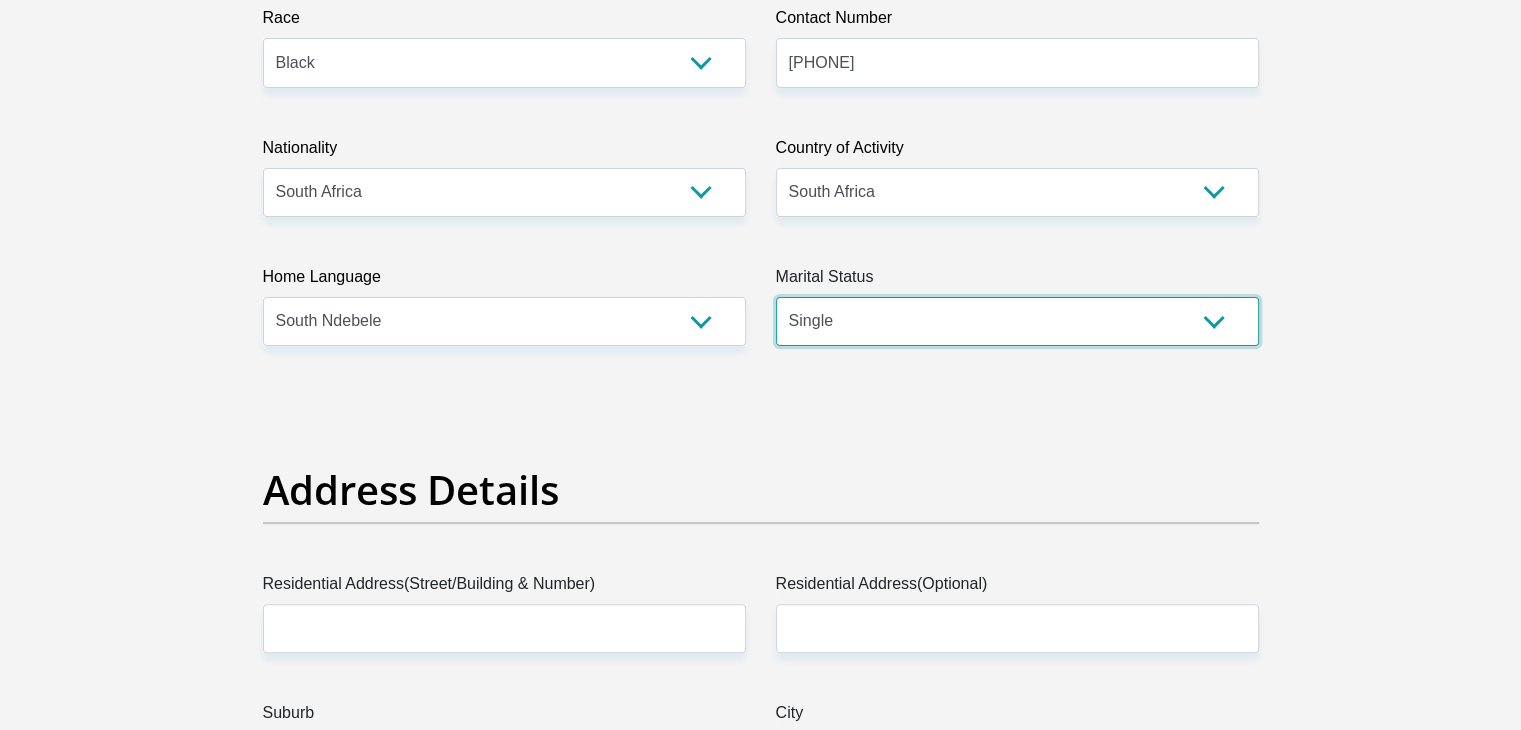 click on "Married ANC
Single
Divorced
Widowed
Married COP or Customary Law" at bounding box center [1017, 321] 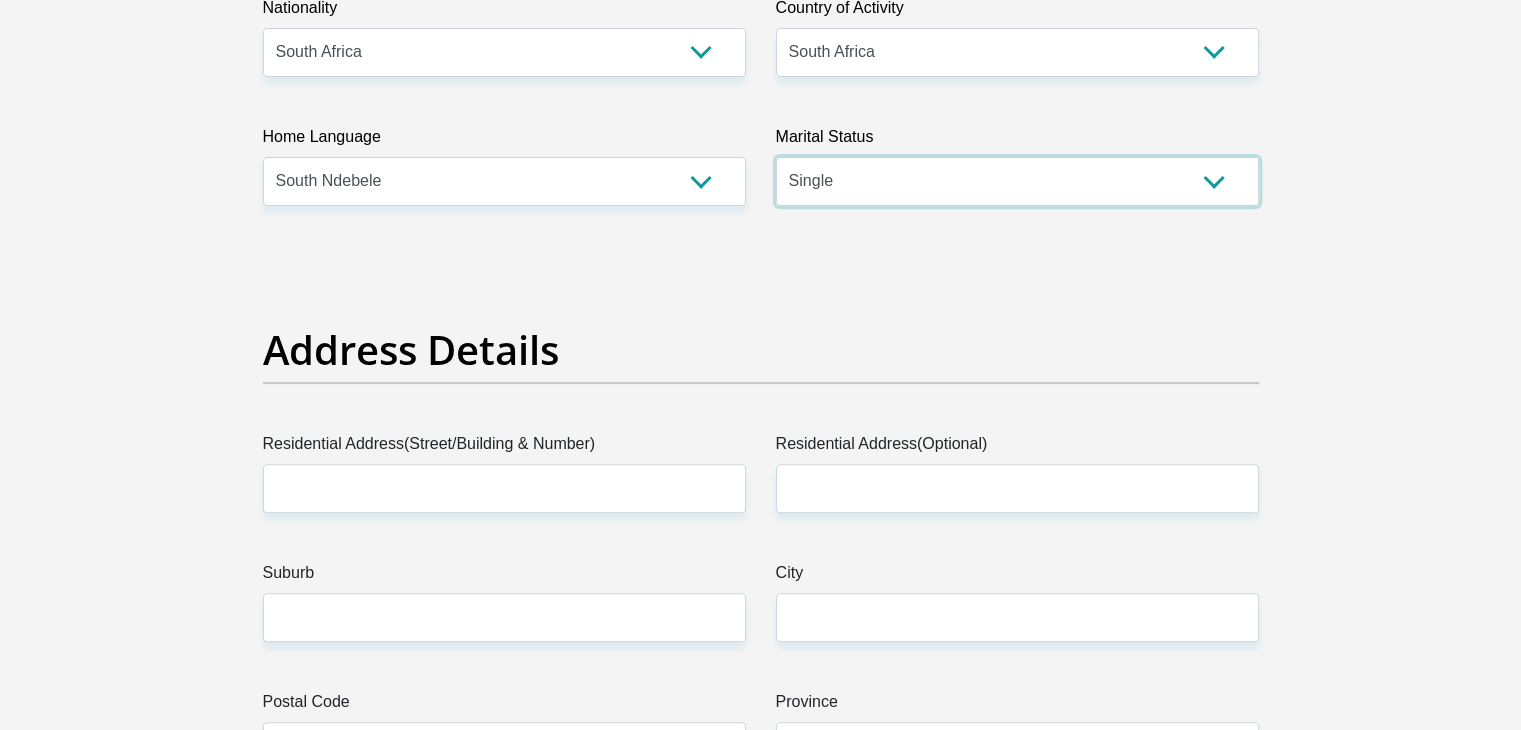scroll, scrollTop: 716, scrollLeft: 0, axis: vertical 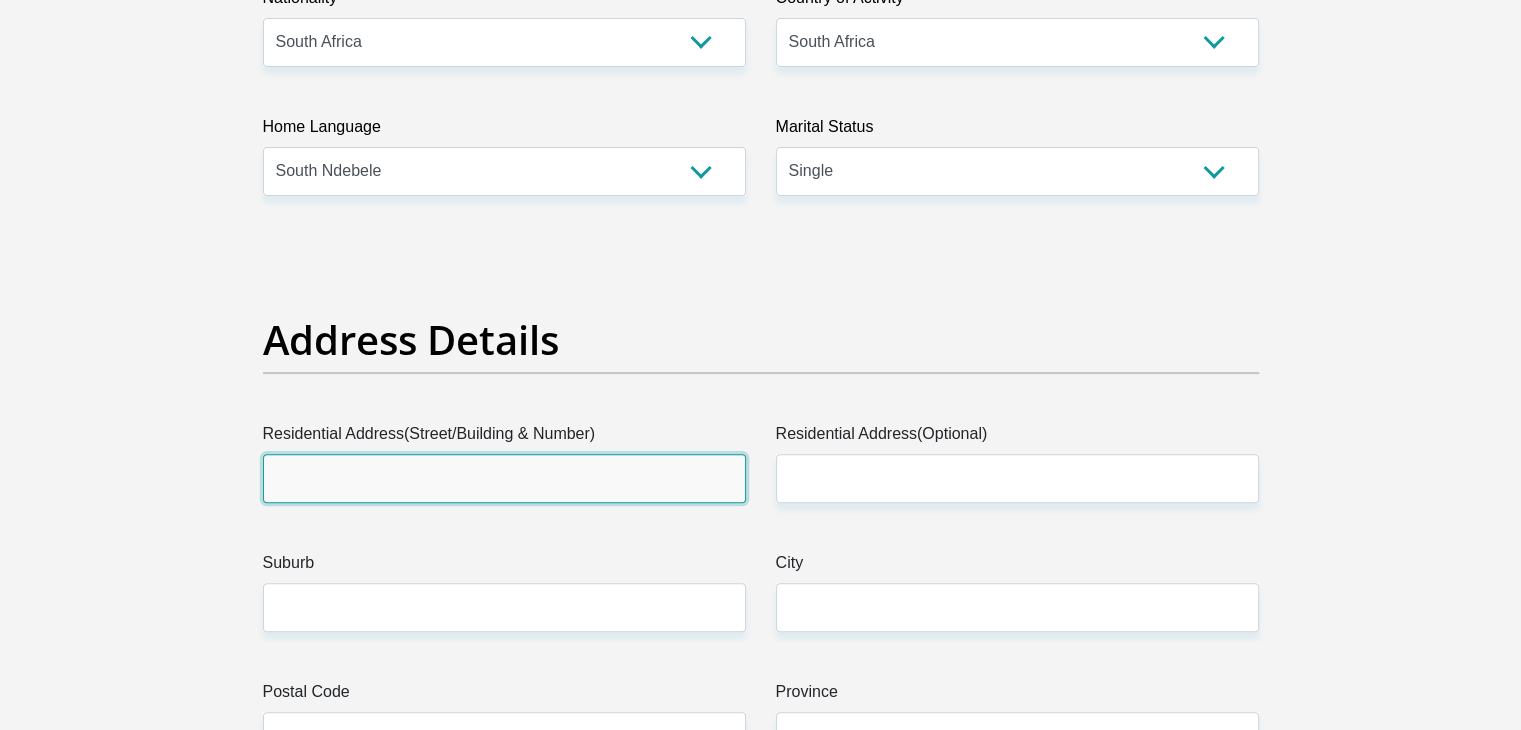 click on "Residential Address(Street/Building & Number)" at bounding box center [504, 478] 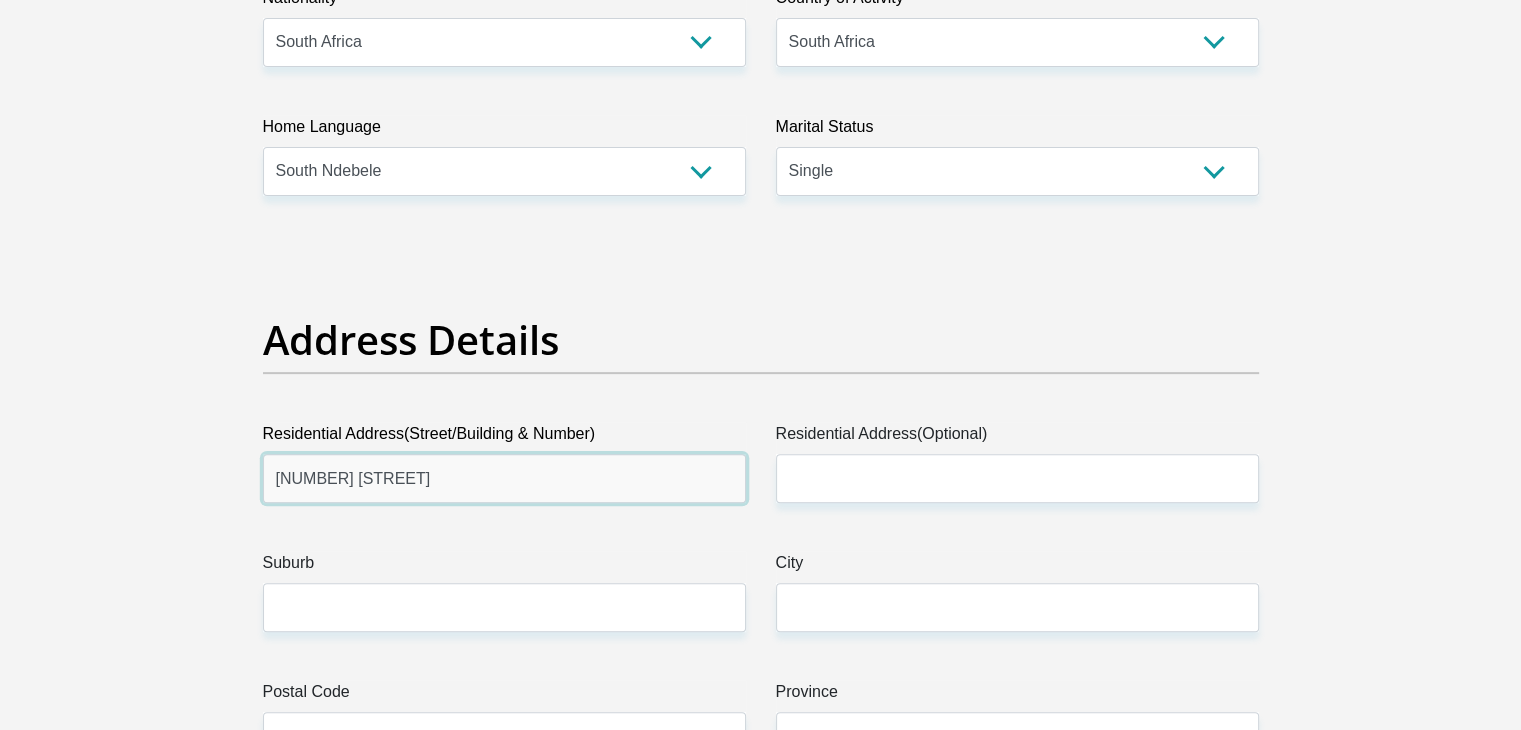 type on "[NUMBER] [STREET]" 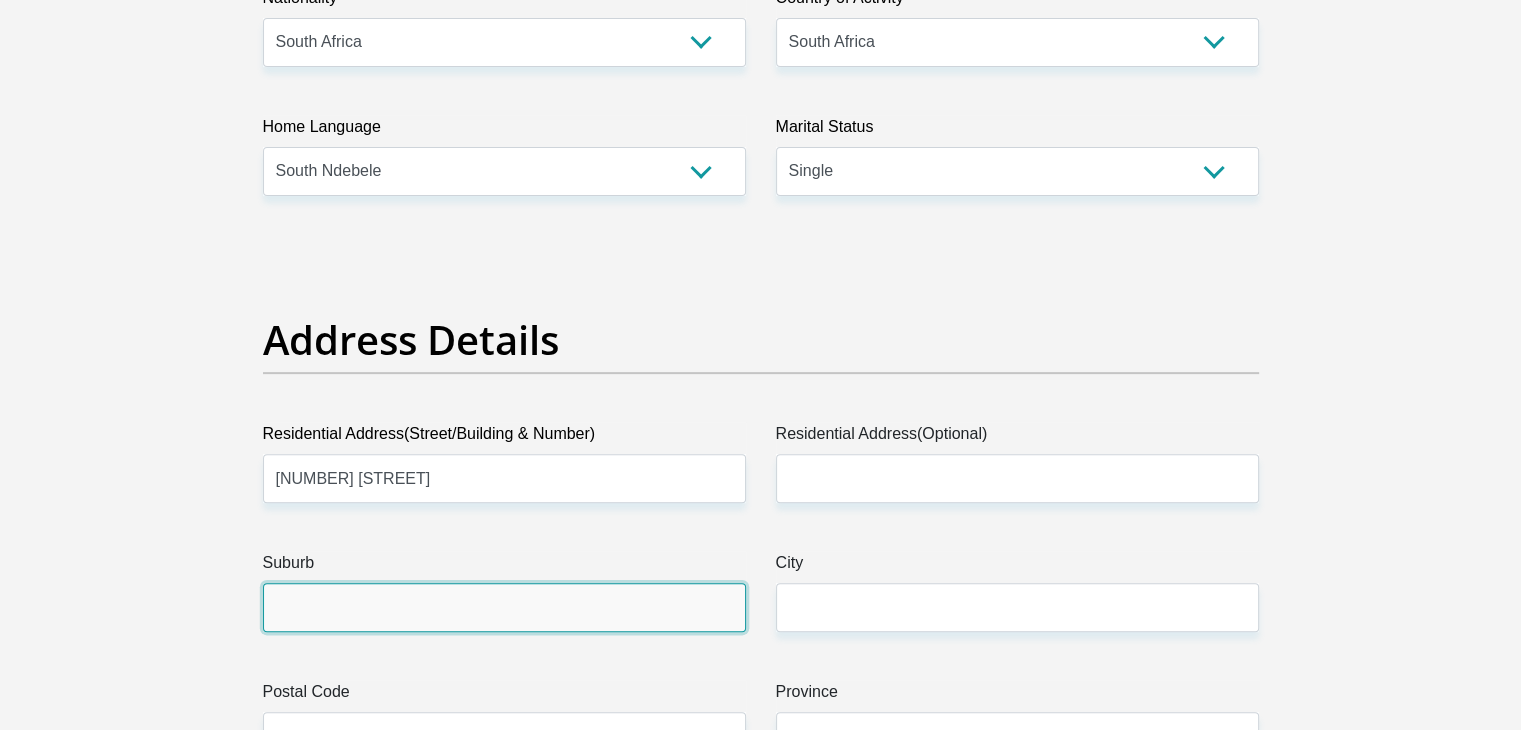 click on "Suburb" at bounding box center [504, 607] 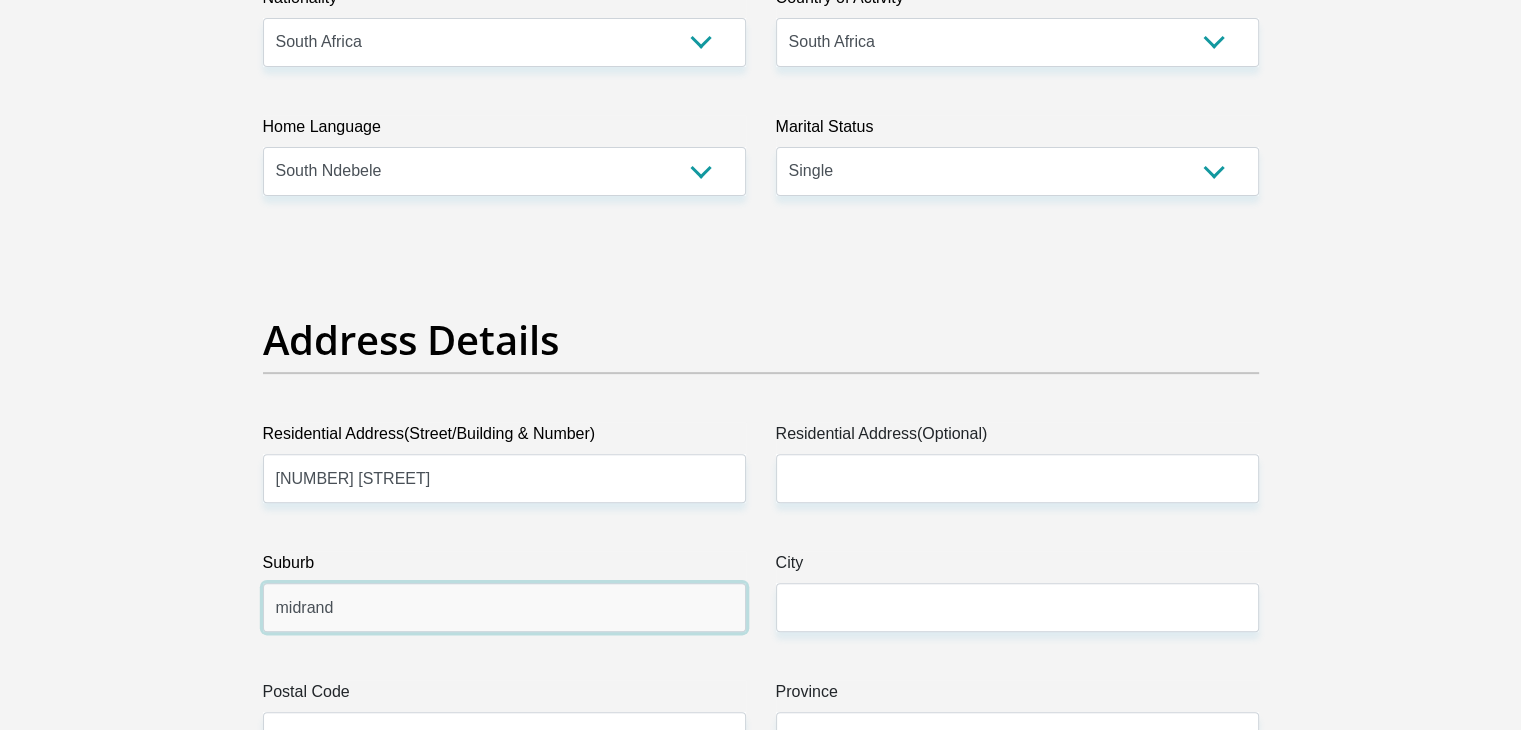 scroll, scrollTop: 863, scrollLeft: 0, axis: vertical 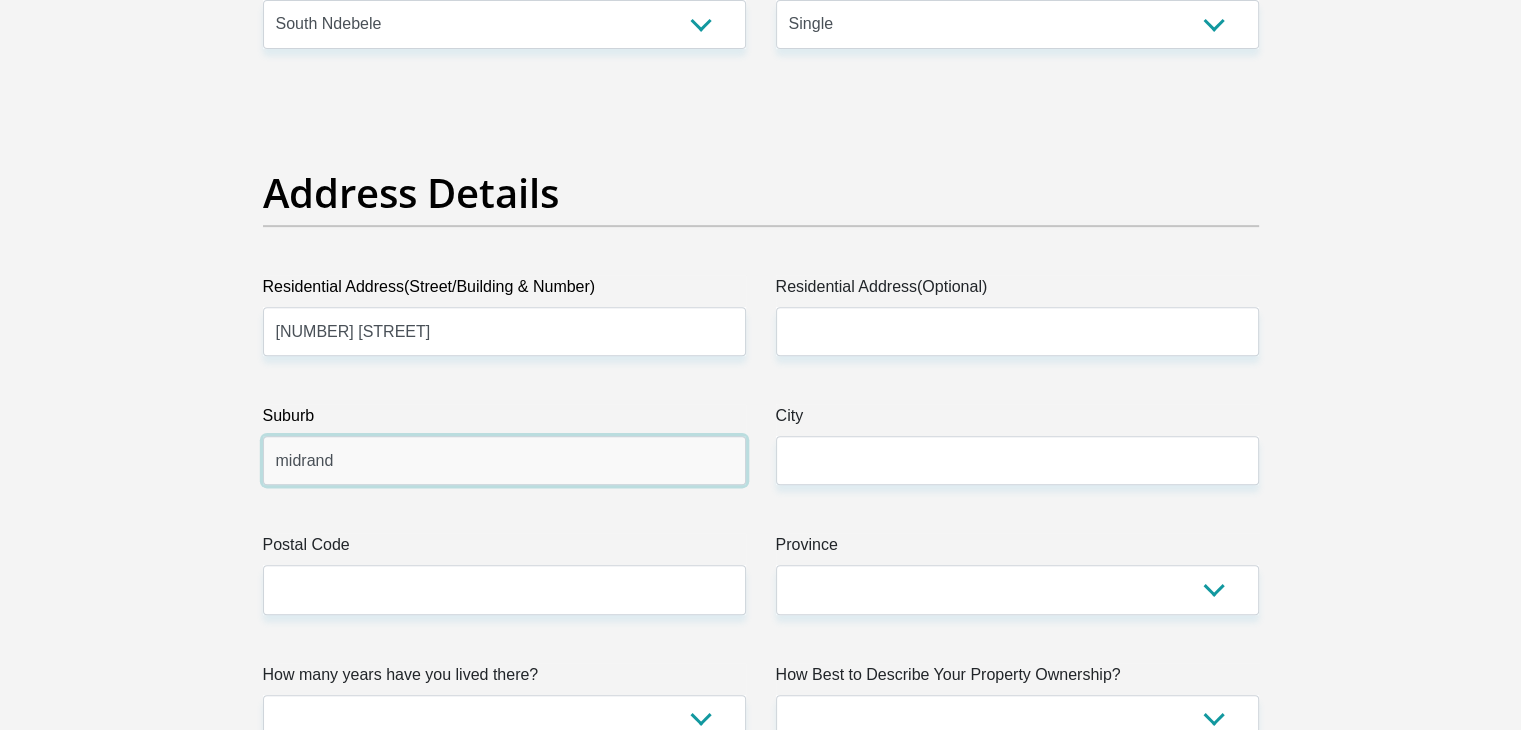 type on "midrand" 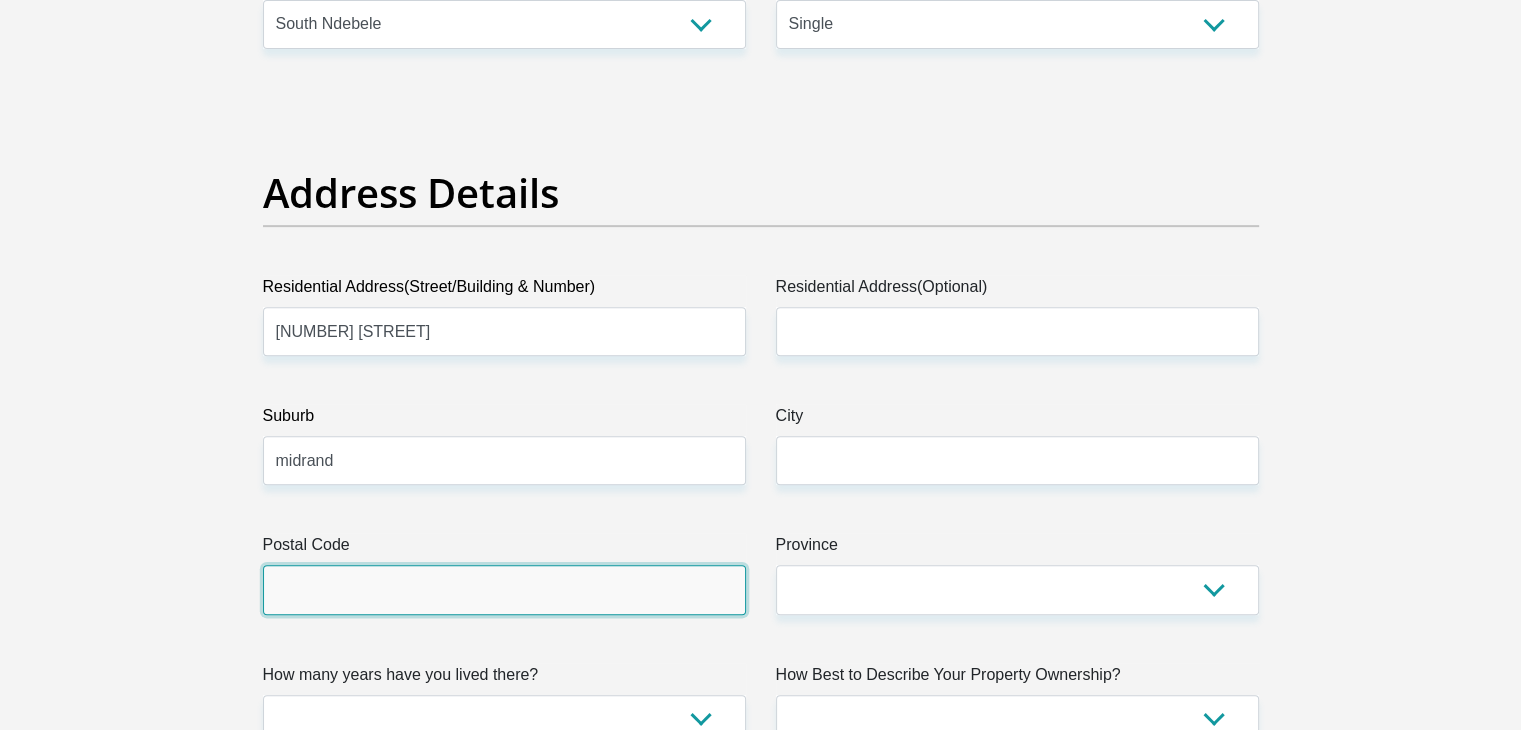 click on "Postal Code" at bounding box center [504, 589] 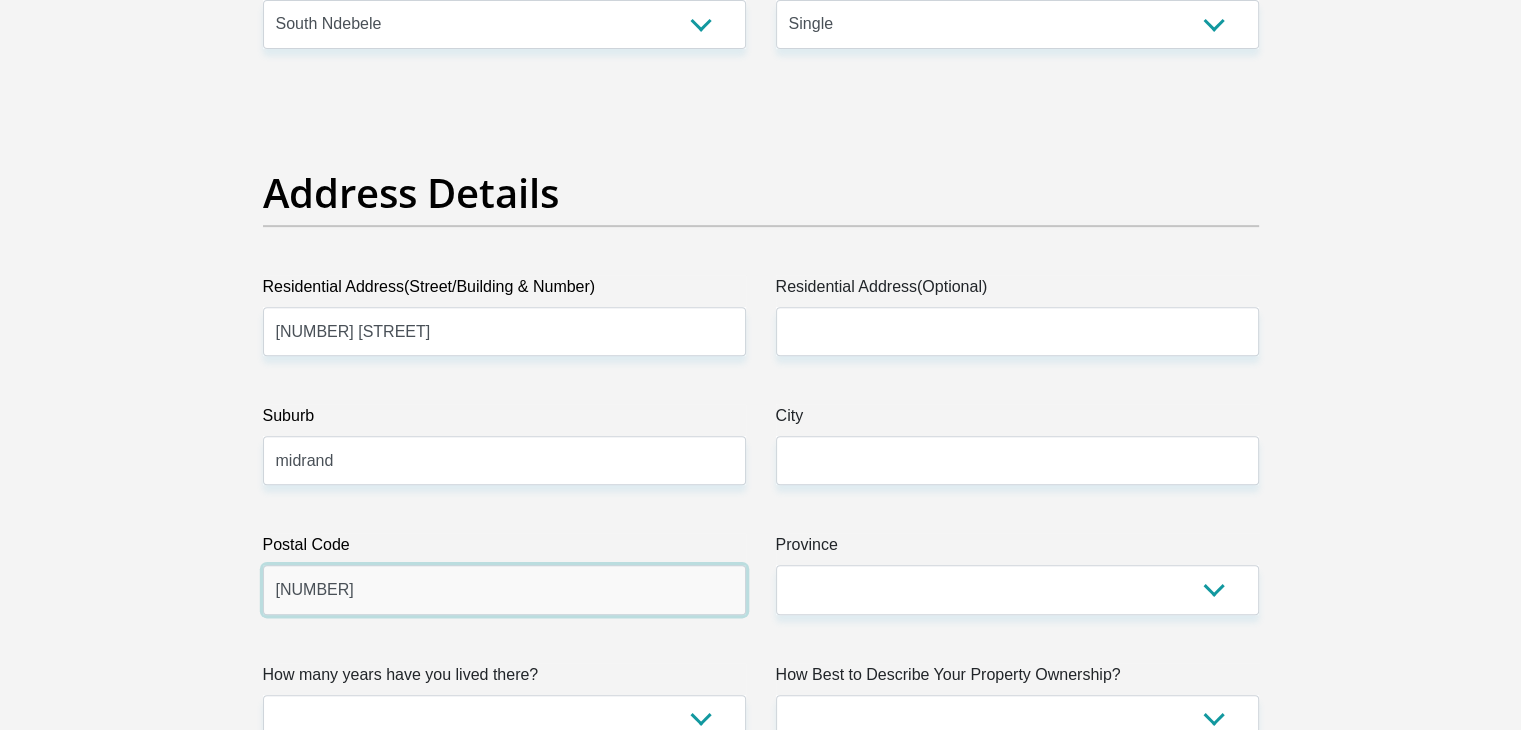 scroll, scrollTop: 991, scrollLeft: 0, axis: vertical 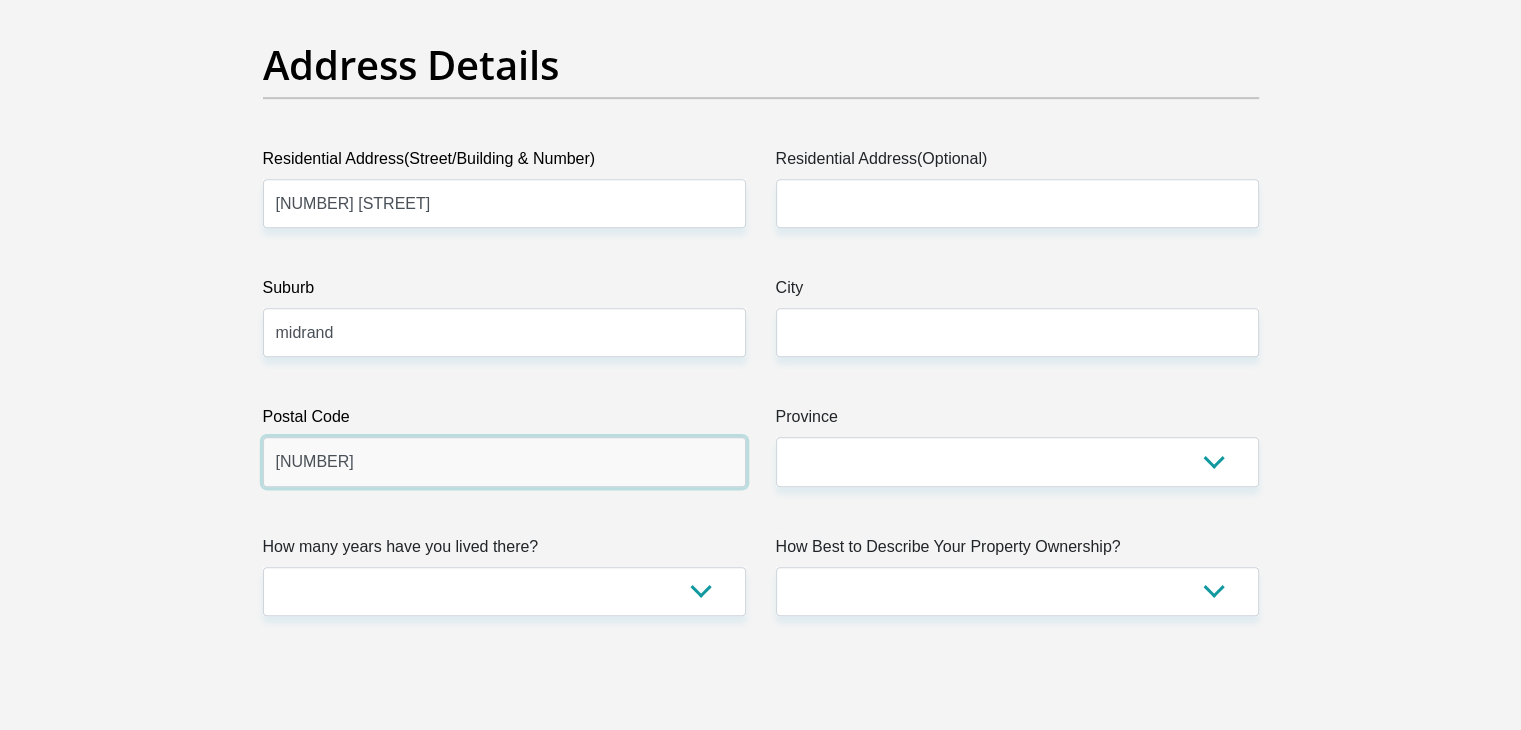 type on "[NUMBER]" 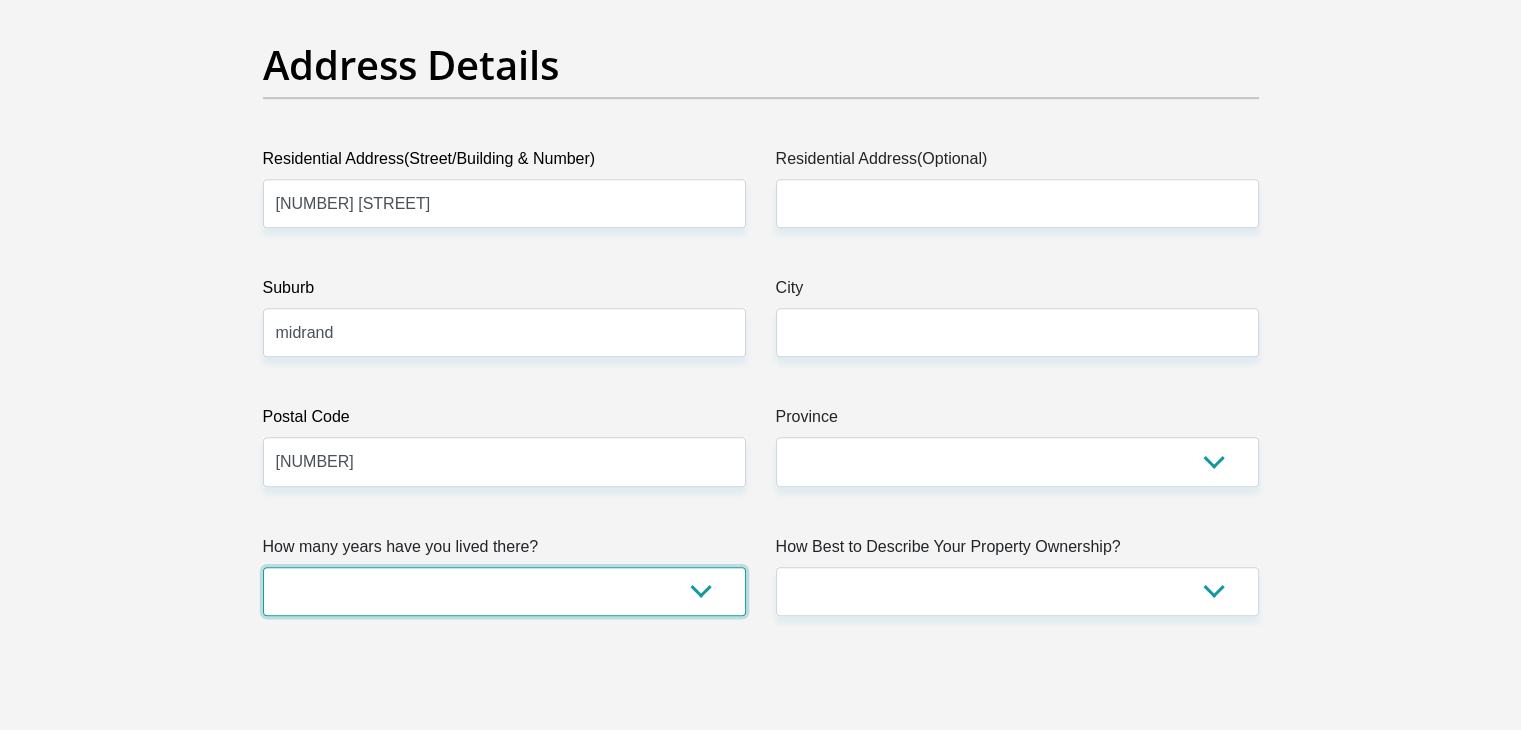 click on "less than 1 year
1-3 years
3-5 years
5+ years" at bounding box center (504, 591) 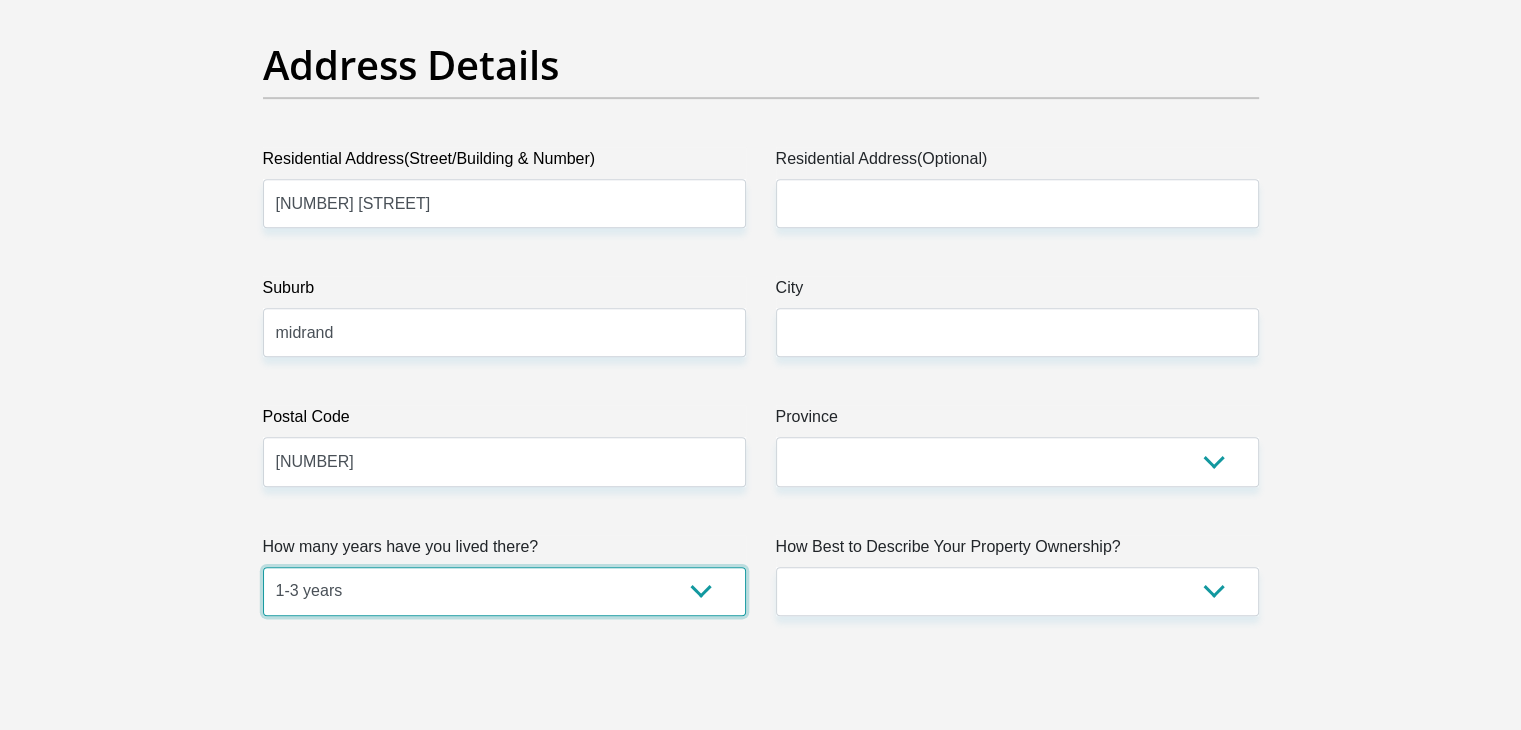 click on "less than 1 year
1-3 years
3-5 years
5+ years" at bounding box center [504, 591] 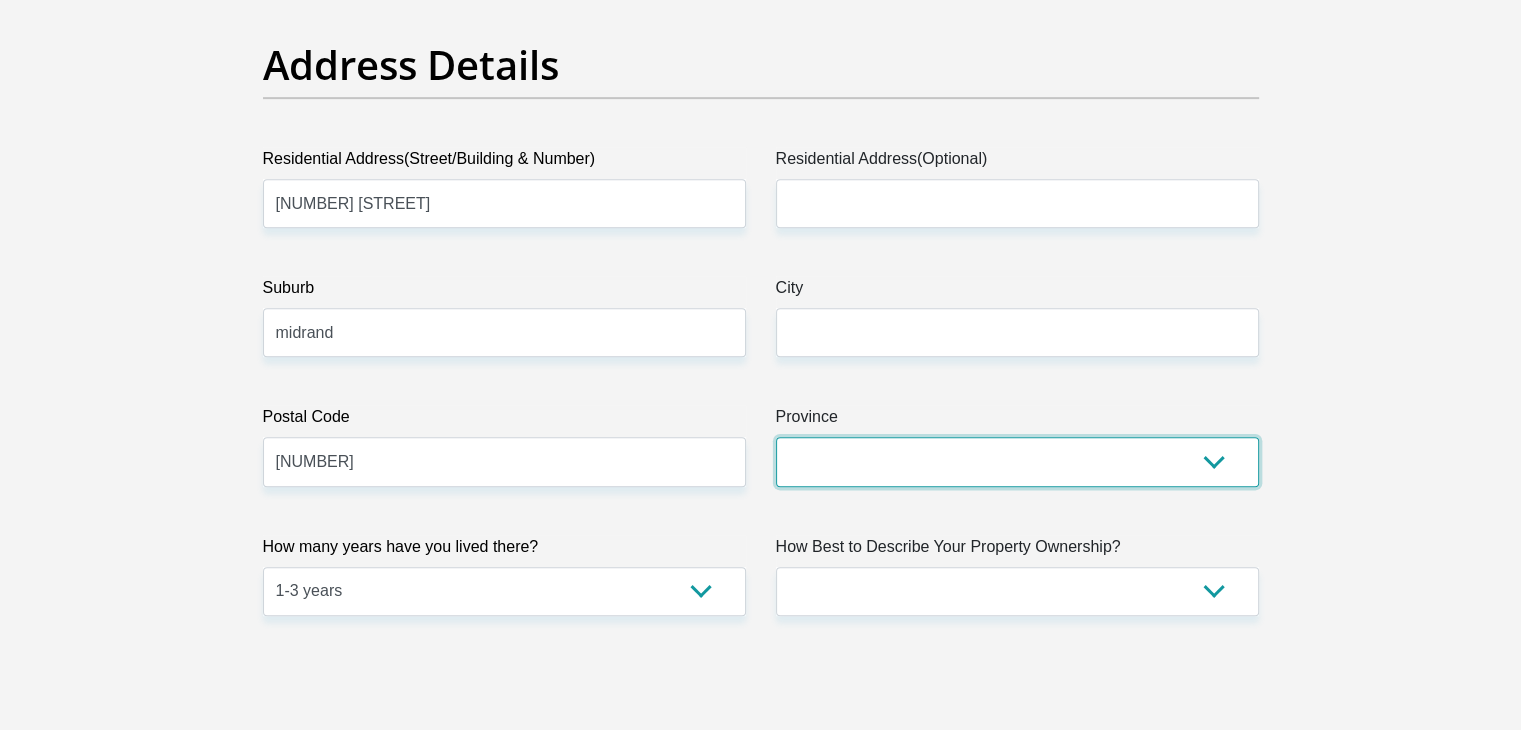 click on "Eastern Cape
Free State
Gauteng
KwaZulu-Natal
Limpopo
Mpumalanga
Northern Cape
North West
Western Cape" at bounding box center (1017, 461) 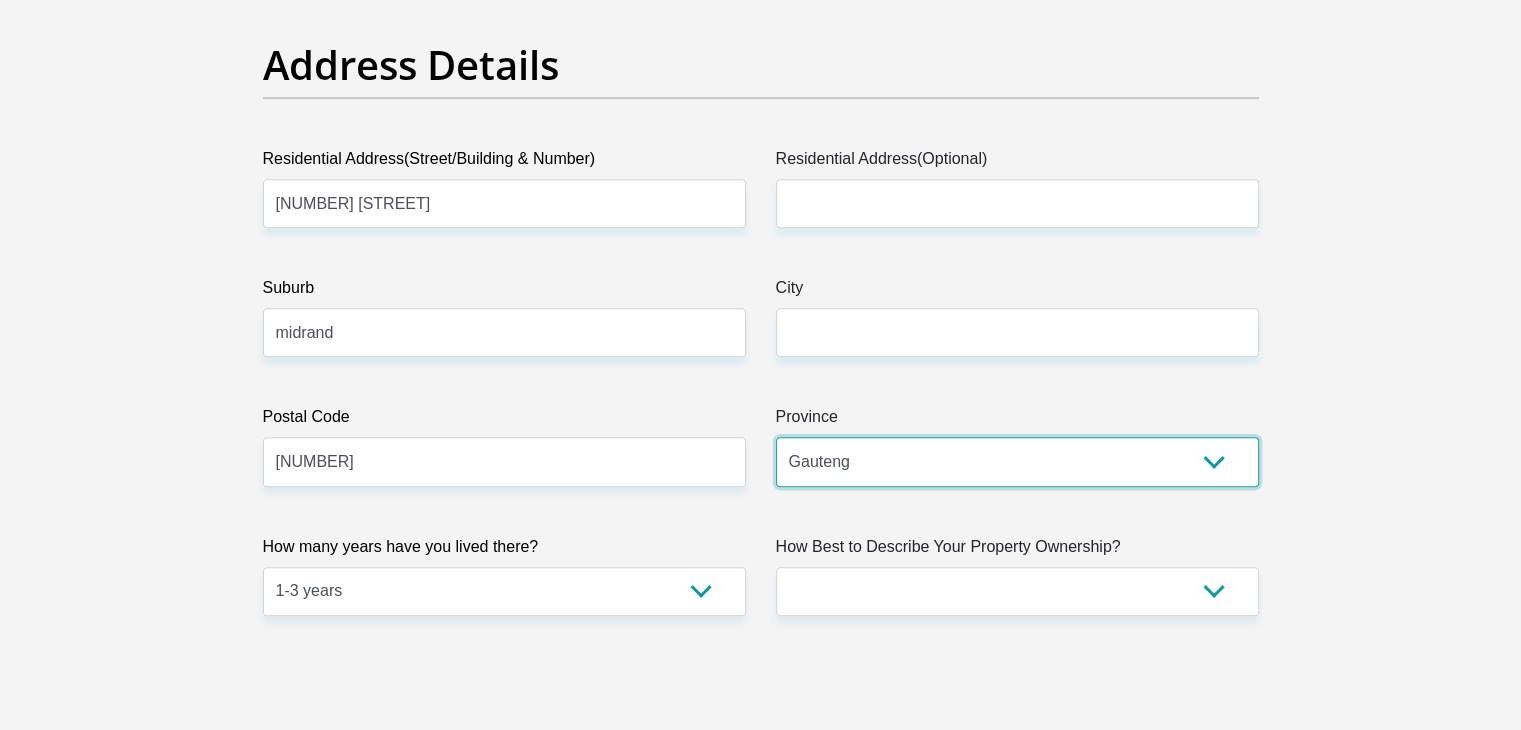 click on "Eastern Cape
Free State
Gauteng
KwaZulu-Natal
Limpopo
Mpumalanga
Northern Cape
North West
Western Cape" at bounding box center (1017, 461) 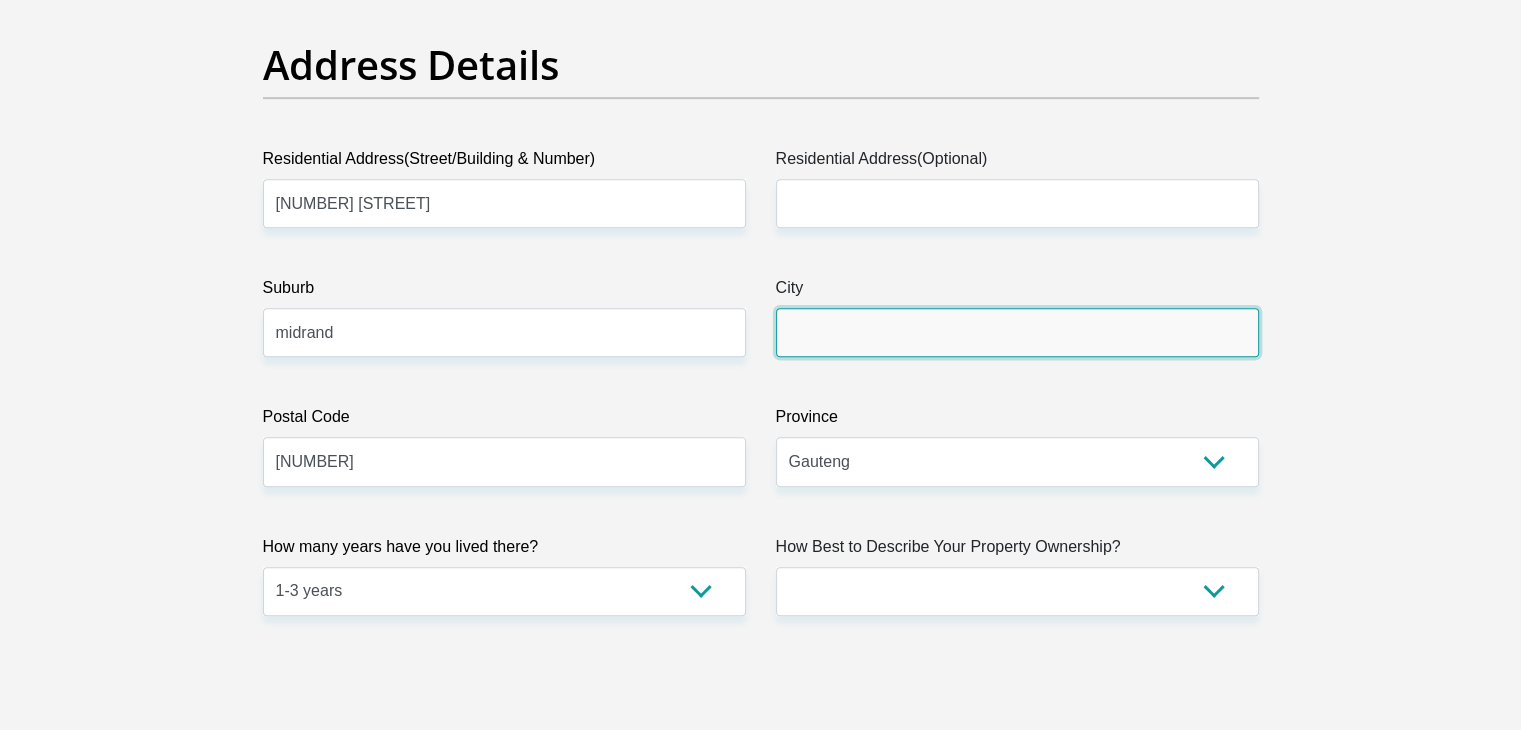 click on "City" at bounding box center (1017, 332) 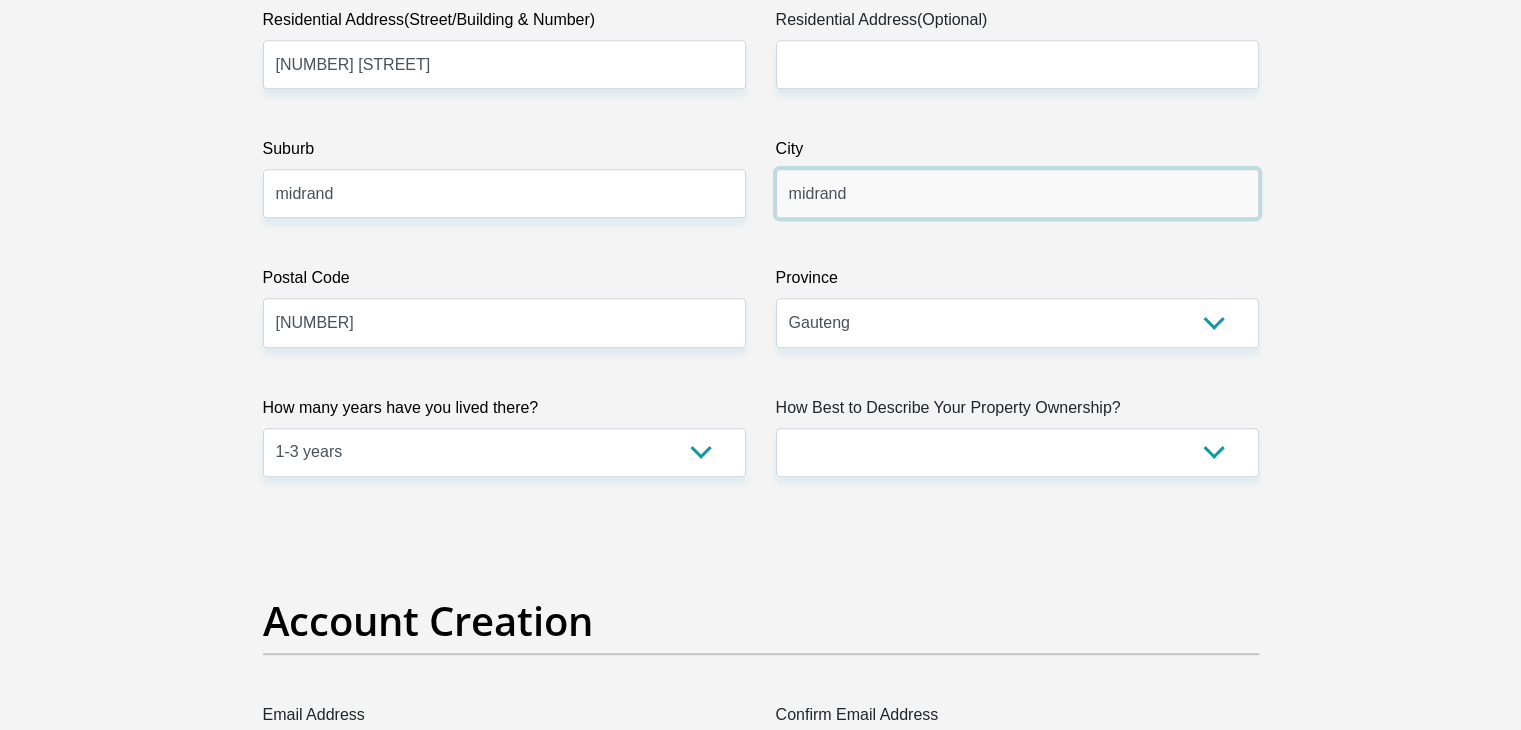 scroll, scrollTop: 1136, scrollLeft: 0, axis: vertical 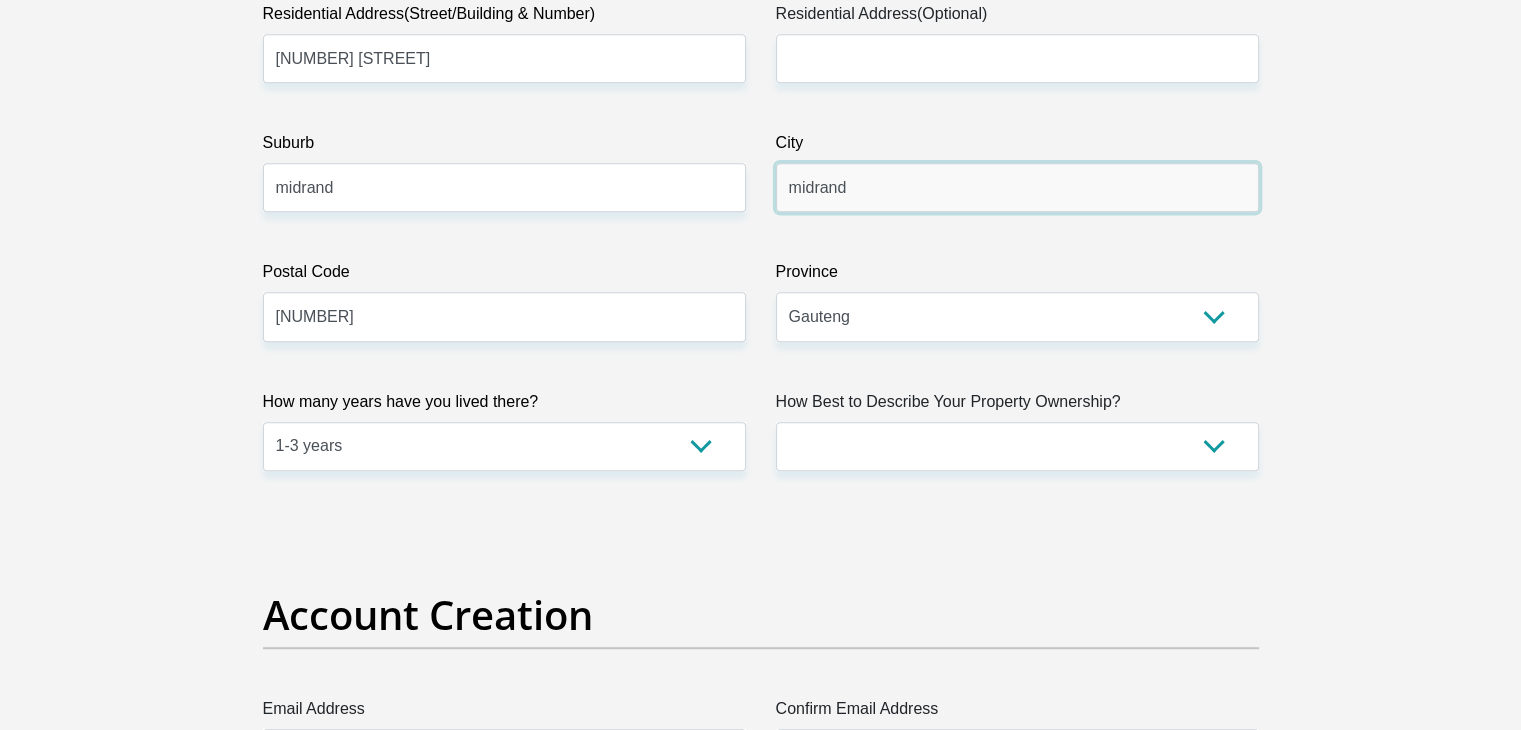type on "midrand" 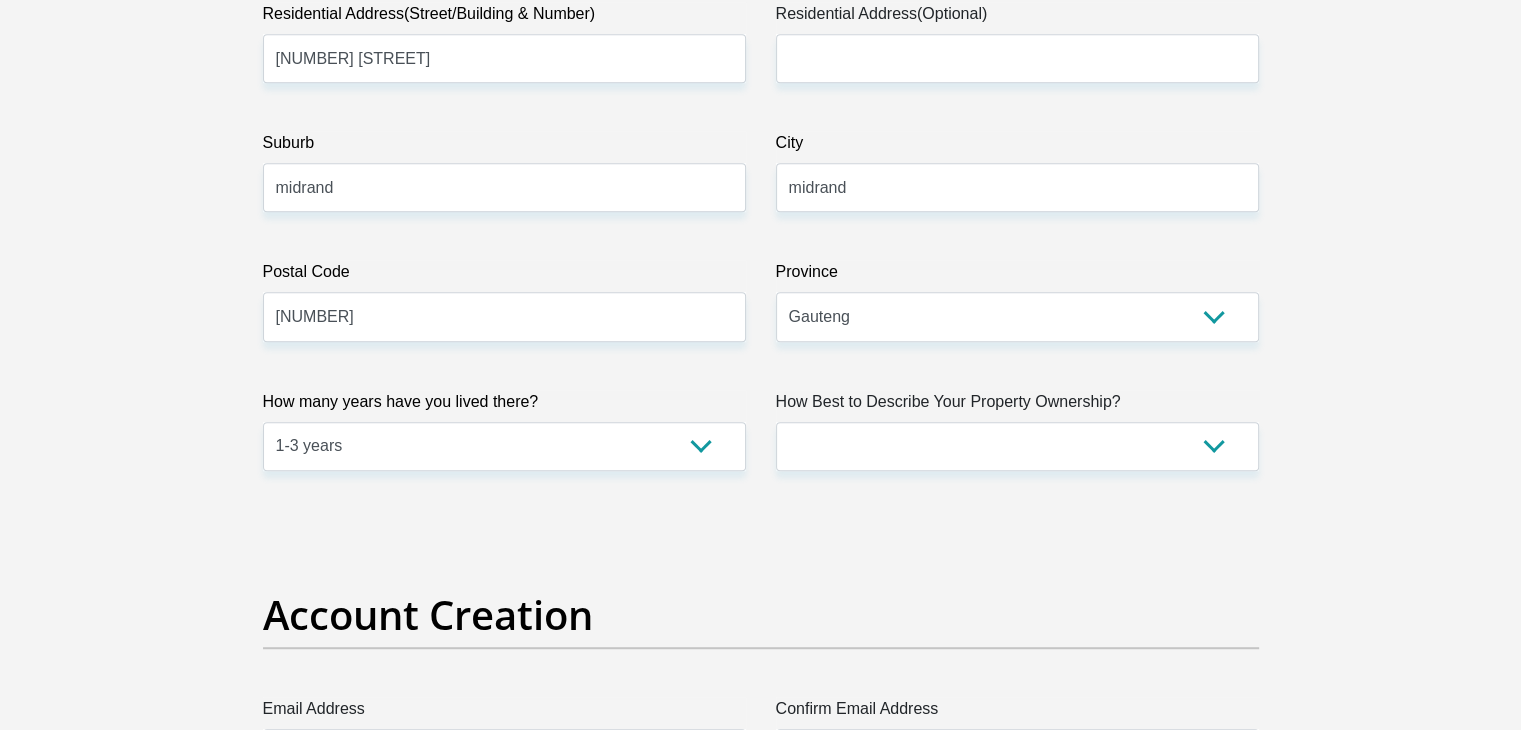 click on "Title
Mr
Ms
Mrs
Dr
Other
First Name
[FIRST]
Surname
[LAST]
ID Number
[ID NUMBER]
Please input valid ID number
Race
Black
Coloured
Indian
White
Other
Contact Number
[PHONE]
Please input valid contact number
Nationality
South Africa
Afghanistan
Aland Islands  Albania  Algeria" at bounding box center (761, 2431) 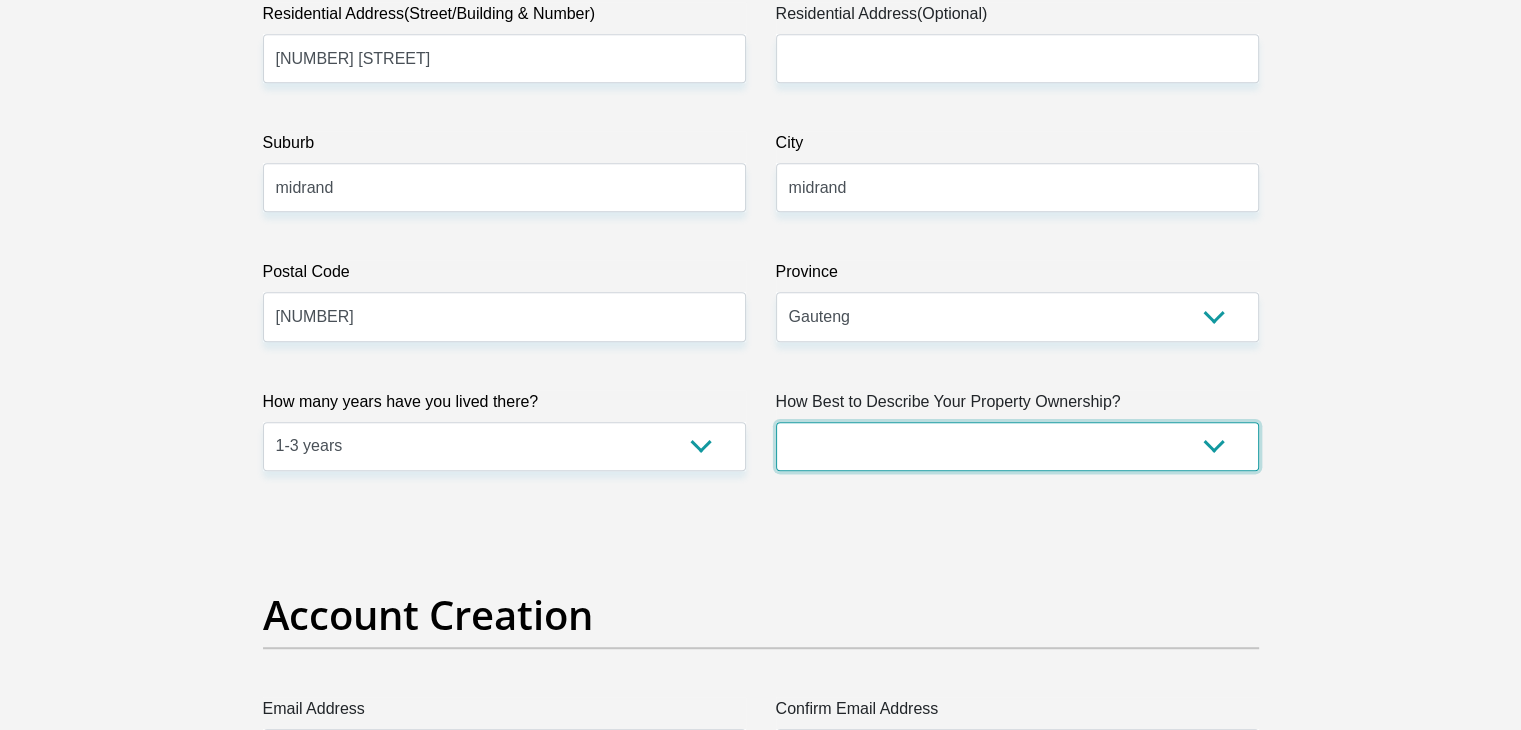 click on "Owned
Rented
Family Owned
Company Dwelling" at bounding box center [1017, 446] 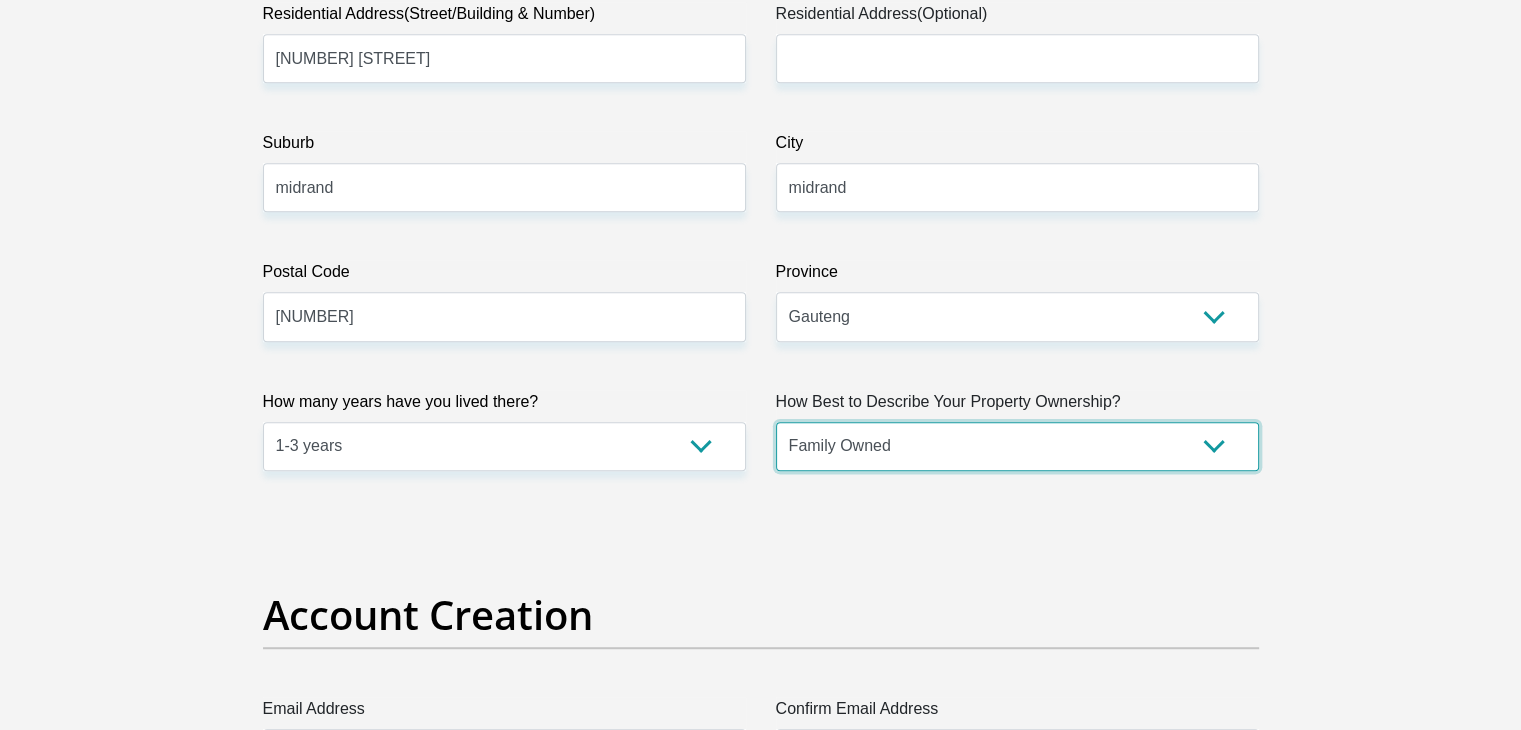 click on "Owned
Rented
Family Owned
Company Dwelling" at bounding box center (1017, 446) 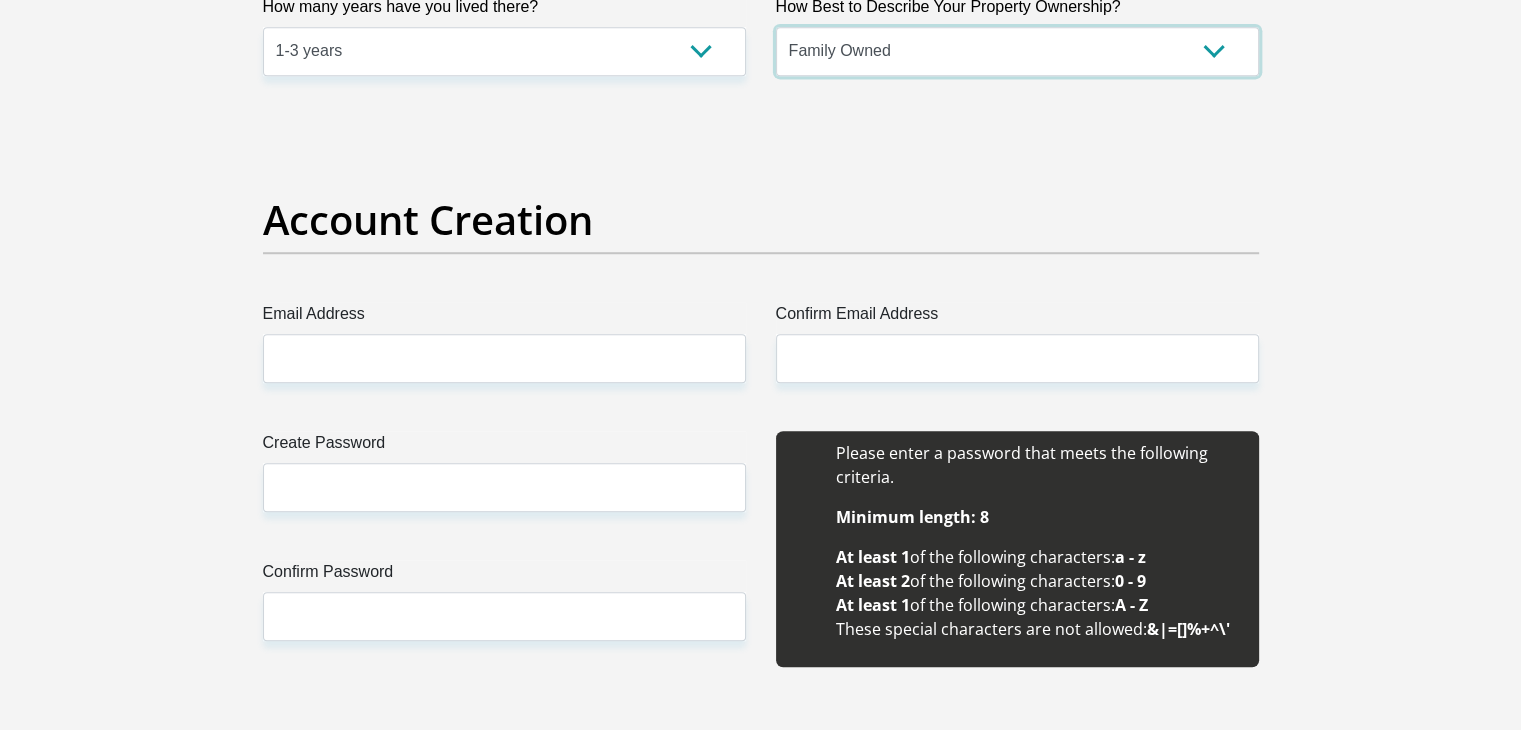 scroll, scrollTop: 1532, scrollLeft: 0, axis: vertical 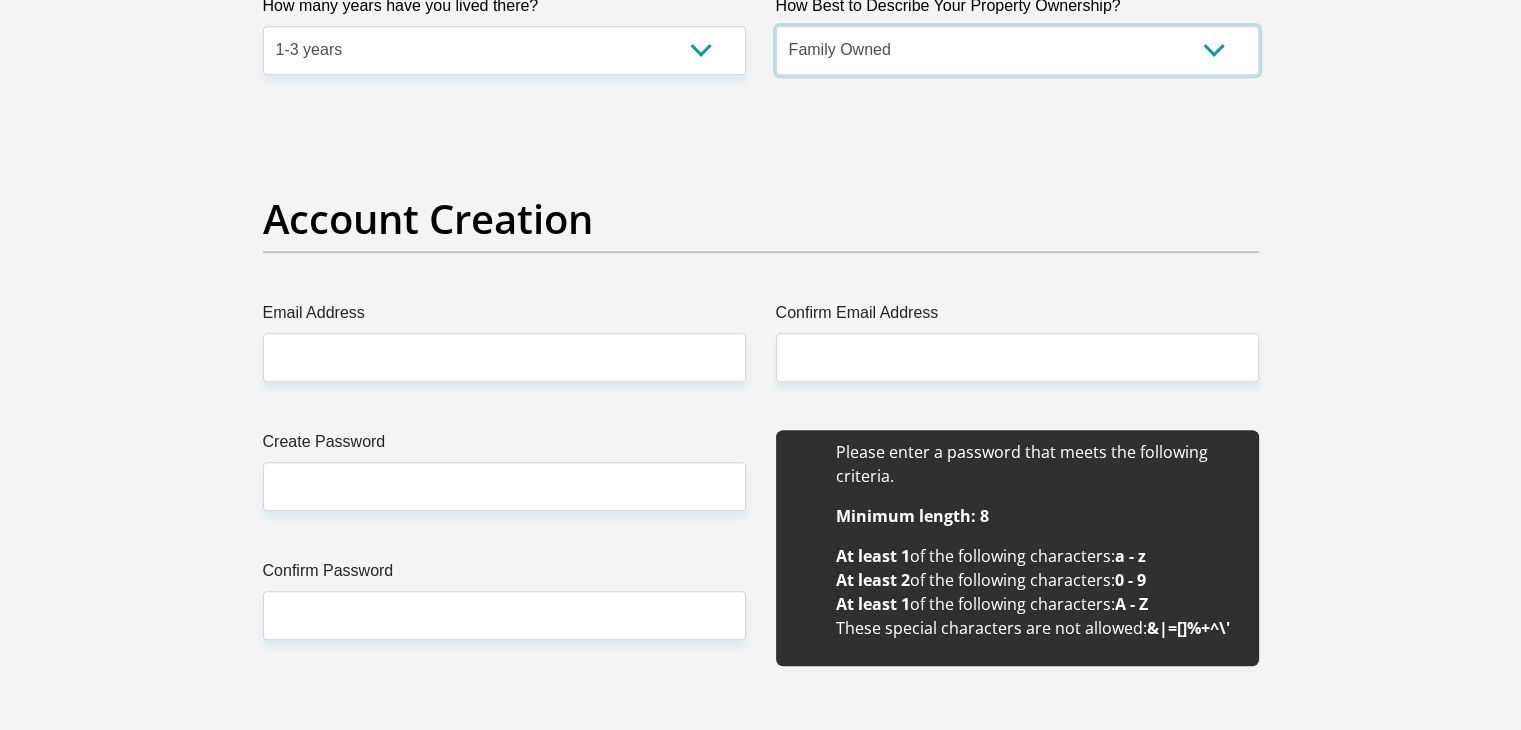 click on "Owned
Rented
Family Owned
Company Dwelling" at bounding box center [1017, 50] 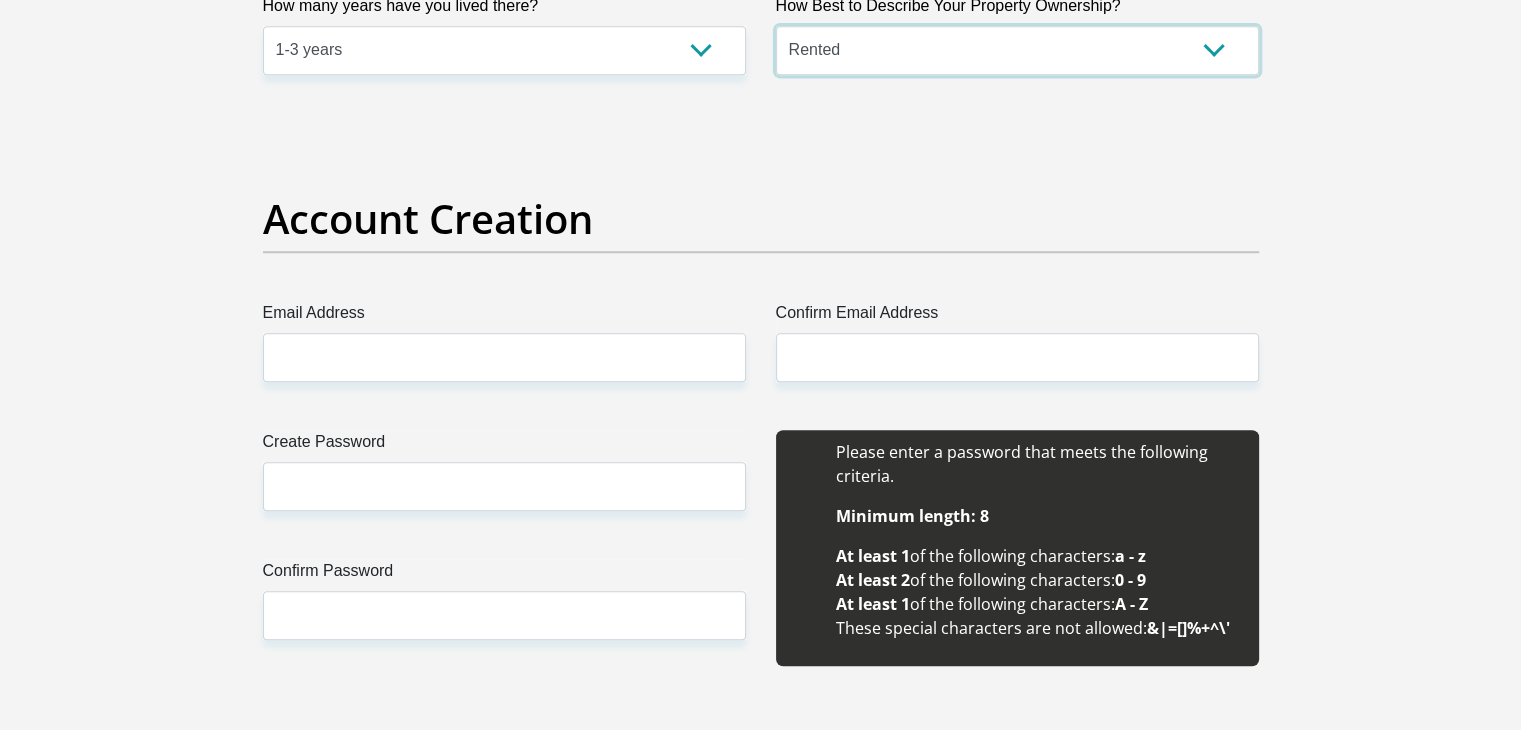 click on "Owned
Rented
Family Owned
Company Dwelling" at bounding box center (1017, 50) 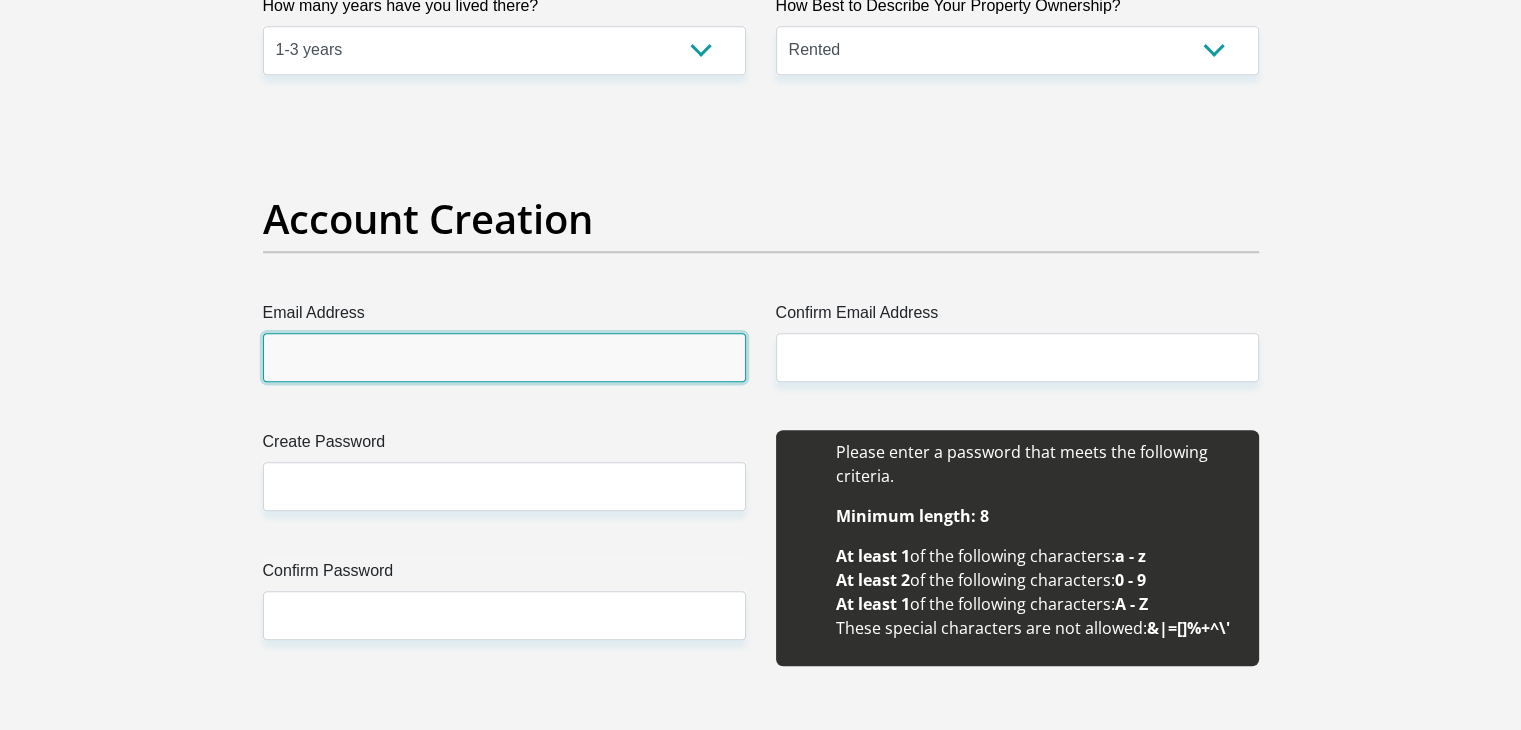 click on "Email Address" at bounding box center (504, 357) 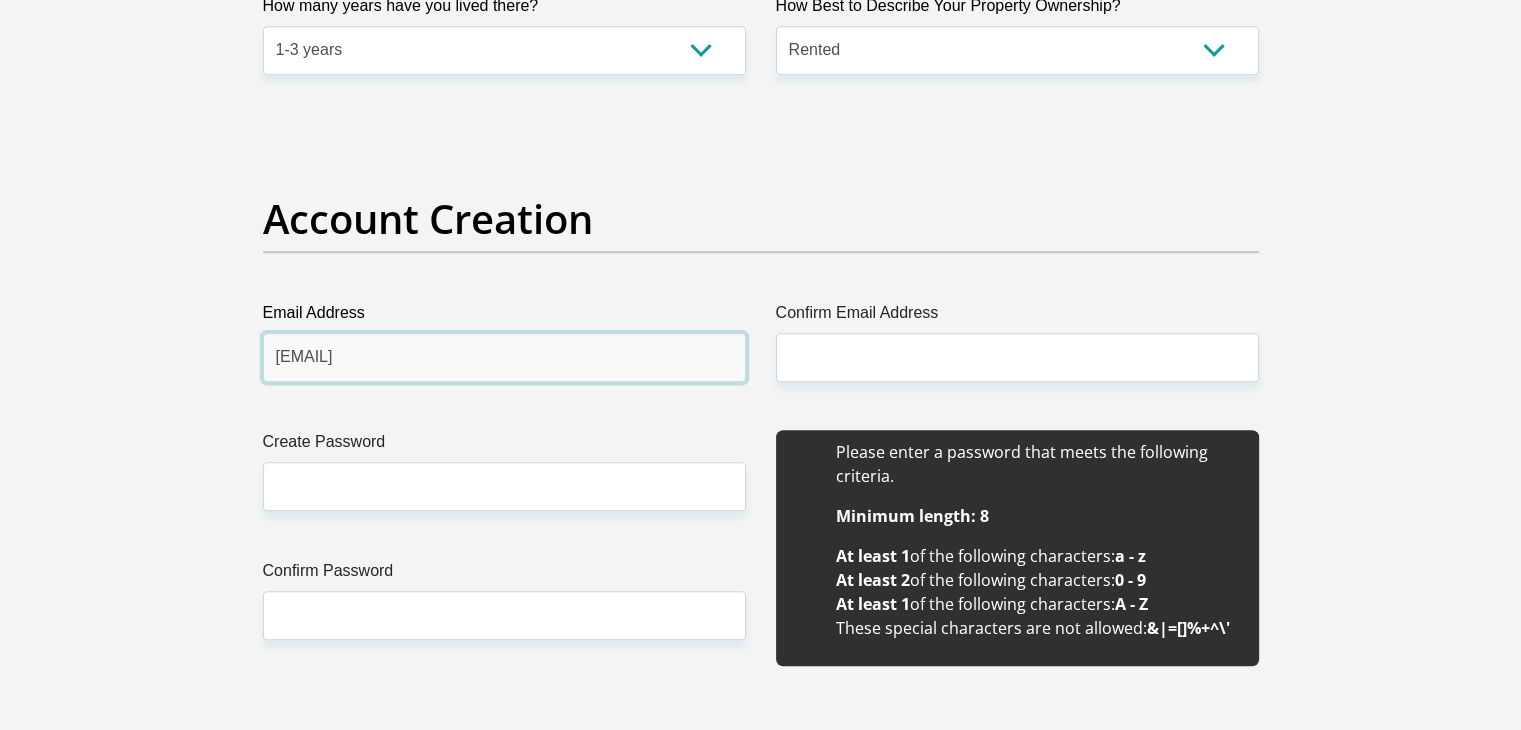 drag, startPoint x: 474, startPoint y: 360, endPoint x: 268, endPoint y: 378, distance: 206.78491 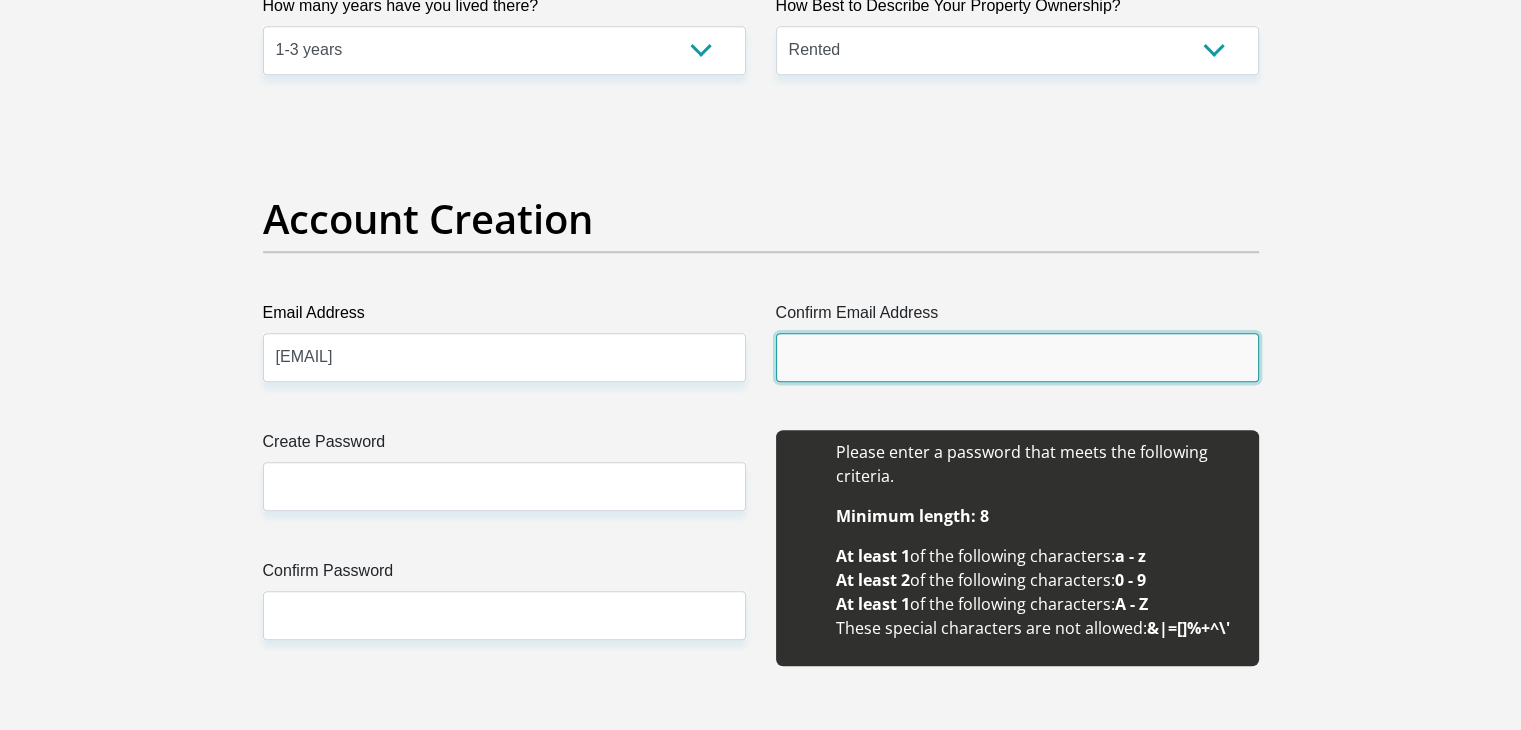 click on "Confirm Email Address" at bounding box center (1017, 357) 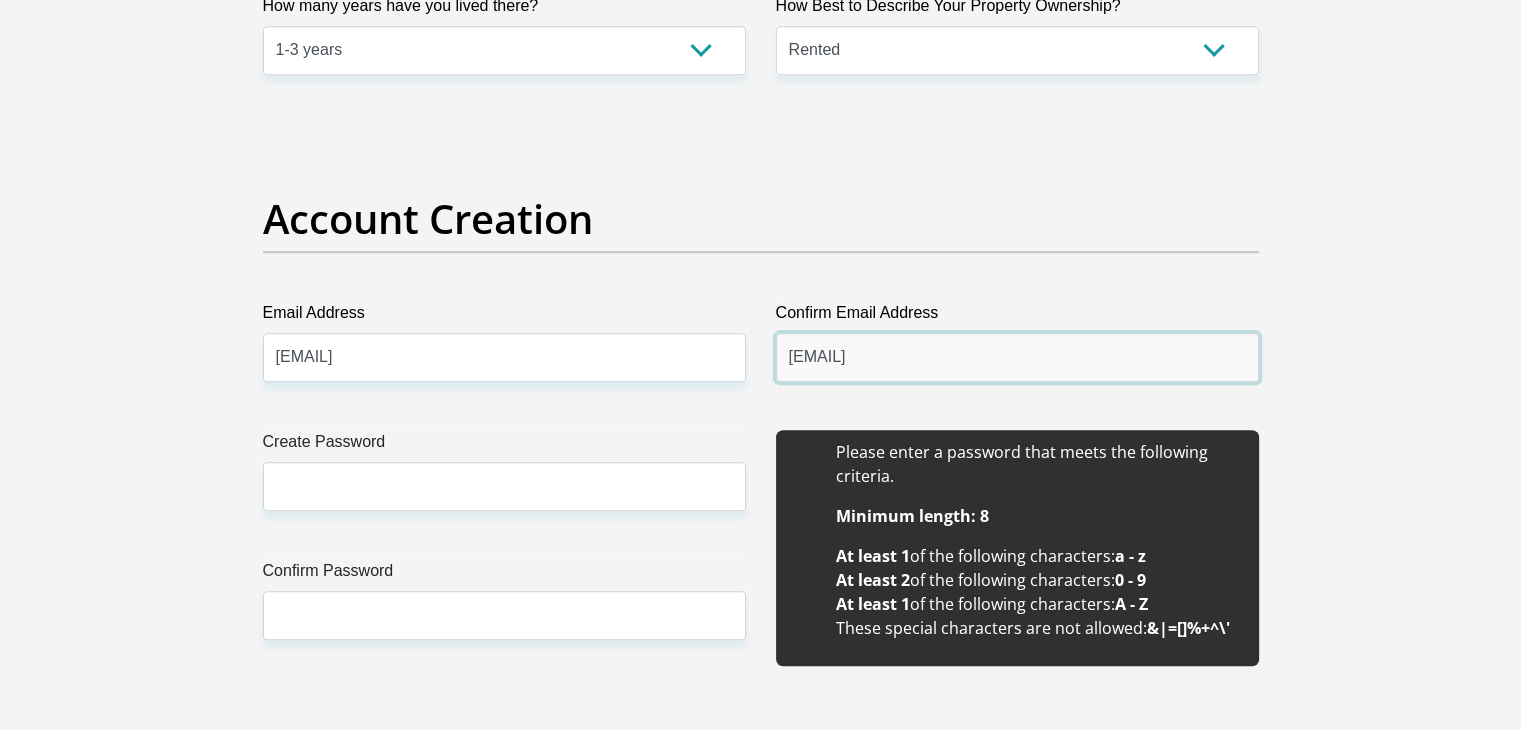 type on "[EMAIL]" 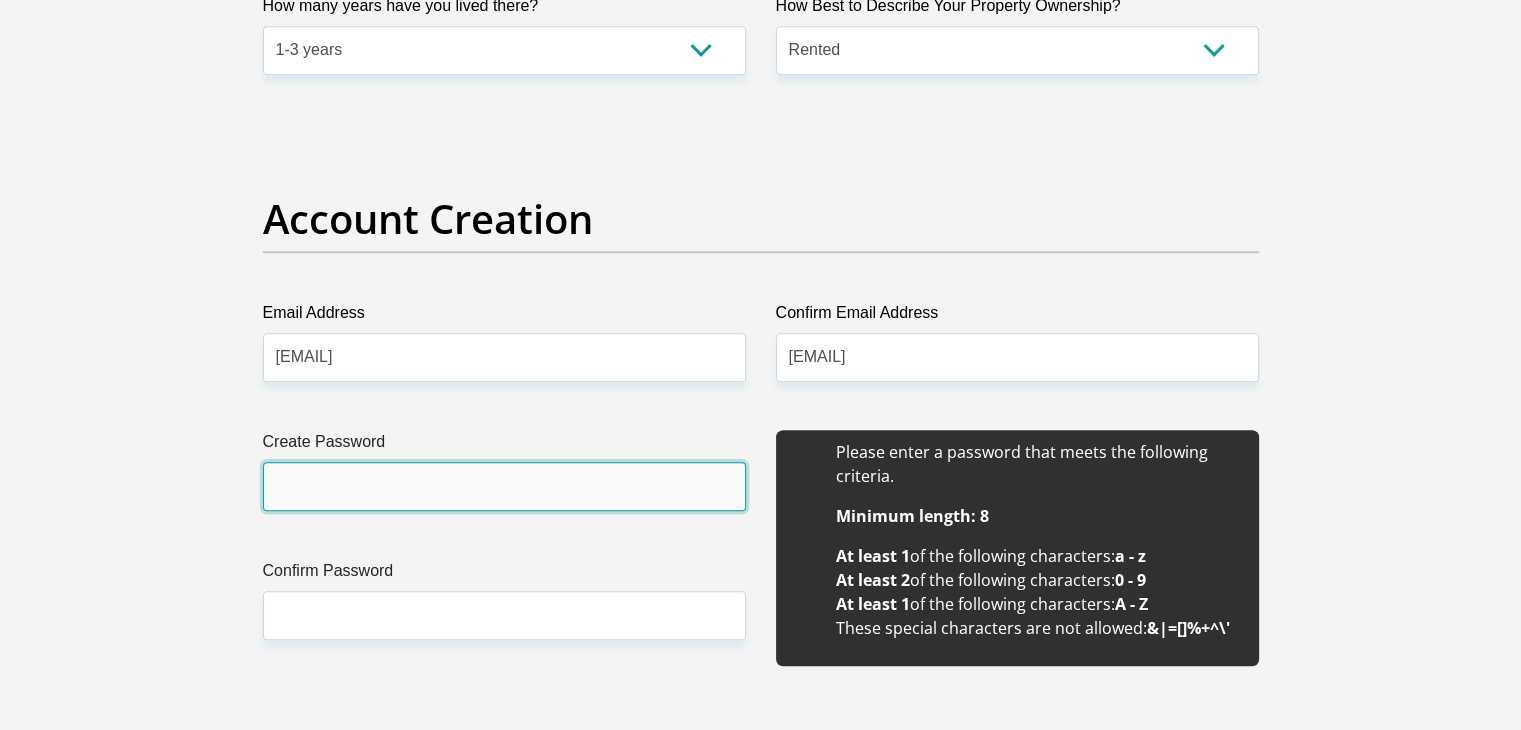 click on "Create Password" at bounding box center (504, 486) 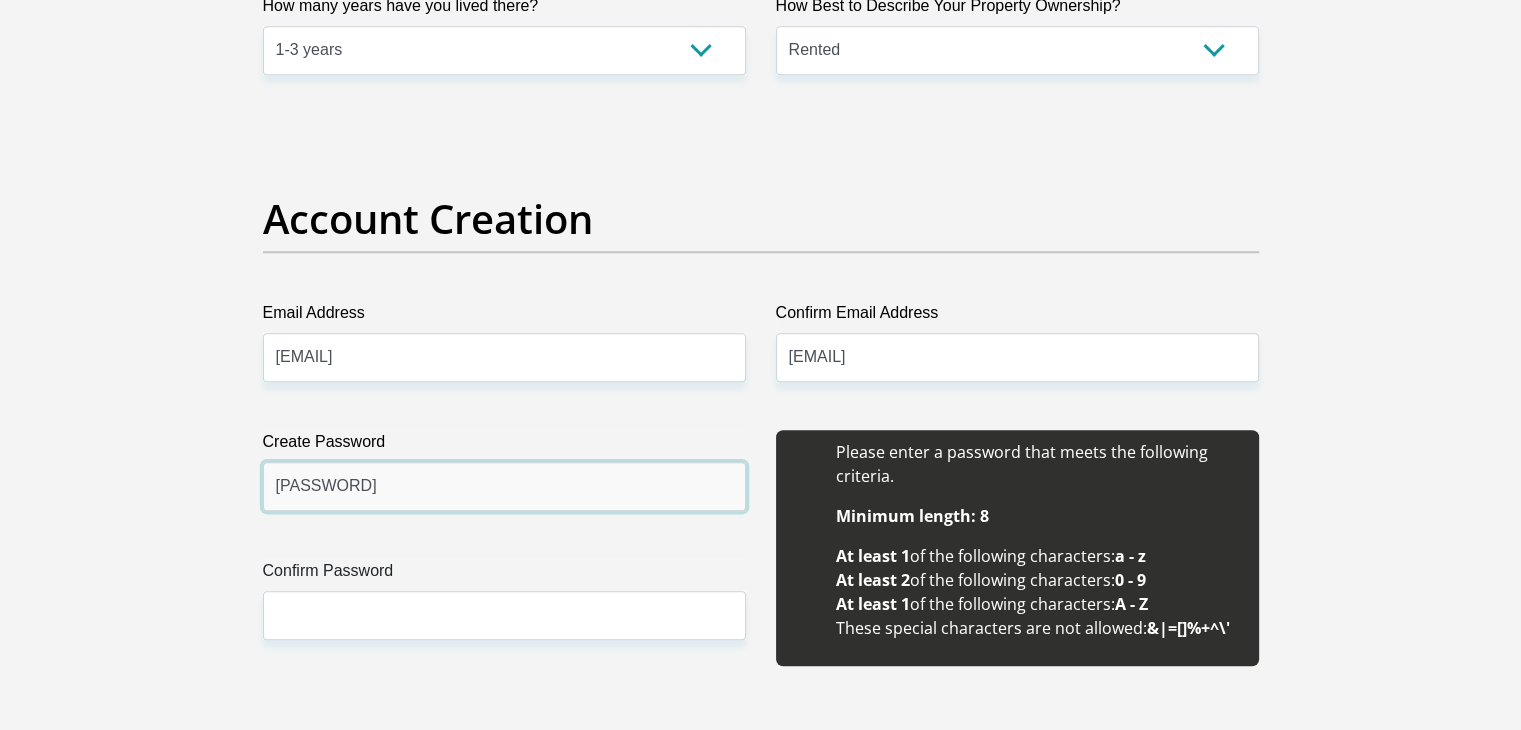 drag, startPoint x: 425, startPoint y: 495, endPoint x: 106, endPoint y: 504, distance: 319.12692 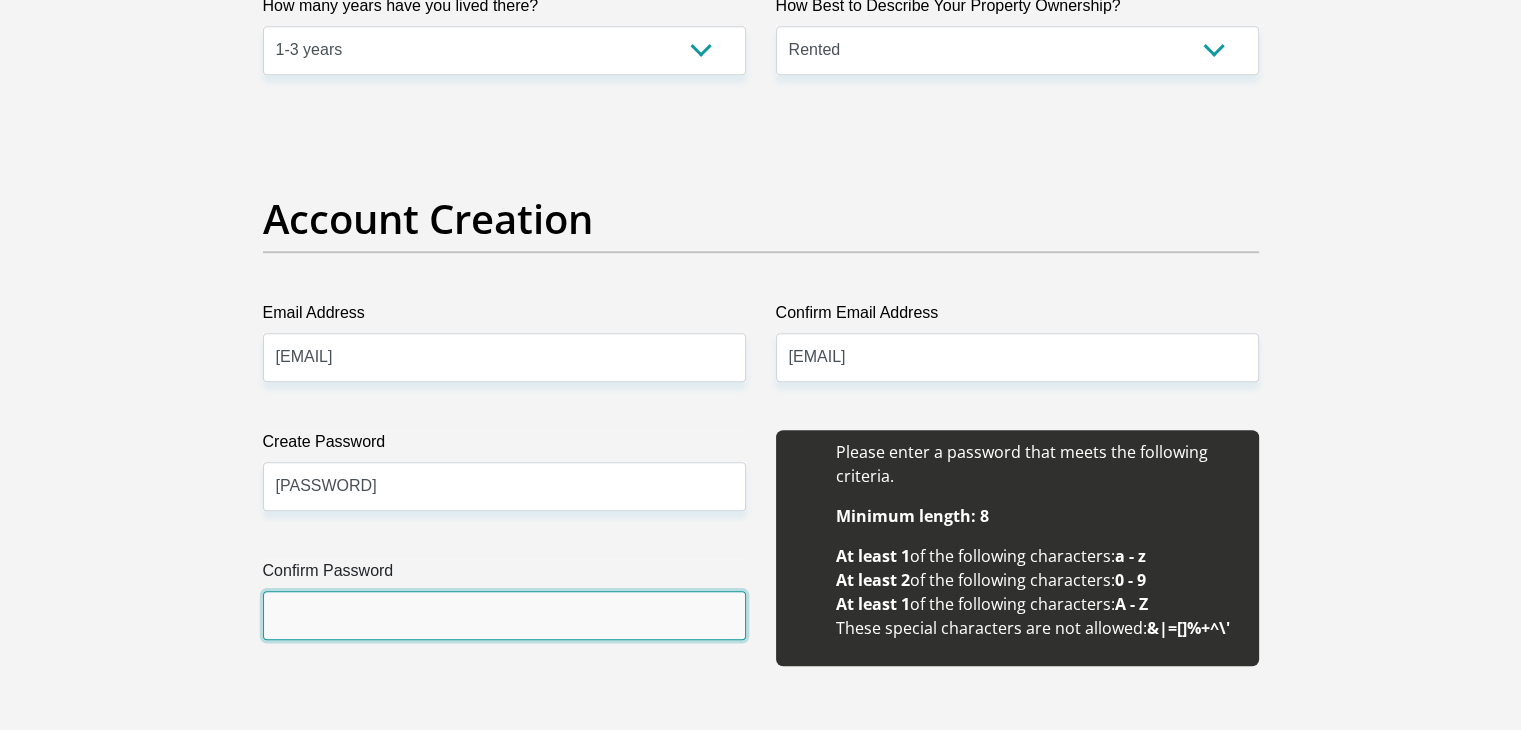 click on "Confirm Password" at bounding box center (504, 615) 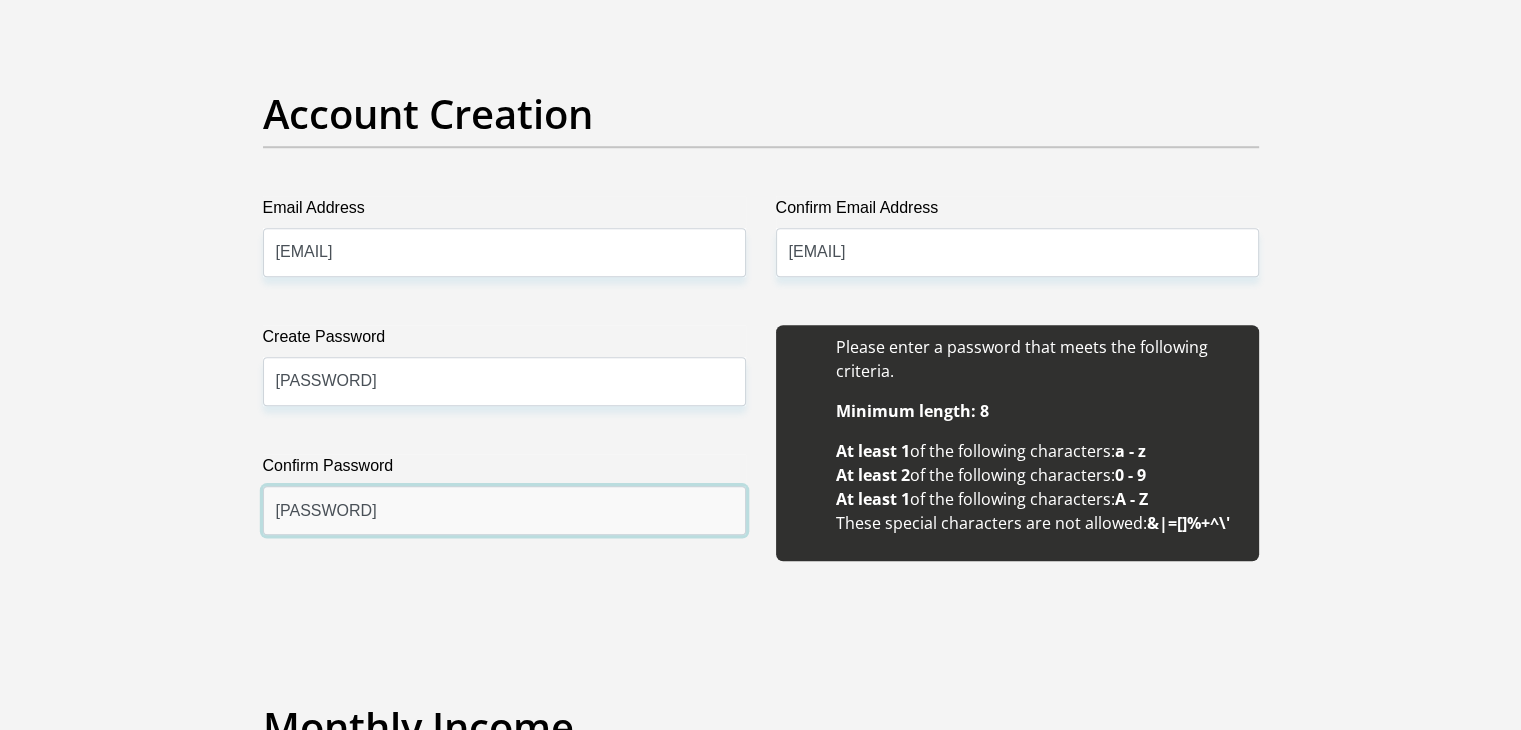 scroll, scrollTop: 1932, scrollLeft: 0, axis: vertical 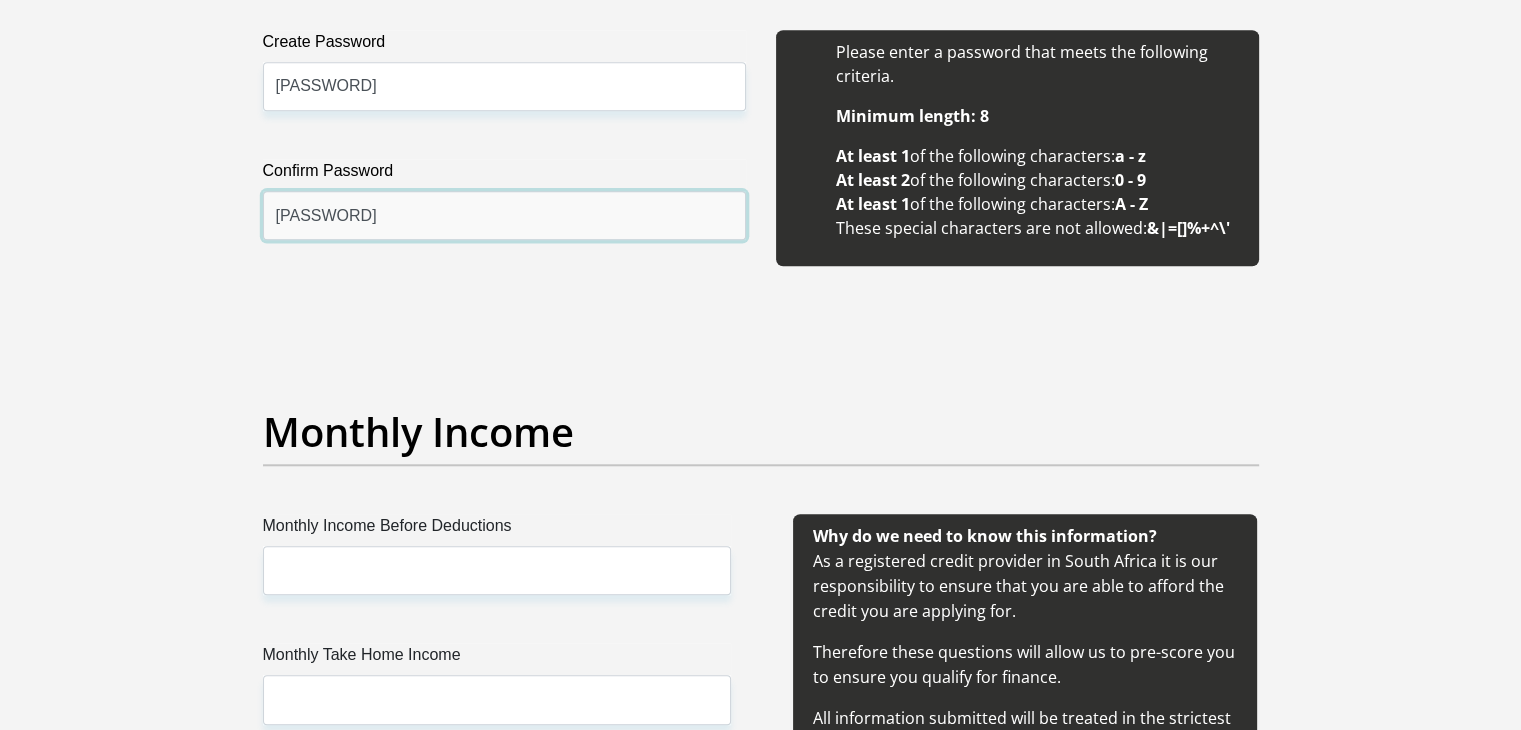 type on "[PASSWORD]" 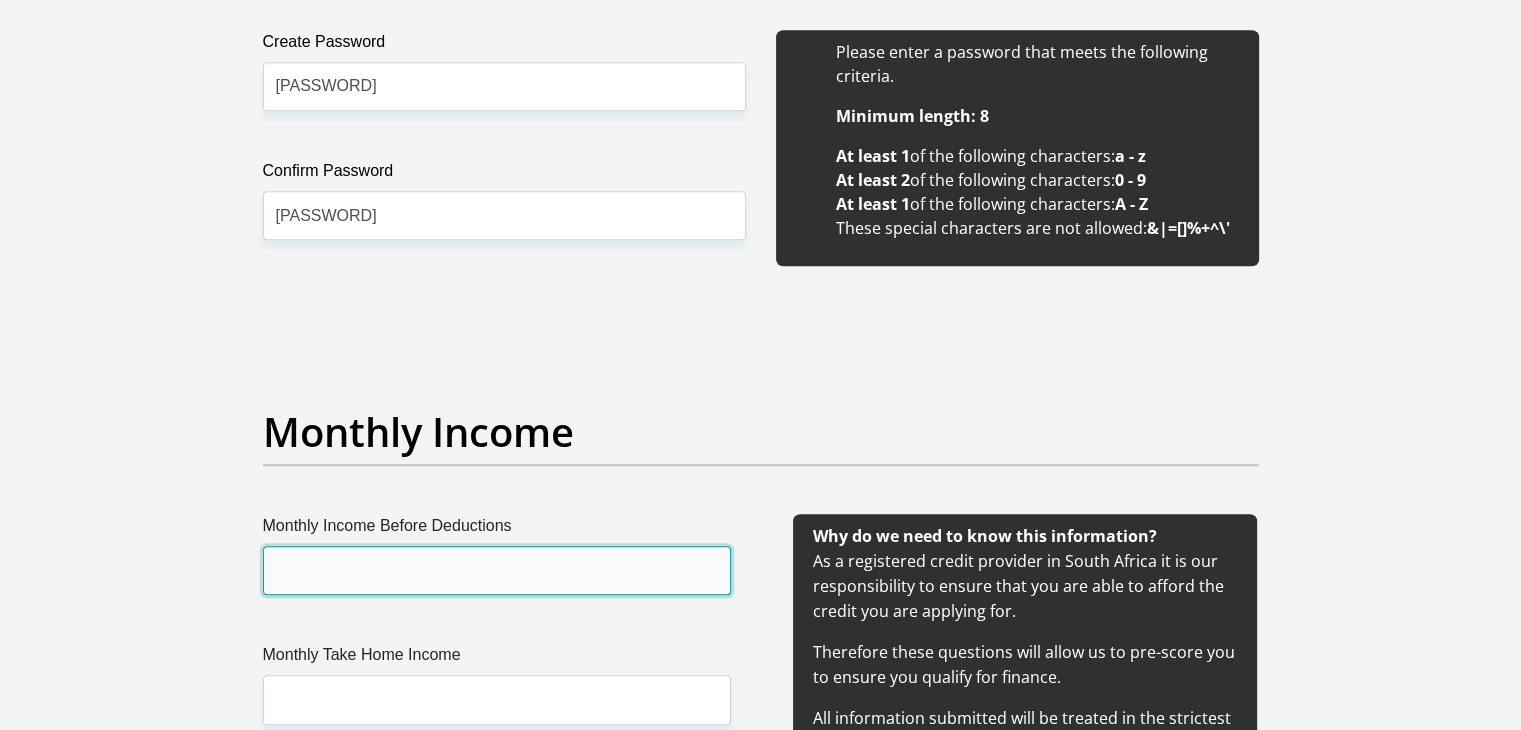 click on "Monthly Income Before Deductions" at bounding box center (497, 570) 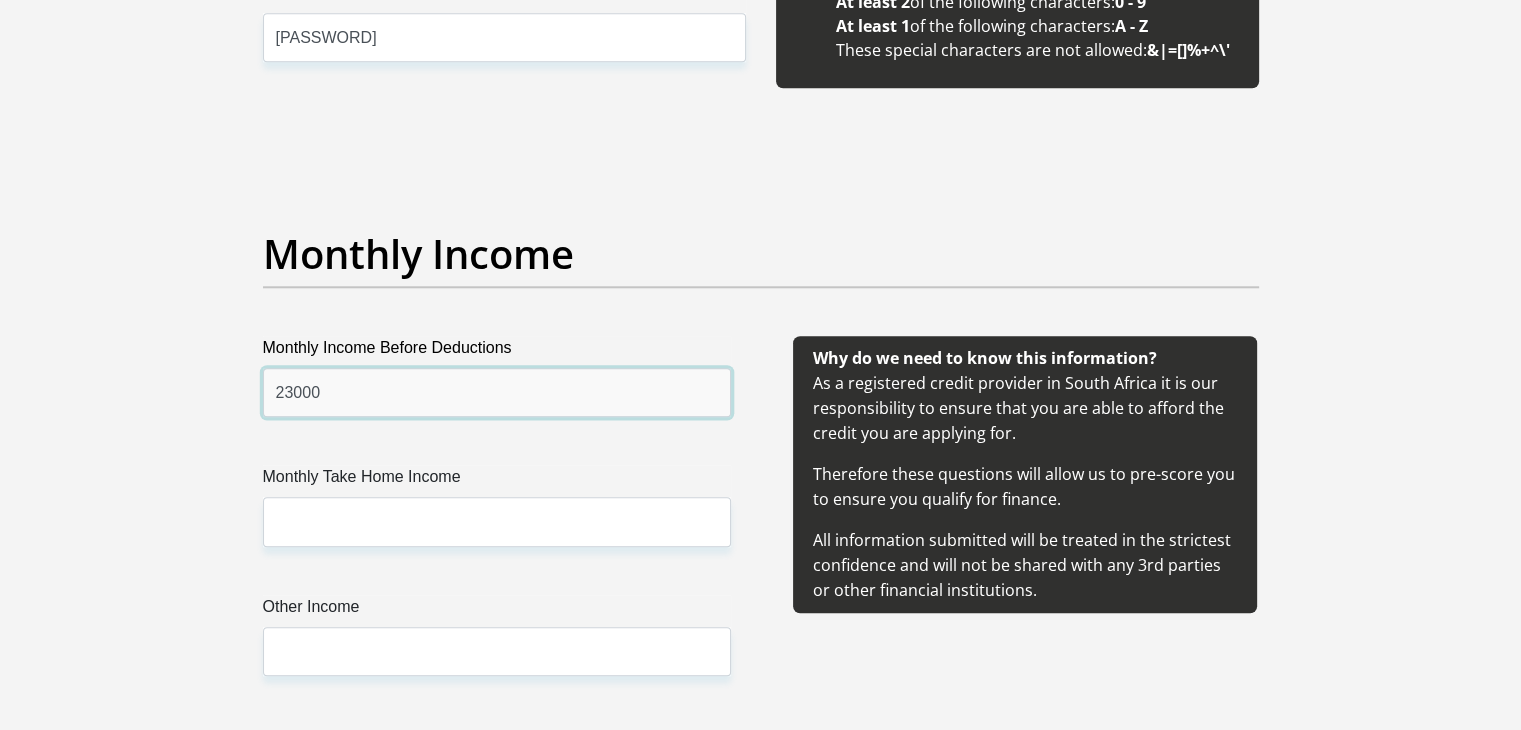 scroll, scrollTop: 2132, scrollLeft: 0, axis: vertical 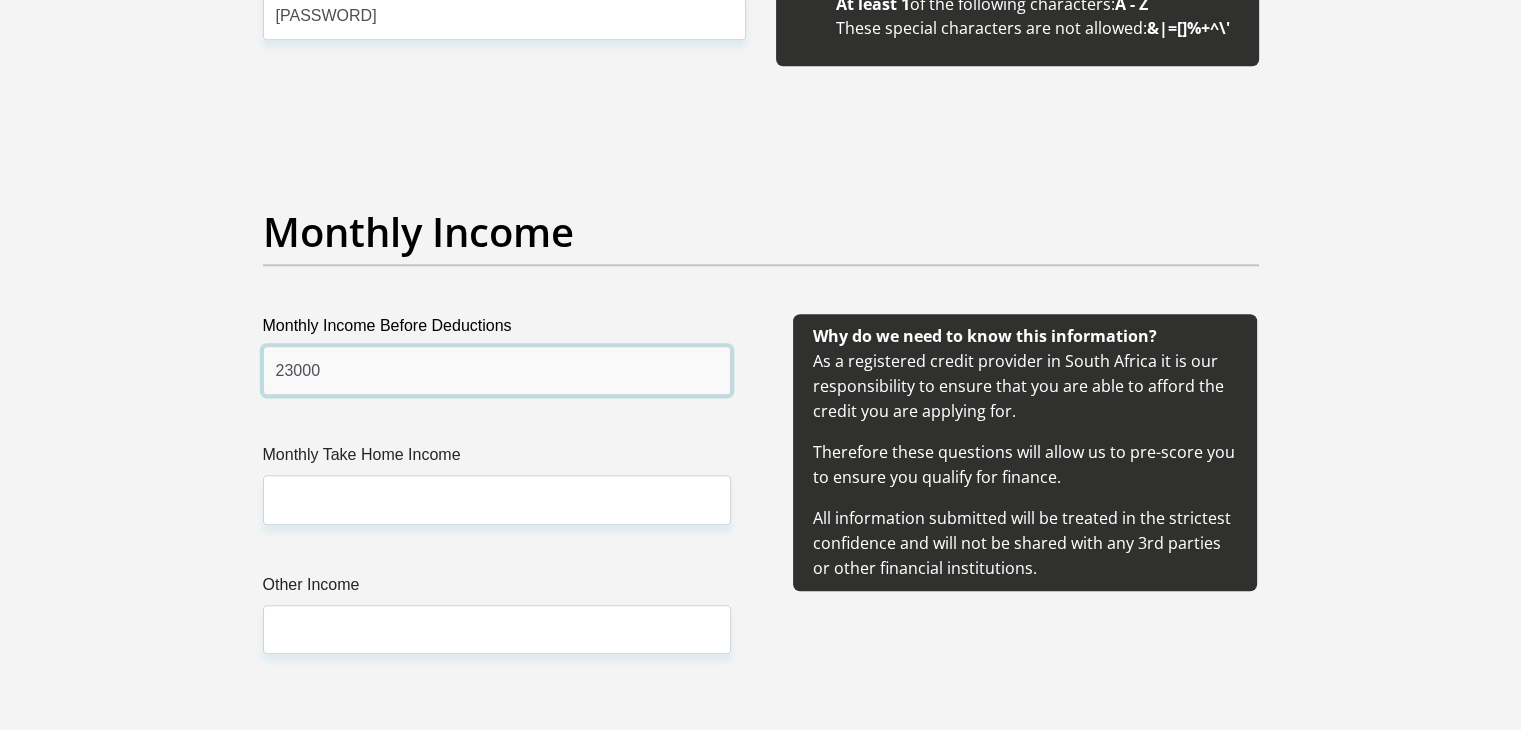 type on "23000" 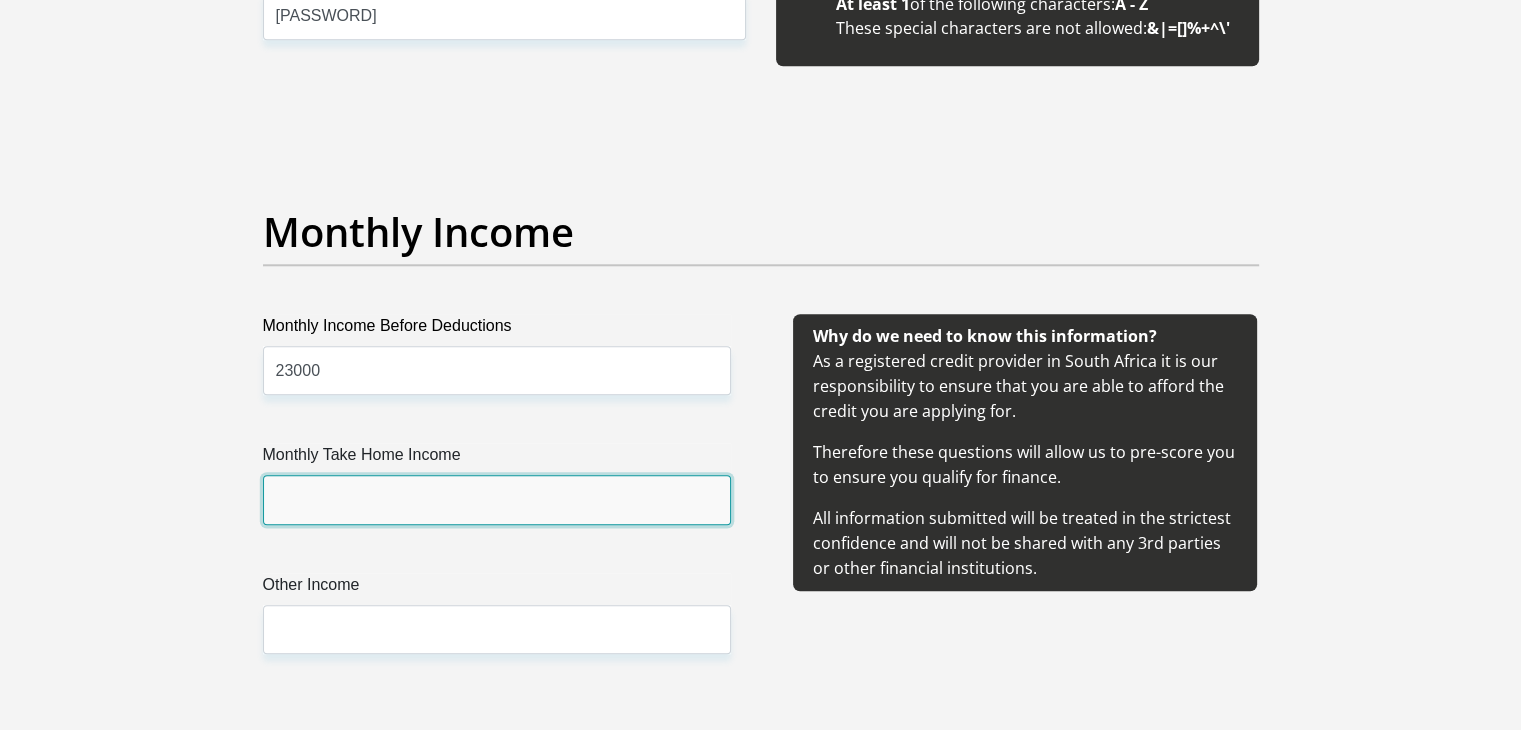click on "Monthly Take Home Income" at bounding box center (497, 499) 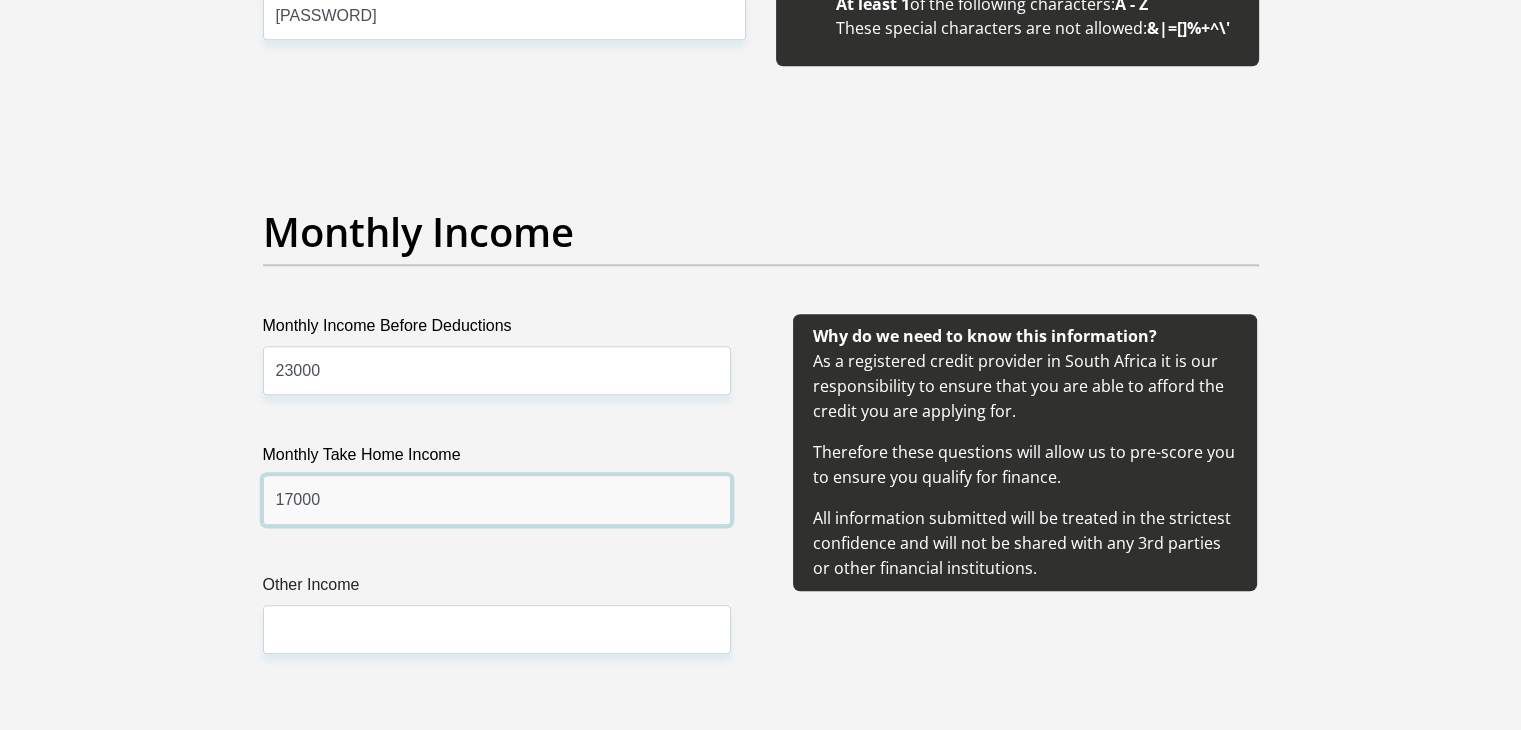 type on "17000" 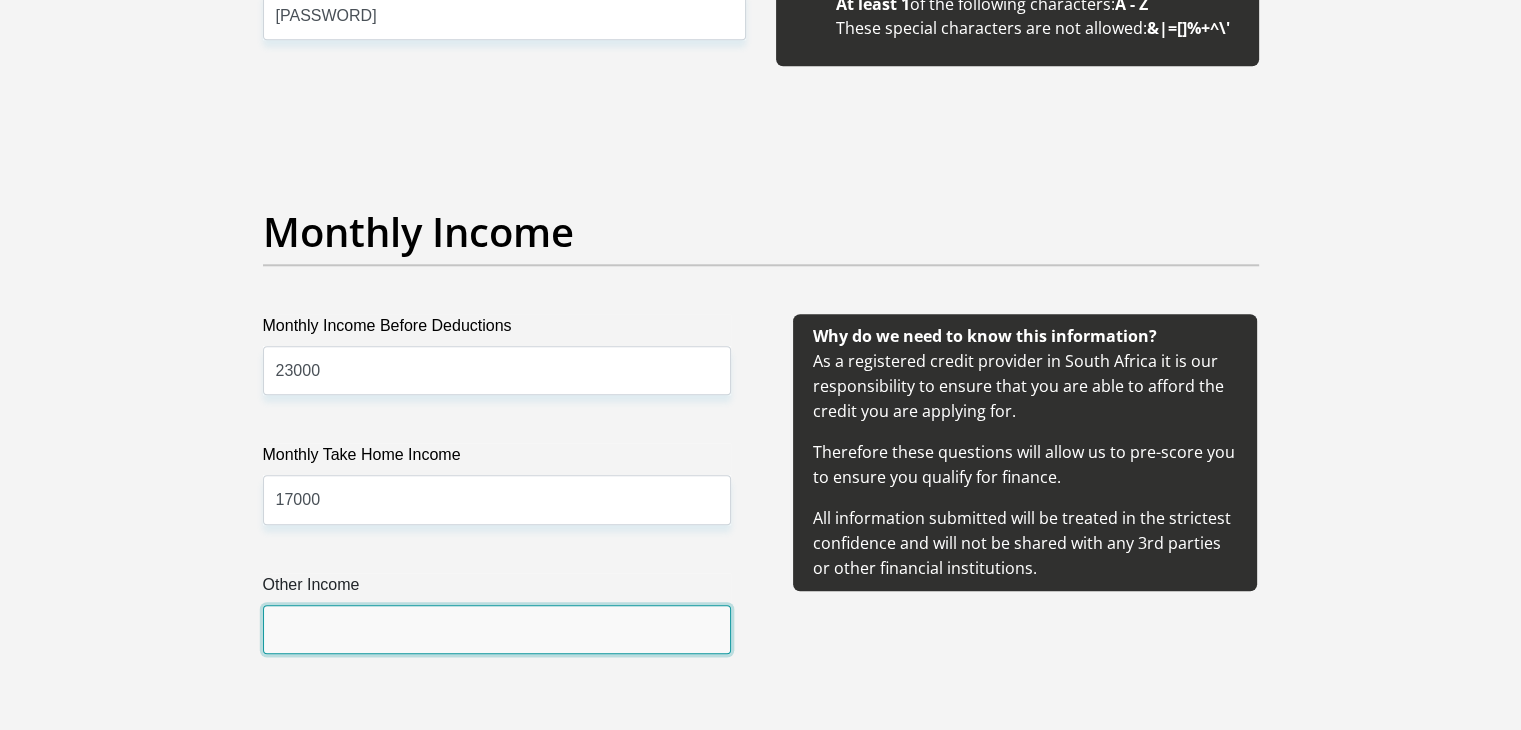click on "Other Income" at bounding box center (497, 629) 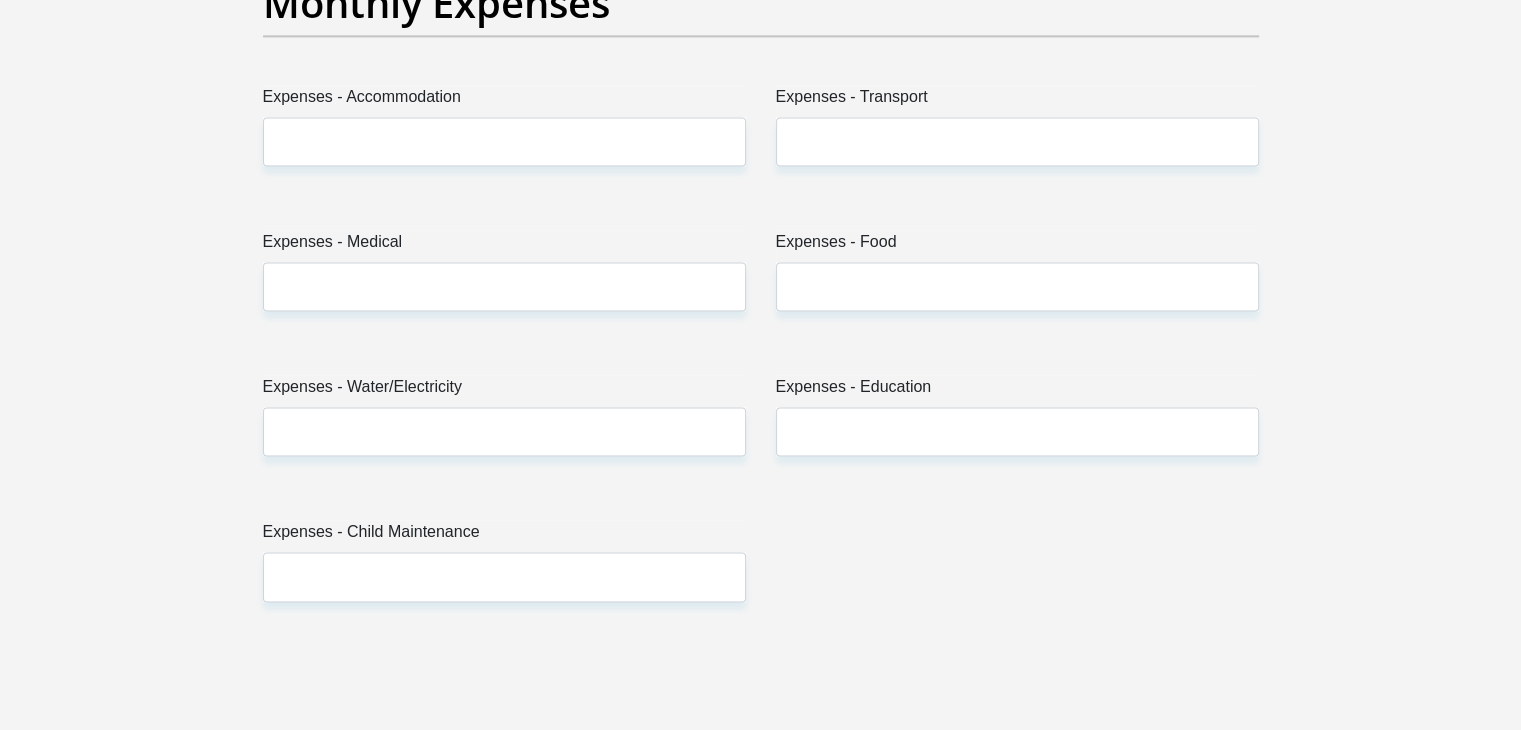 scroll, scrollTop: 2932, scrollLeft: 0, axis: vertical 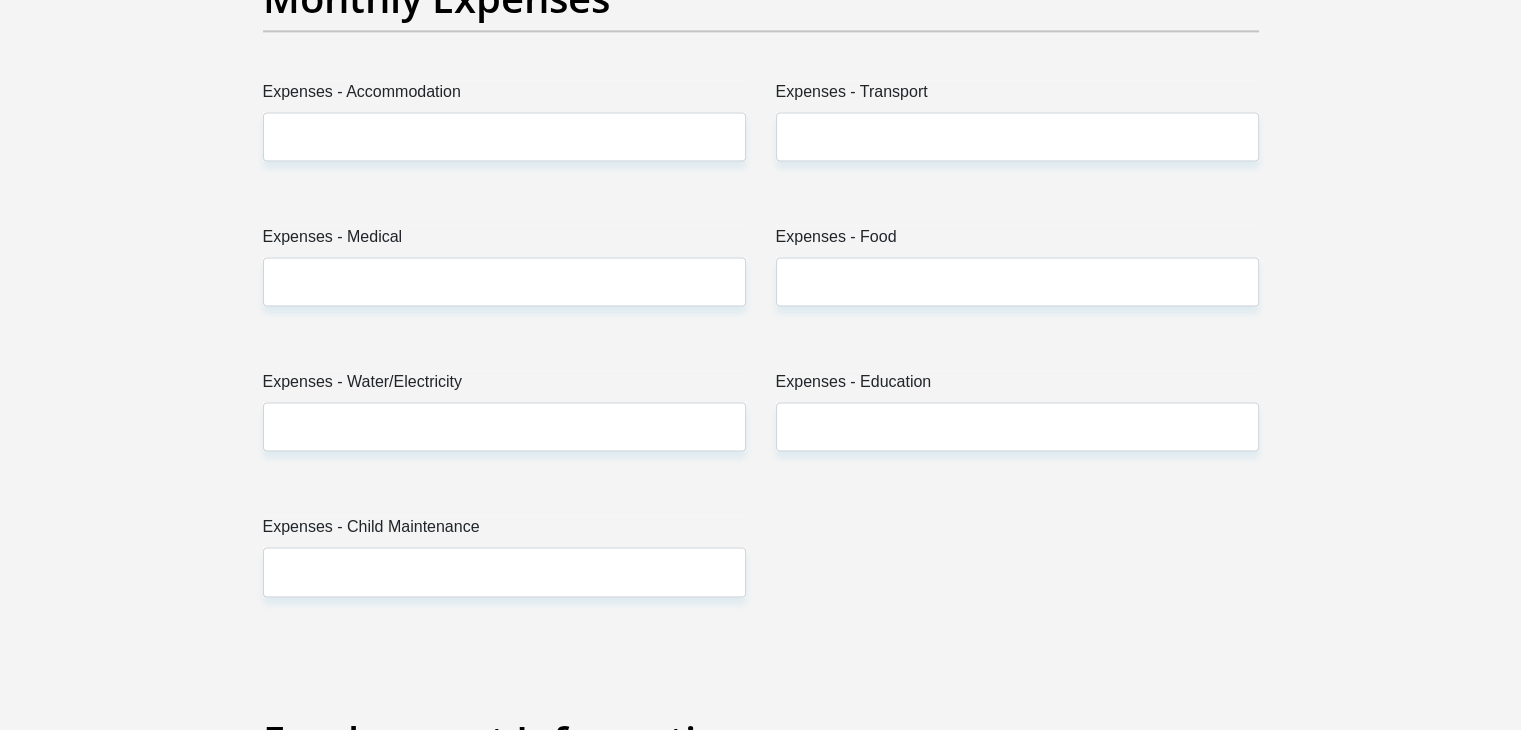 type on "2000" 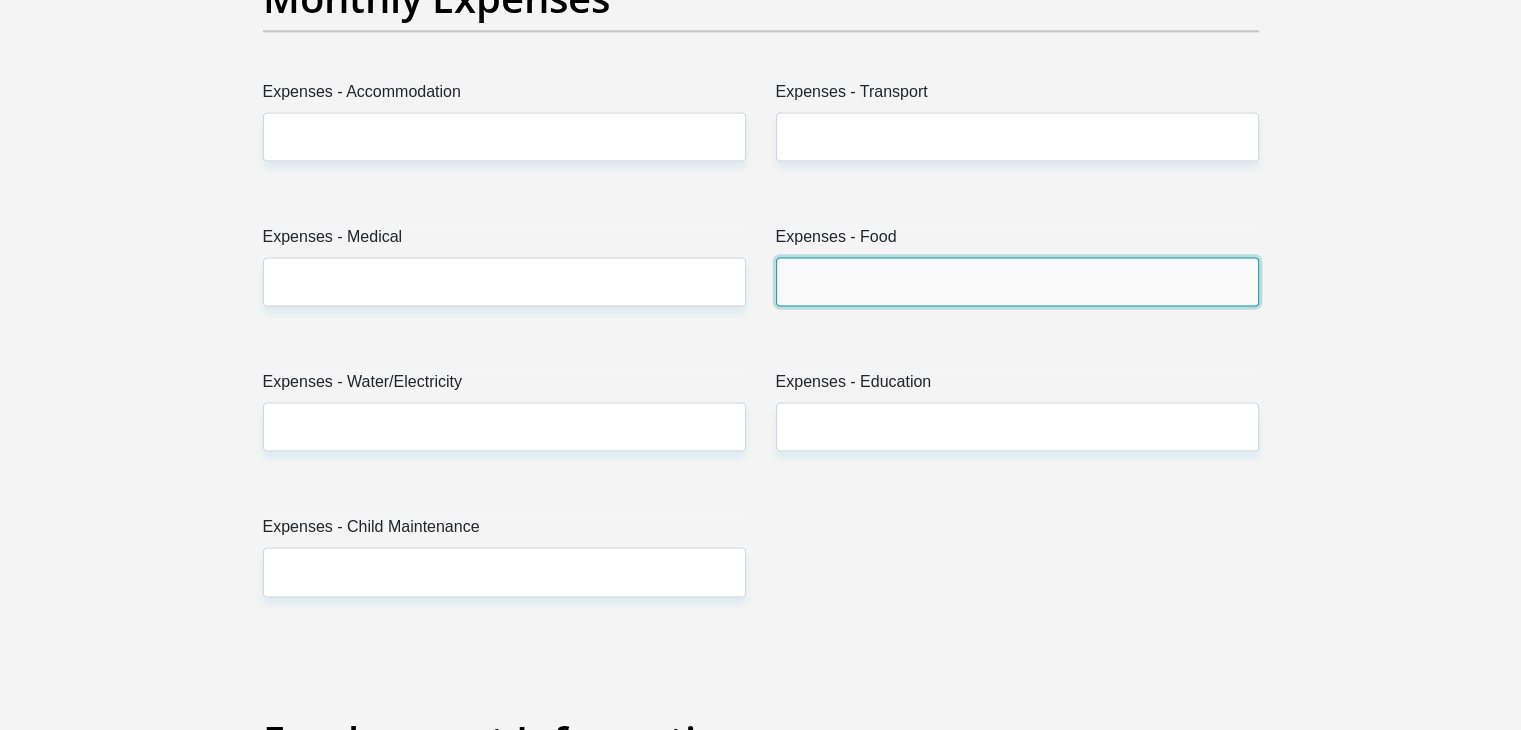 click on "Expenses - Food" at bounding box center [1017, 281] 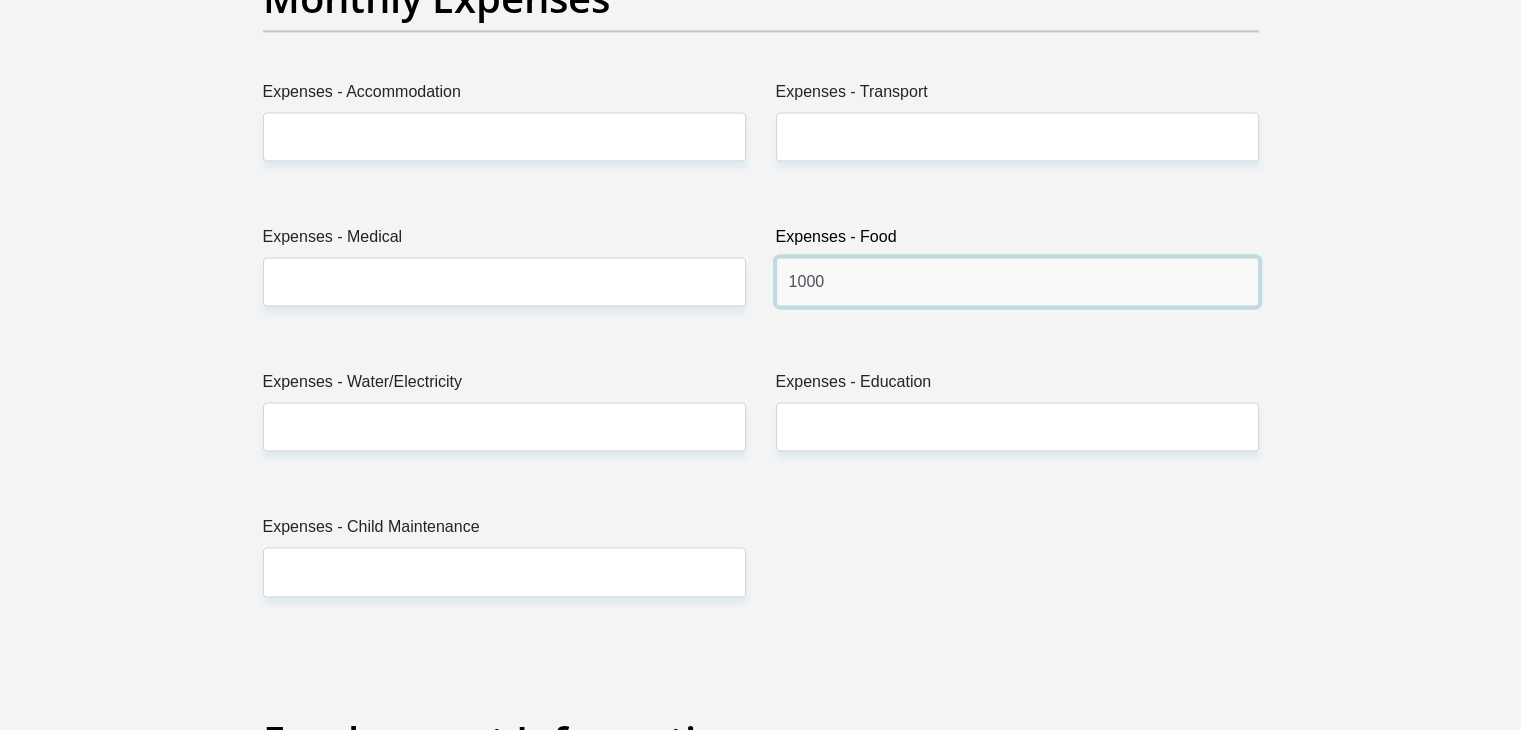 type on "1000" 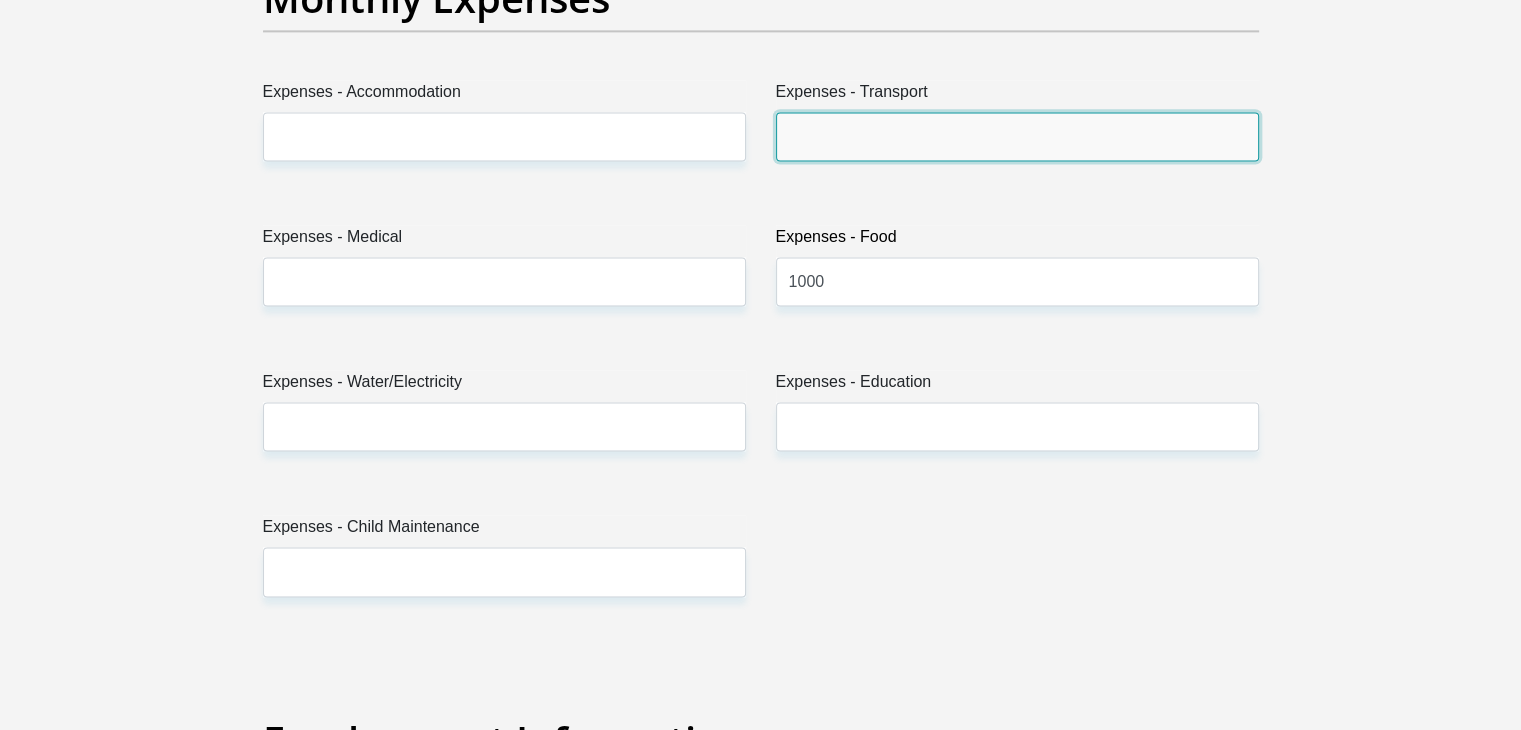 click on "Expenses - Transport" at bounding box center (1017, 136) 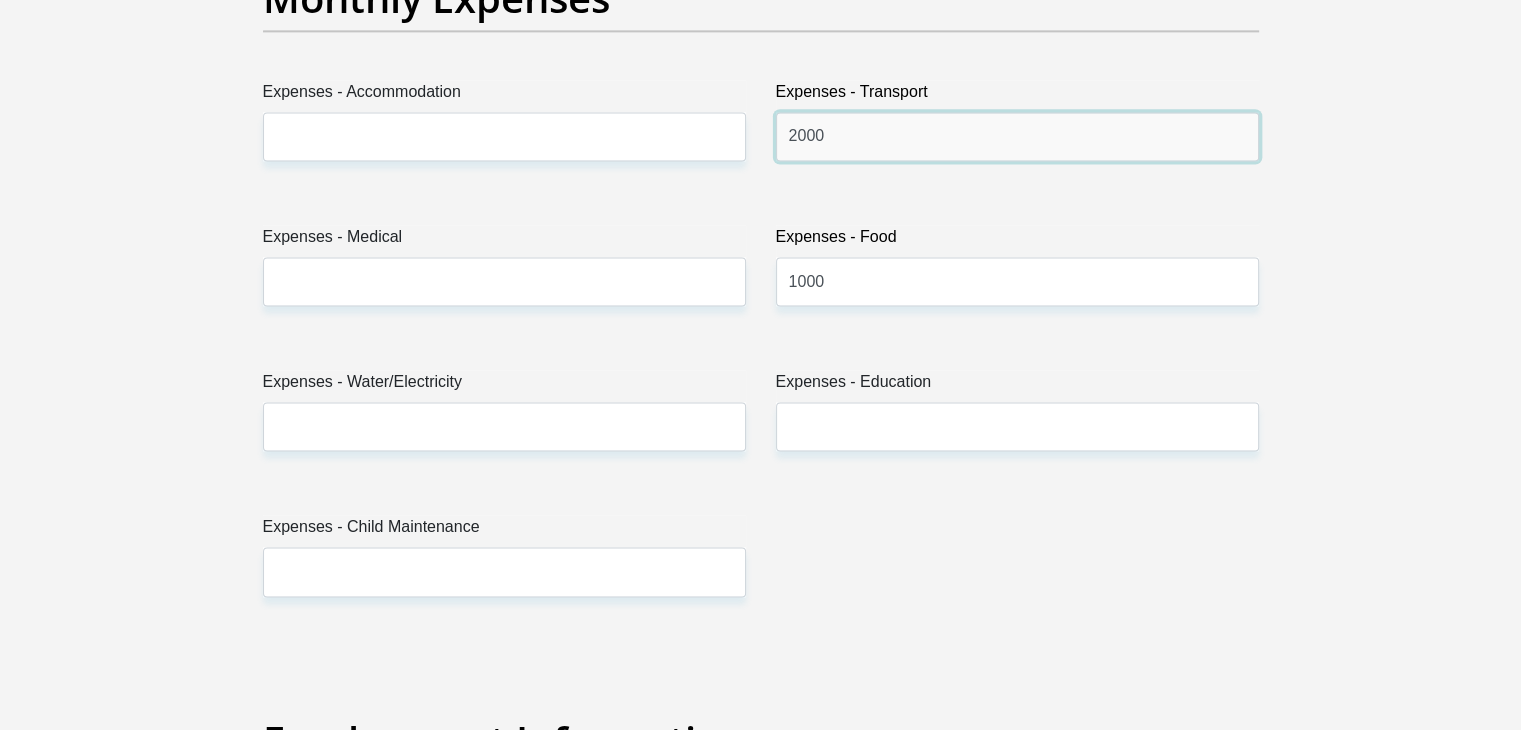 type on "2000" 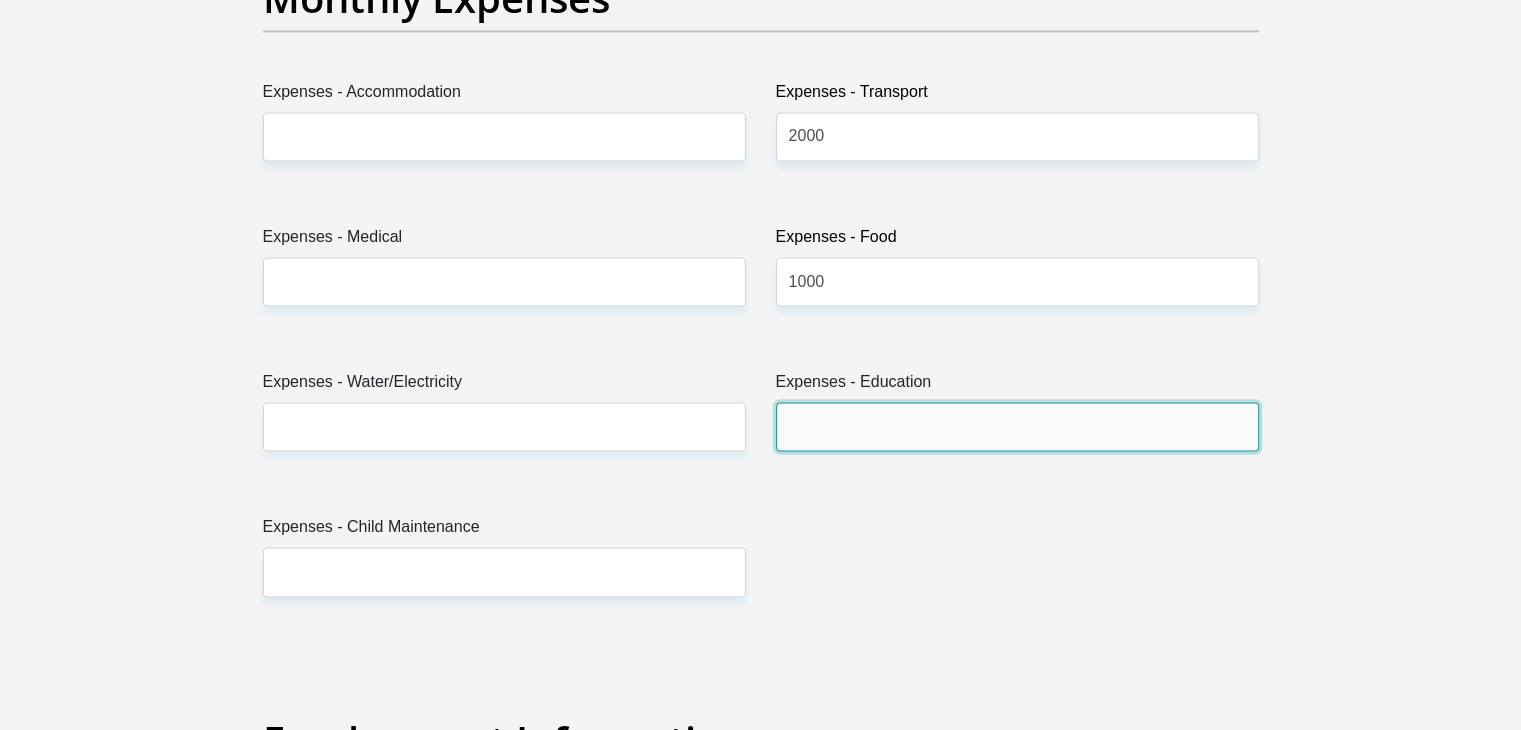 click on "Expenses - Education" at bounding box center (1017, 426) 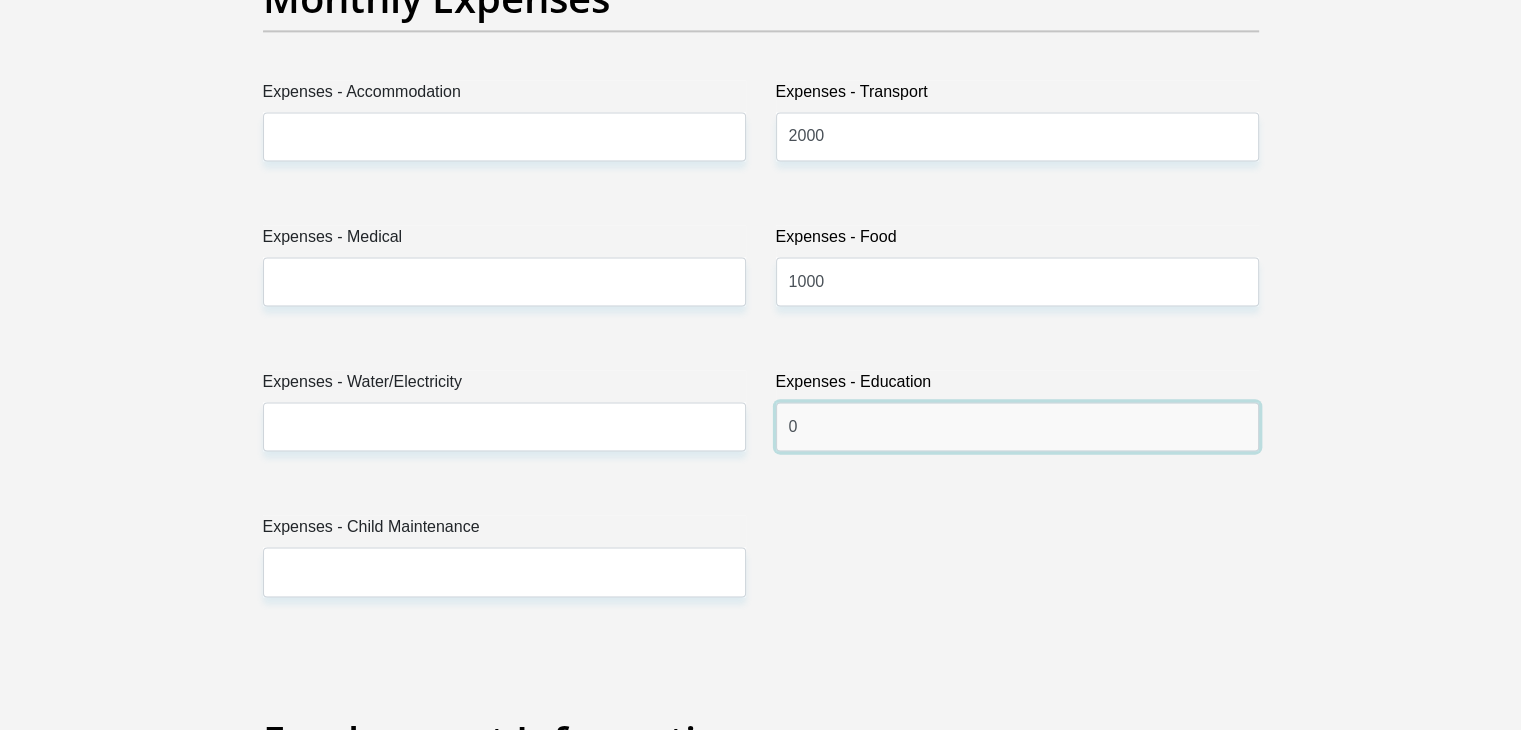 type on "0" 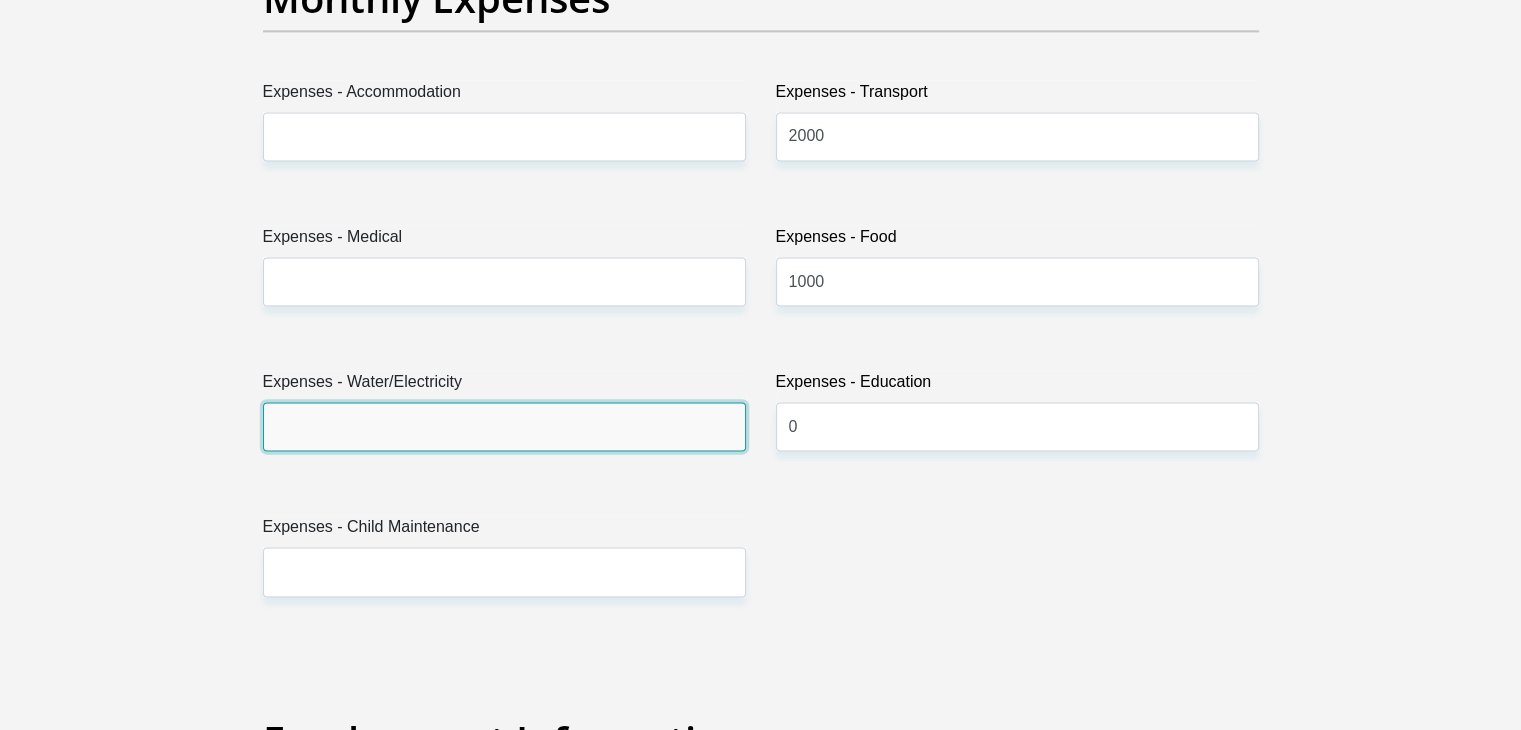 click on "Expenses - Water/Electricity" at bounding box center [504, 426] 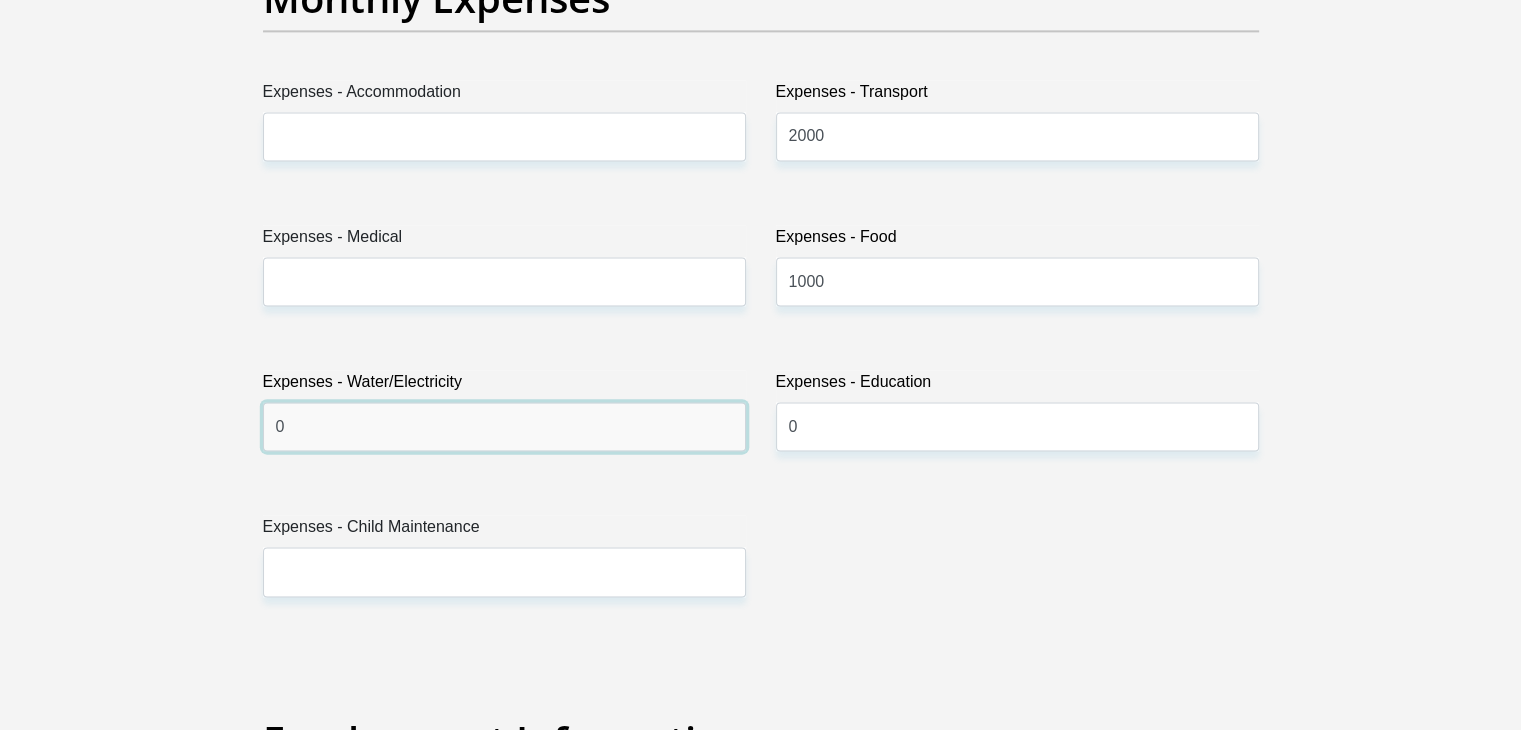 type on "0" 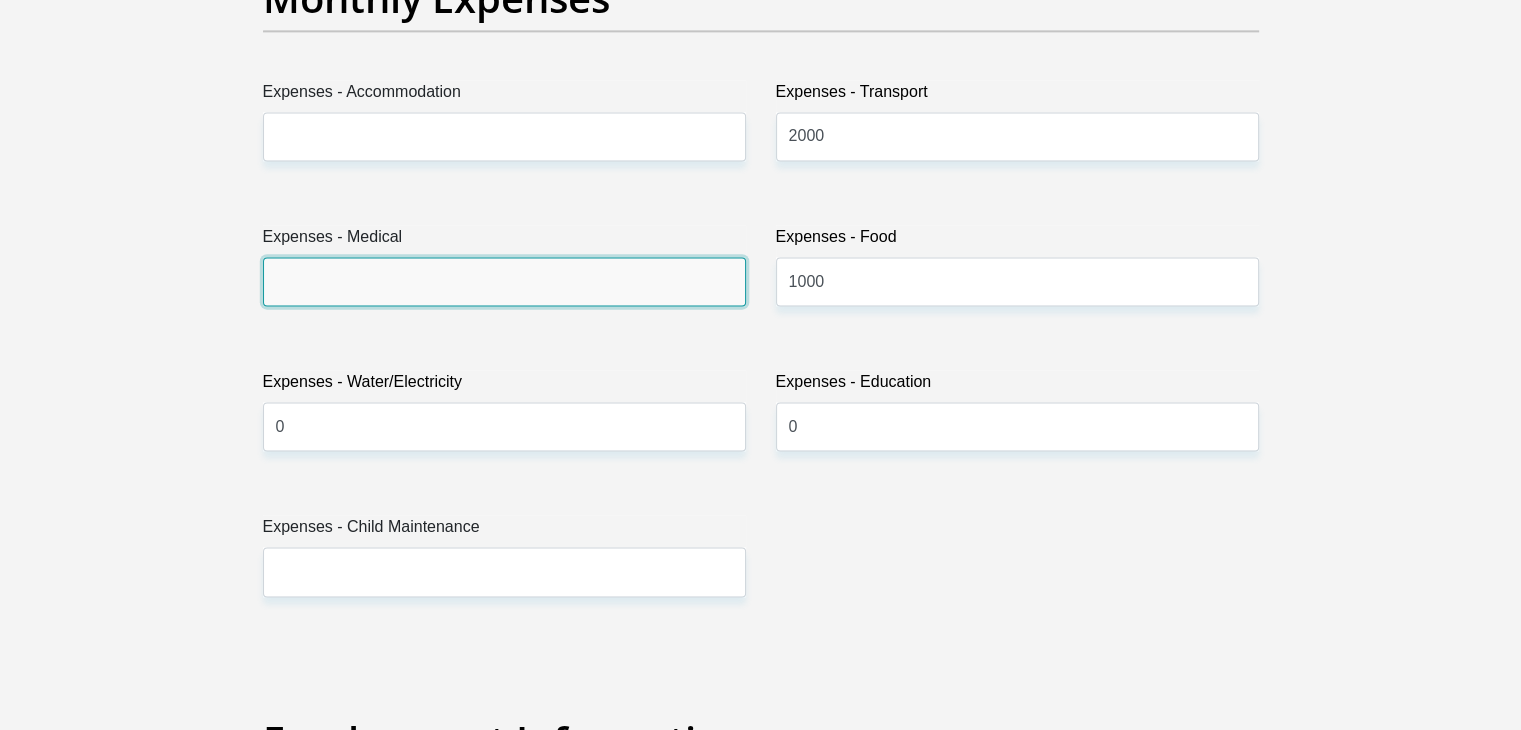 click on "Expenses - Medical" at bounding box center (504, 281) 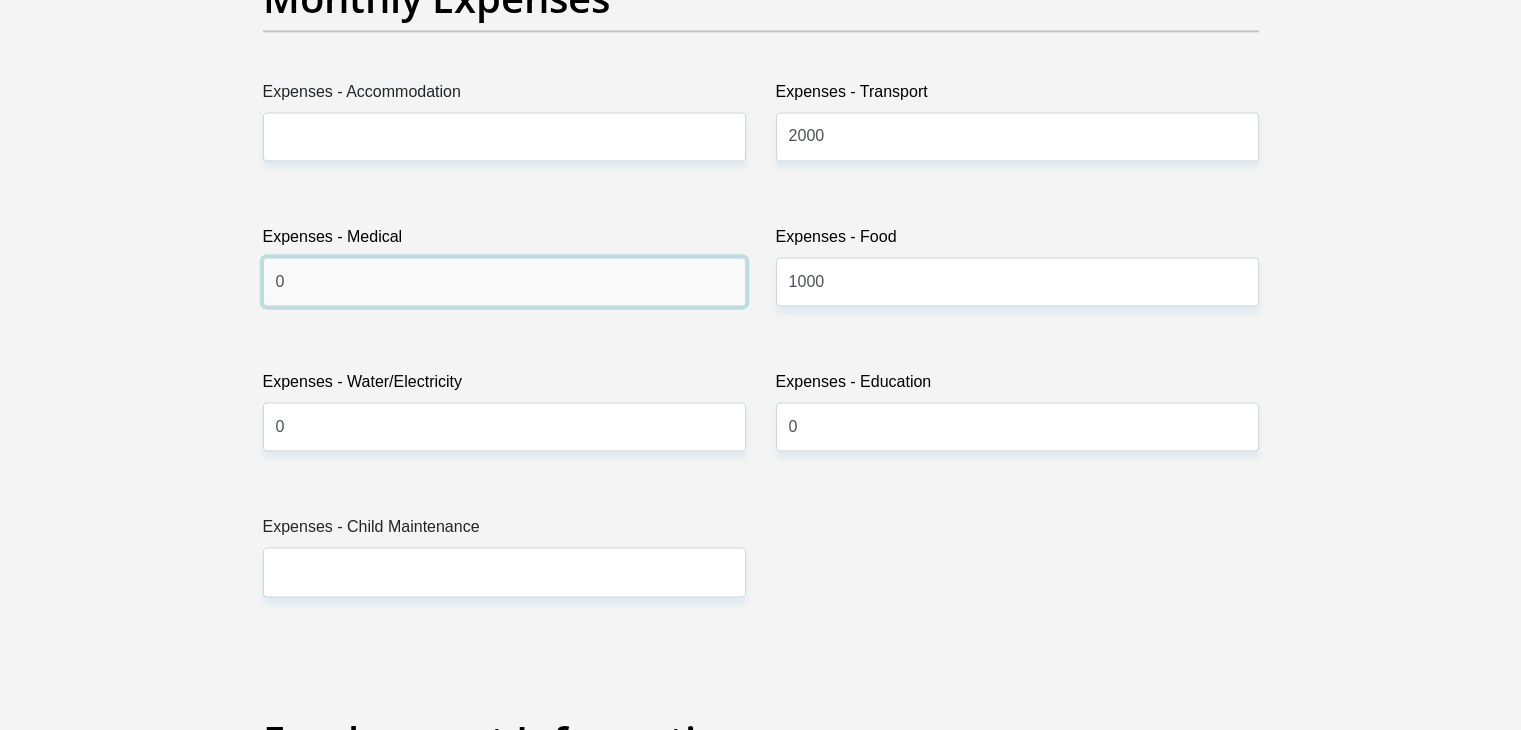 type on "0" 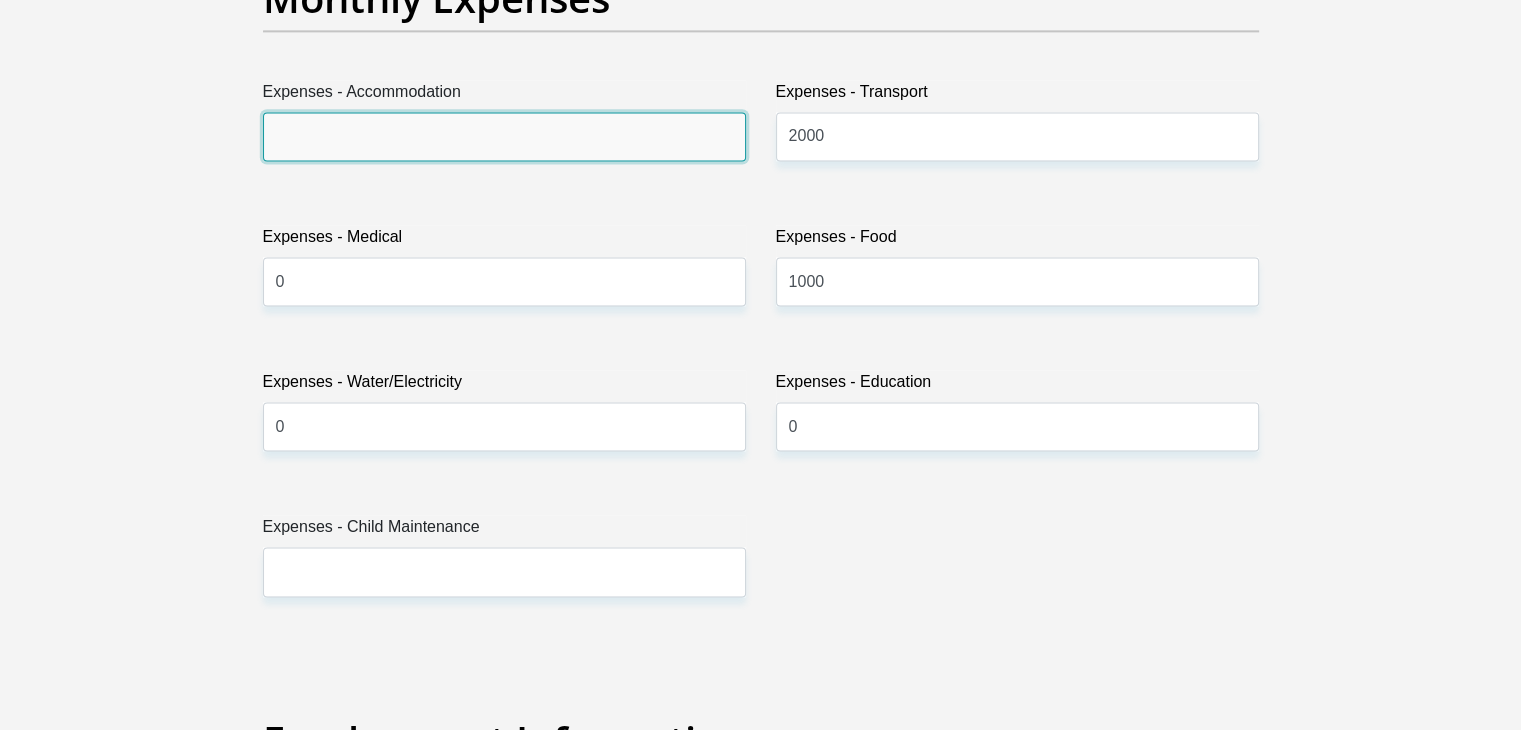 click on "Expenses - Accommodation" at bounding box center (504, 136) 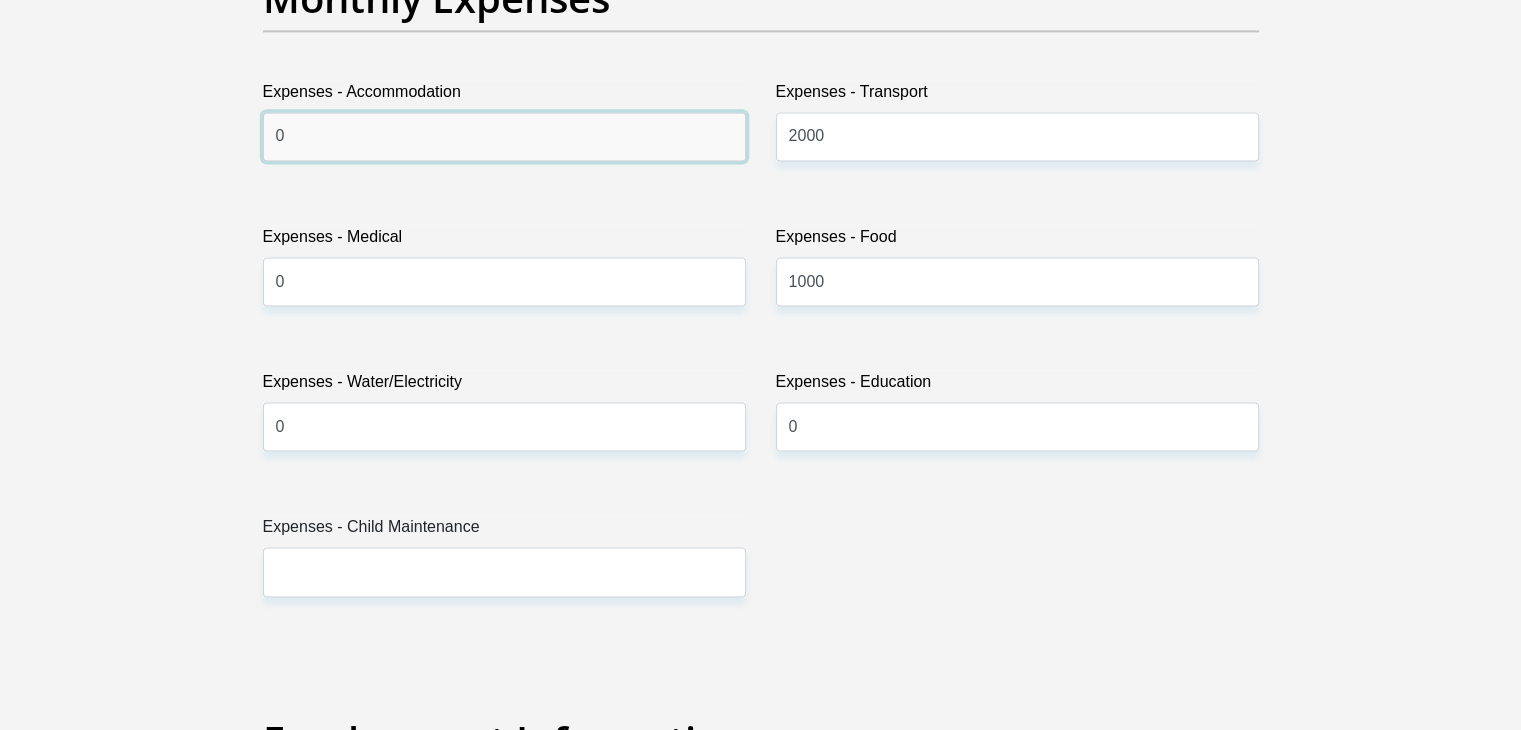 type on "0" 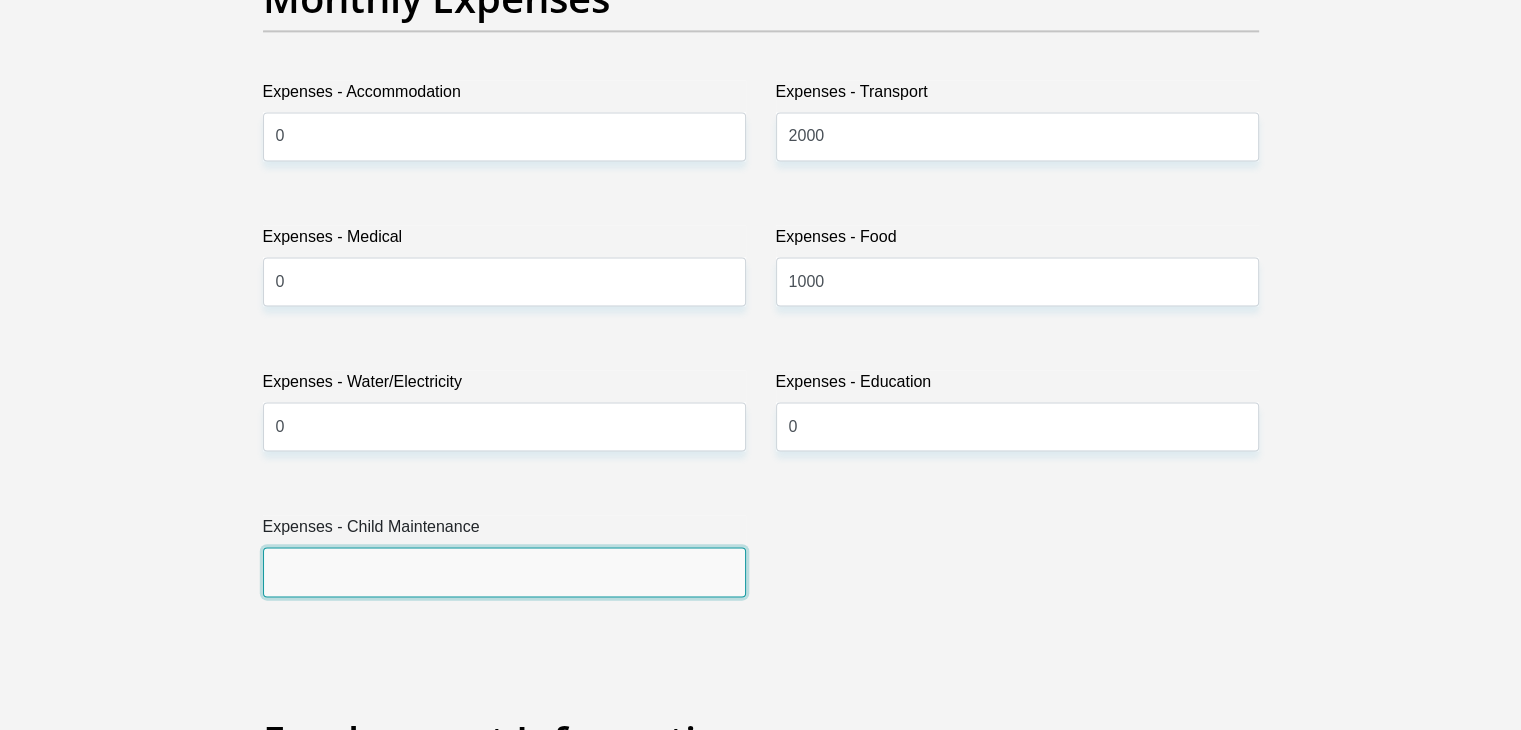 click on "Expenses - Child Maintenance" at bounding box center (504, 571) 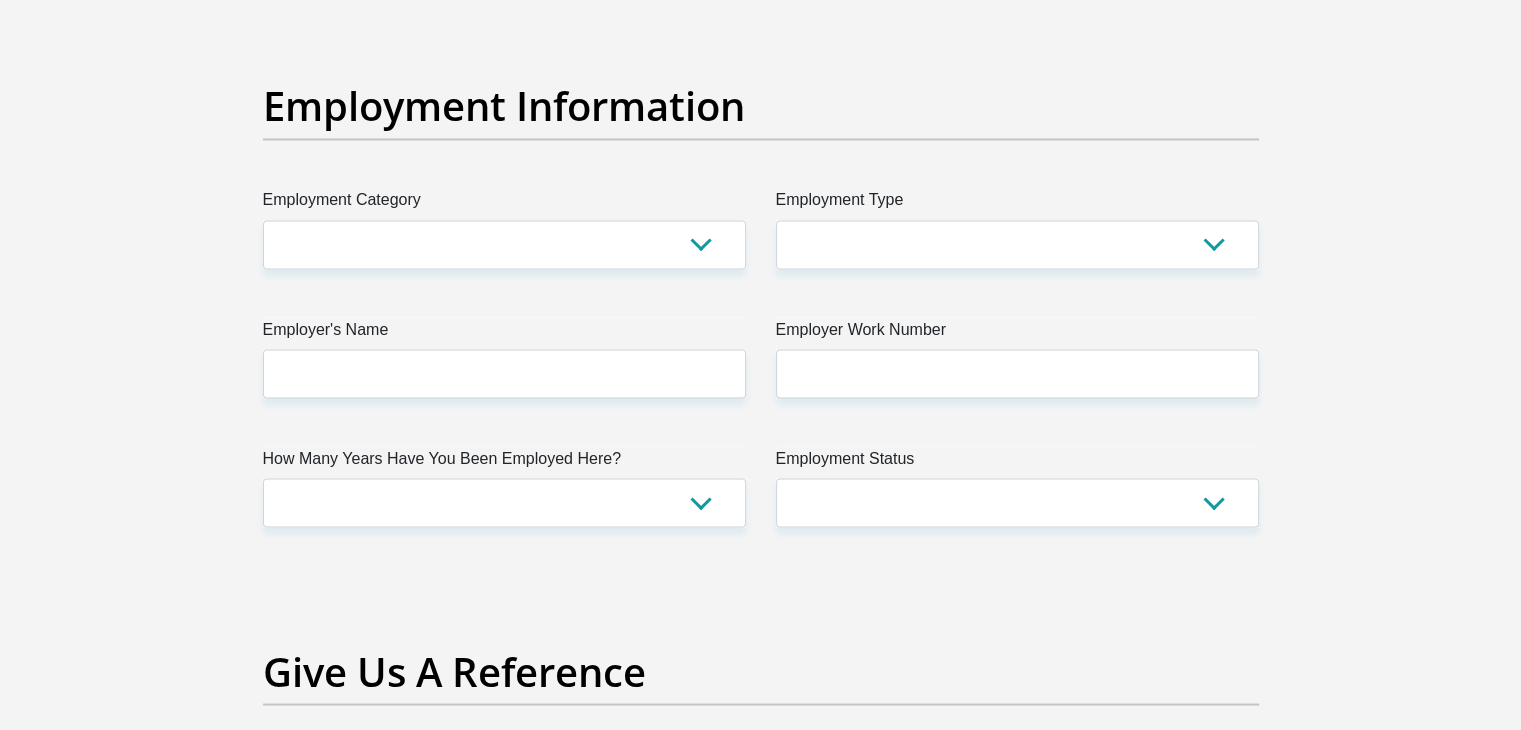 scroll, scrollTop: 3532, scrollLeft: 0, axis: vertical 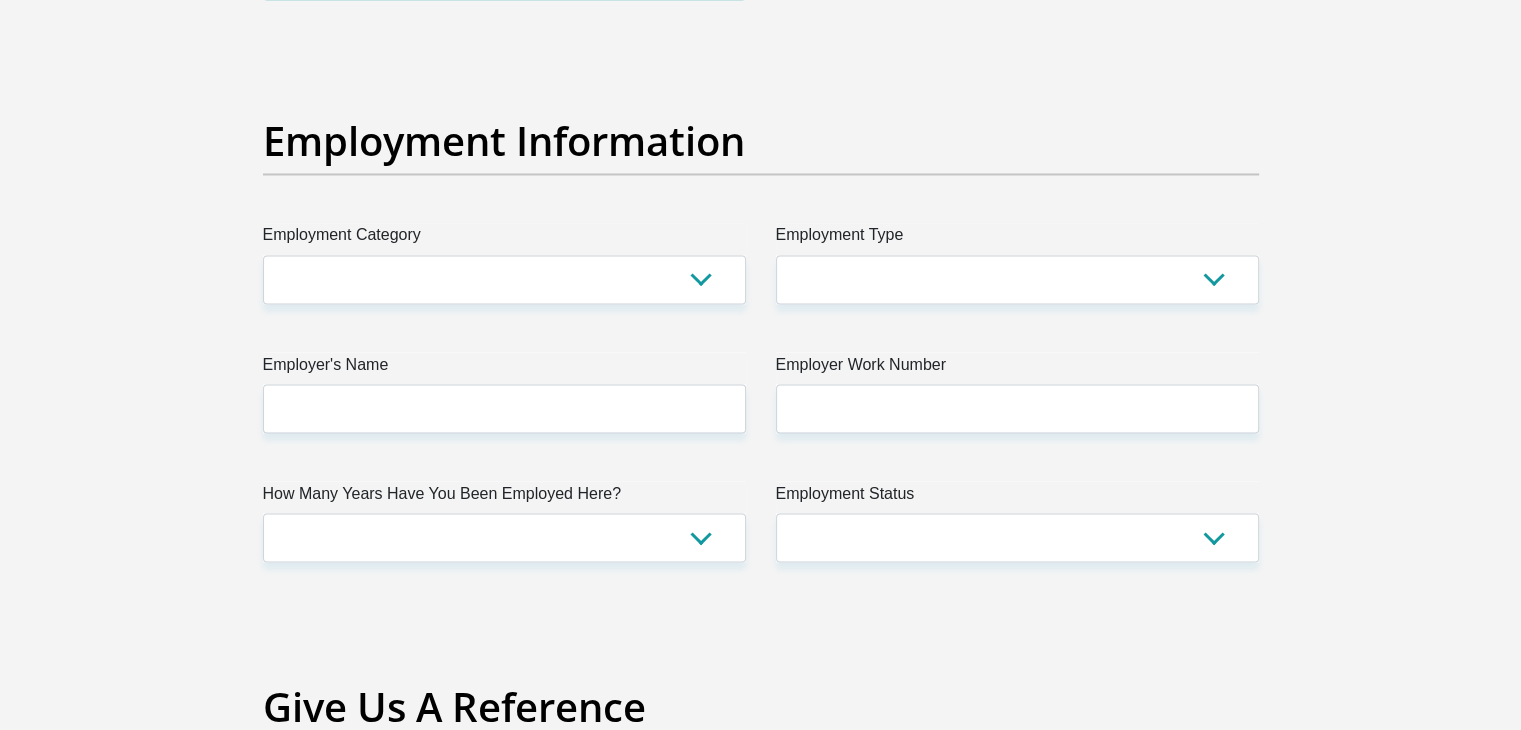 type on "0" 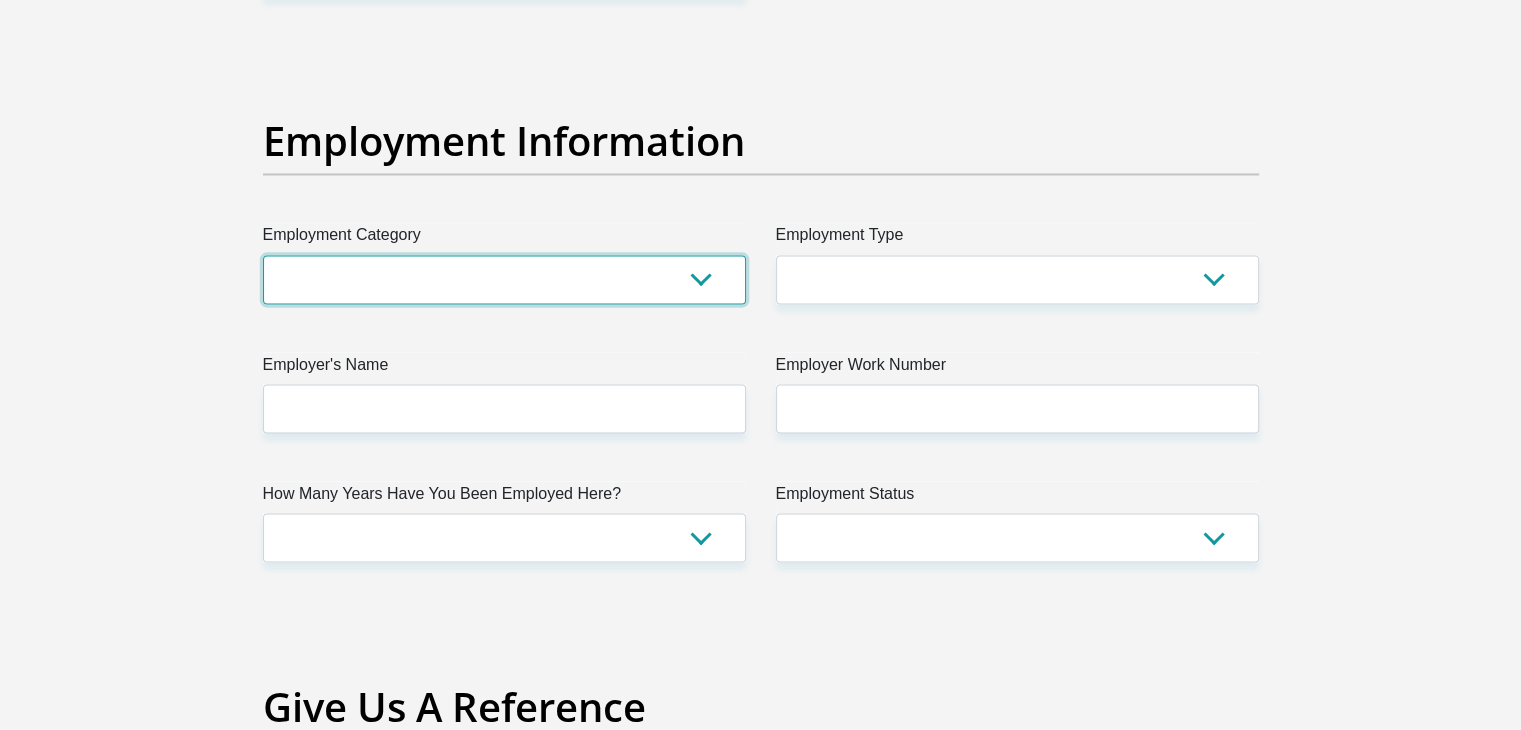 click on "AGRICULTURE
ALCOHOL & TOBACCO
CONSTRUCTION MATERIALS
METALLURGY
EQUIPMENT FOR RENEWABLE ENERGY
SPECIALIZED CONTRACTORS
CAR
GAMING (INCL. INTERNET
OTHER WHOLESALE
UNLICENSED PHARMACEUTICALS
CURRENCY EXCHANGE HOUSES
OTHER FINANCIAL INSTITUTIONS & INSURANCE
REAL ESTATE AGENTS
OIL & GAS
OTHER MATERIALS (E.G. IRON ORE)
PRECIOUS STONES & PRECIOUS METALS
POLITICAL ORGANIZATIONS
RELIGIOUS ORGANIZATIONS(NOT SECTS)
ACTI. HAVING BUSINESS DEAL WITH PUBLIC ADMINISTRATION
LAUNDROMATS" at bounding box center [504, 279] 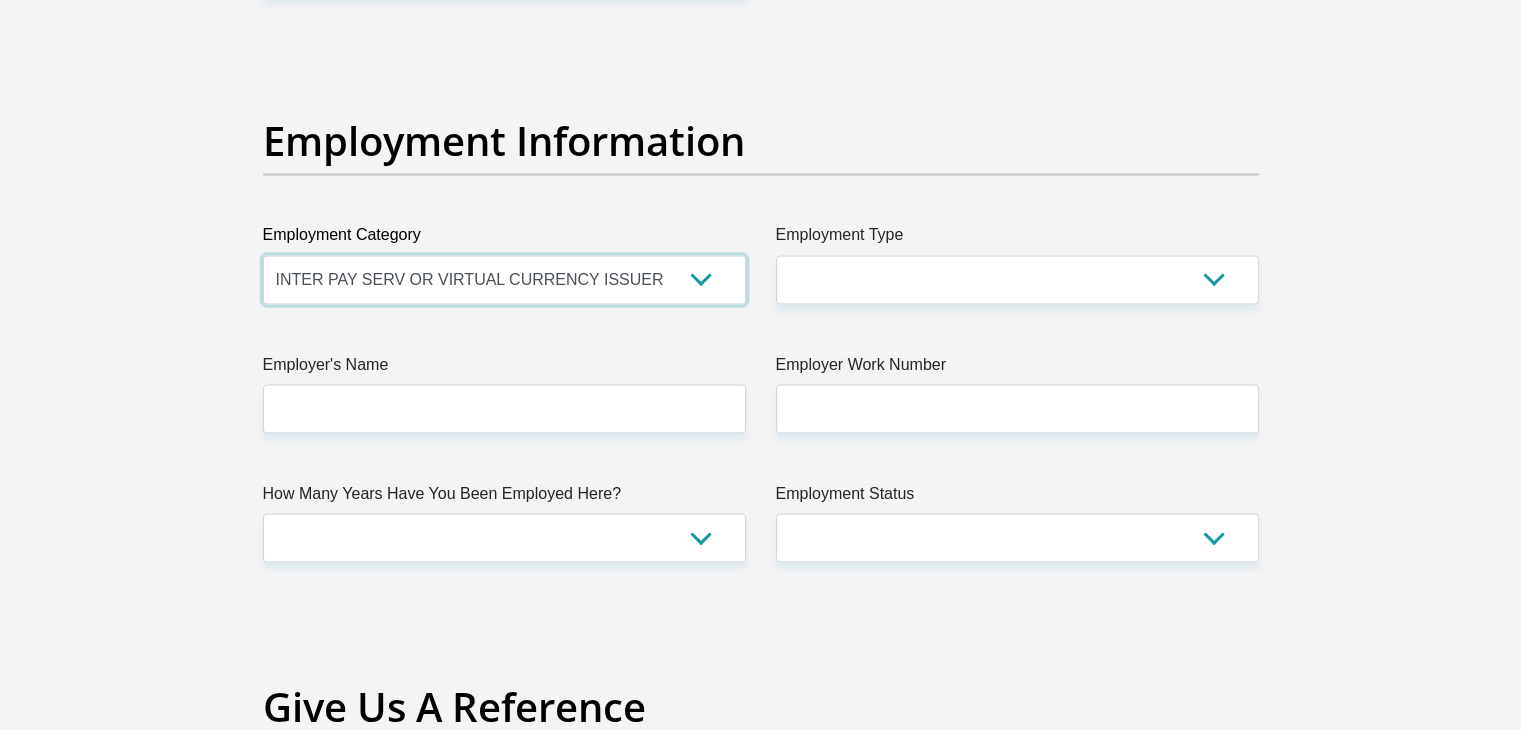 click on "AGRICULTURE
ALCOHOL & TOBACCO
CONSTRUCTION MATERIALS
METALLURGY
EQUIPMENT FOR RENEWABLE ENERGY
SPECIALIZED CONTRACTORS
CAR
GAMING (INCL. INTERNET
OTHER WHOLESALE
UNLICENSED PHARMACEUTICALS
CURRENCY EXCHANGE HOUSES
OTHER FINANCIAL INSTITUTIONS & INSURANCE
REAL ESTATE AGENTS
OIL & GAS
OTHER MATERIALS (E.G. IRON ORE)
PRECIOUS STONES & PRECIOUS METALS
POLITICAL ORGANIZATIONS
RELIGIOUS ORGANIZATIONS(NOT SECTS)
ACTI. HAVING BUSINESS DEAL WITH PUBLIC ADMINISTRATION
LAUNDROMATS" at bounding box center (504, 279) 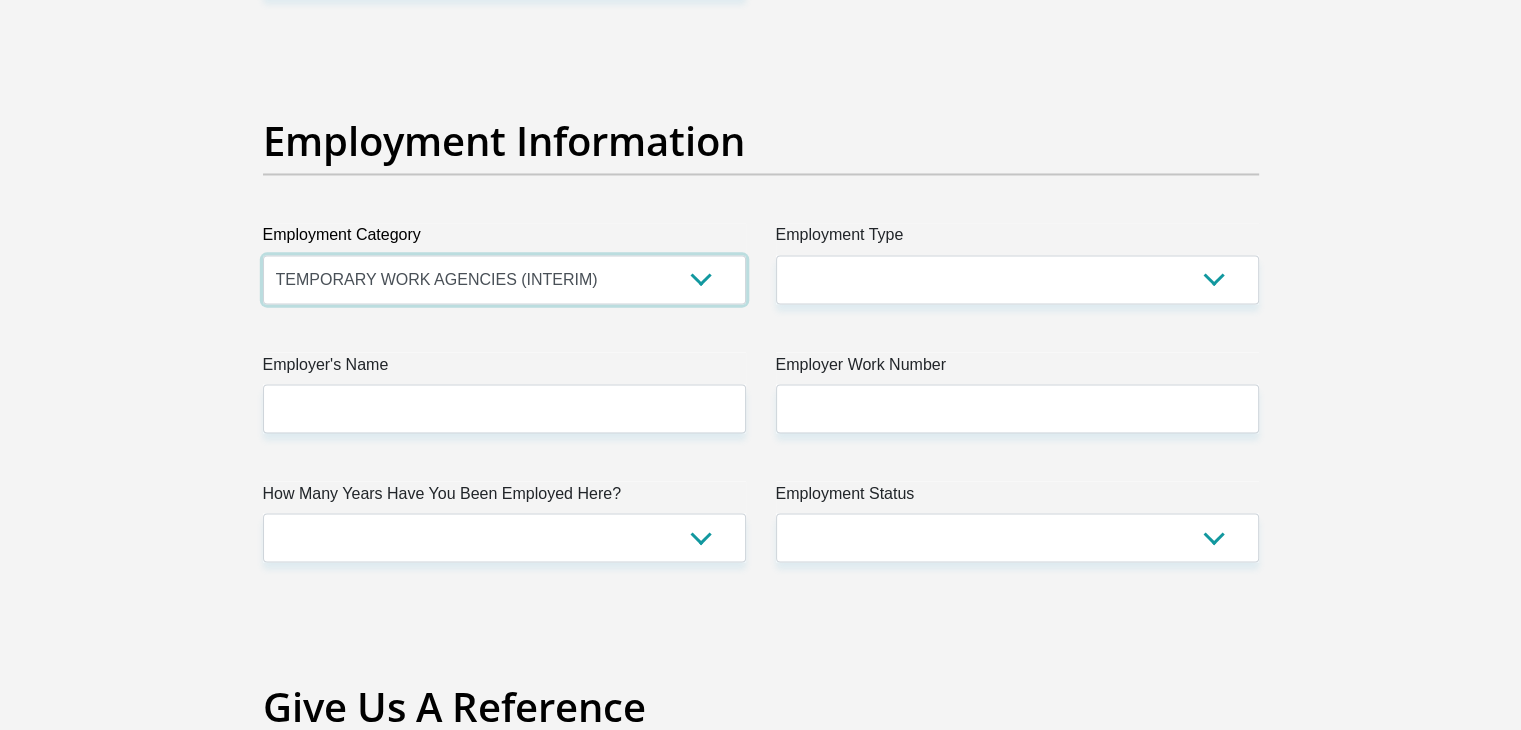 click on "AGRICULTURE
ALCOHOL & TOBACCO
CONSTRUCTION MATERIALS
METALLURGY
EQUIPMENT FOR RENEWABLE ENERGY
SPECIALIZED CONTRACTORS
CAR
GAMING (INCL. INTERNET
OTHER WHOLESALE
UNLICENSED PHARMACEUTICALS
CURRENCY EXCHANGE HOUSES
OTHER FINANCIAL INSTITUTIONS & INSURANCE
REAL ESTATE AGENTS
OIL & GAS
OTHER MATERIALS (E.G. IRON ORE)
PRECIOUS STONES & PRECIOUS METALS
POLITICAL ORGANIZATIONS
RELIGIOUS ORGANIZATIONS(NOT SECTS)
ACTI. HAVING BUSINESS DEAL WITH PUBLIC ADMINISTRATION
LAUNDROMATS" at bounding box center [504, 279] 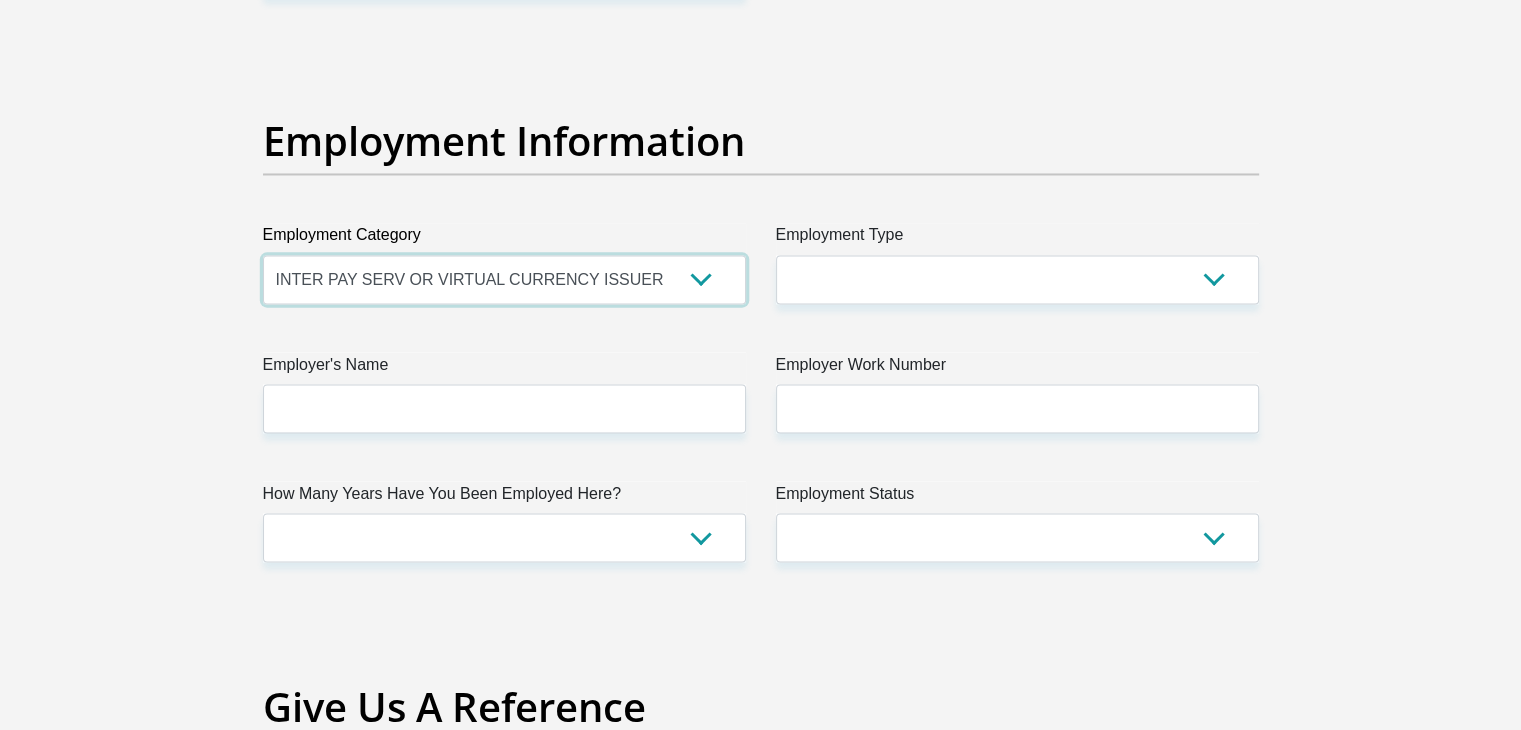 select on "8" 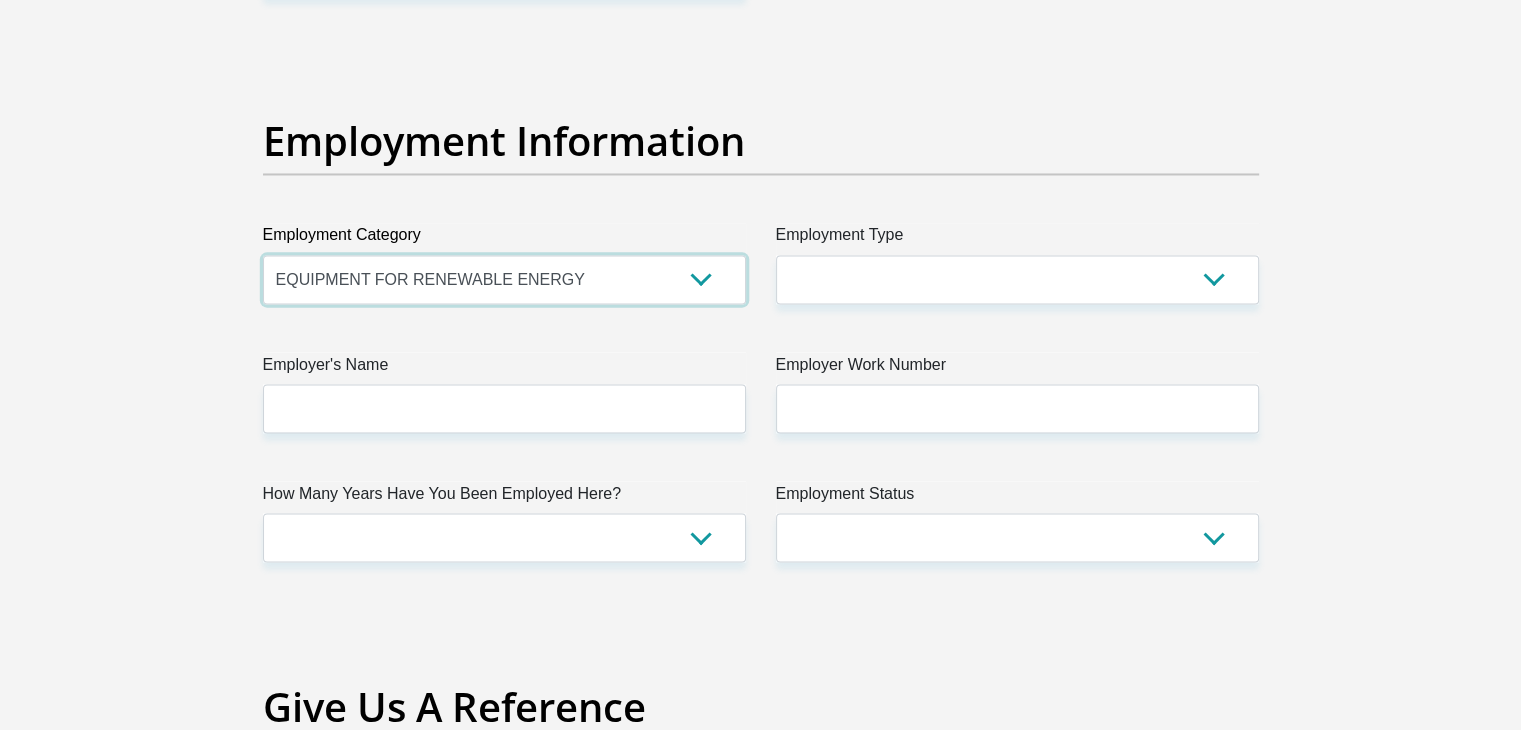 click on "AGRICULTURE
ALCOHOL & TOBACCO
CONSTRUCTION MATERIALS
METALLURGY
EQUIPMENT FOR RENEWABLE ENERGY
SPECIALIZED CONTRACTORS
CAR
GAMING (INCL. INTERNET
OTHER WHOLESALE
UNLICENSED PHARMACEUTICALS
CURRENCY EXCHANGE HOUSES
OTHER FINANCIAL INSTITUTIONS & INSURANCE
REAL ESTATE AGENTS
OIL & GAS
OTHER MATERIALS (E.G. IRON ORE)
PRECIOUS STONES & PRECIOUS METALS
POLITICAL ORGANIZATIONS
RELIGIOUS ORGANIZATIONS(NOT SECTS)
ACTI. HAVING BUSINESS DEAL WITH PUBLIC ADMINISTRATION
LAUNDROMATS" at bounding box center (504, 279) 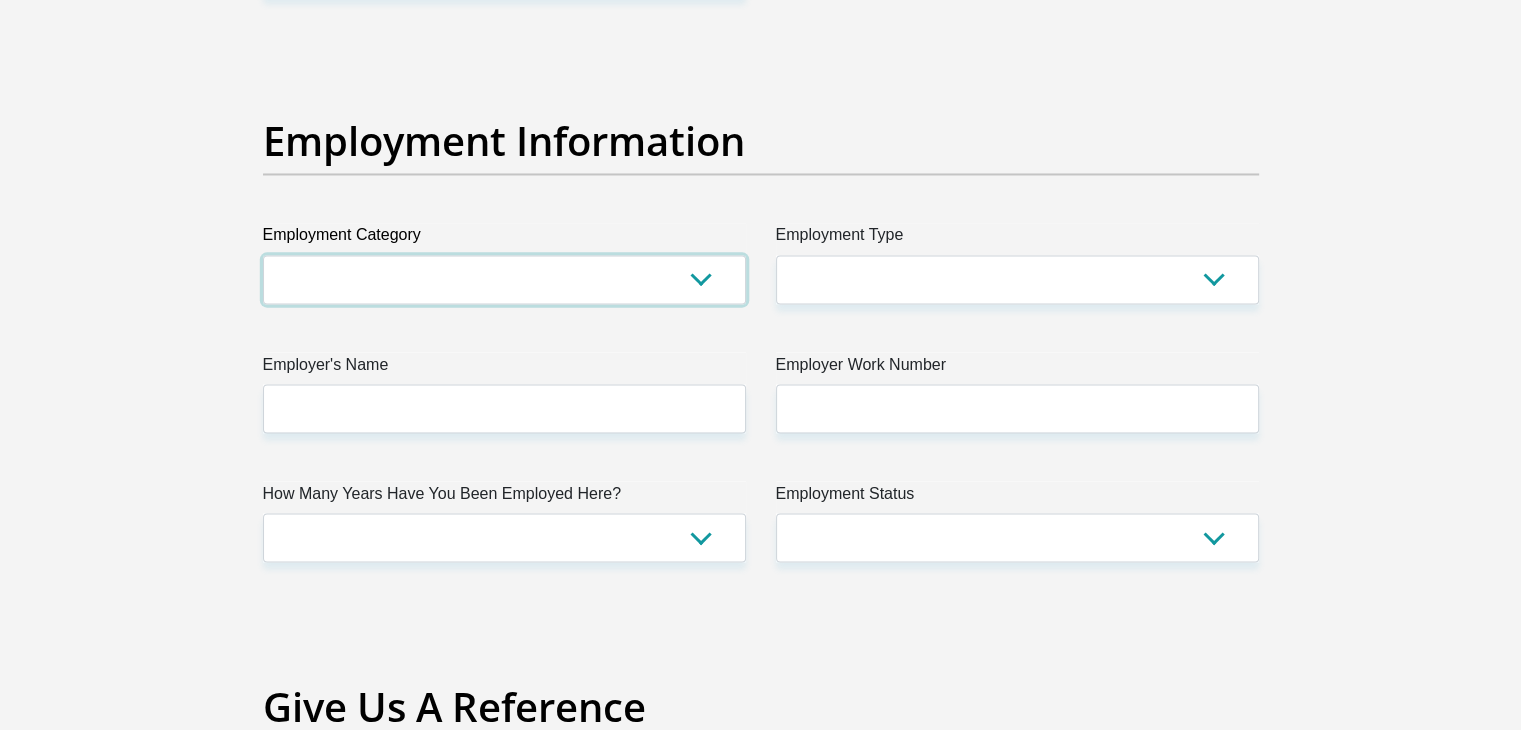 click on "AGRICULTURE
ALCOHOL & TOBACCO
CONSTRUCTION MATERIALS
METALLURGY
EQUIPMENT FOR RENEWABLE ENERGY
SPECIALIZED CONTRACTORS
CAR
GAMING (INCL. INTERNET
OTHER WHOLESALE
UNLICENSED PHARMACEUTICALS
CURRENCY EXCHANGE HOUSES
OTHER FINANCIAL INSTITUTIONS & INSURANCE
REAL ESTATE AGENTS
OIL & GAS
OTHER MATERIALS (E.G. IRON ORE)
PRECIOUS STONES & PRECIOUS METALS
POLITICAL ORGANIZATIONS
RELIGIOUS ORGANIZATIONS(NOT SECTS)
ACTI. HAVING BUSINESS DEAL WITH PUBLIC ADMINISTRATION
LAUNDROMATS" at bounding box center [504, 279] 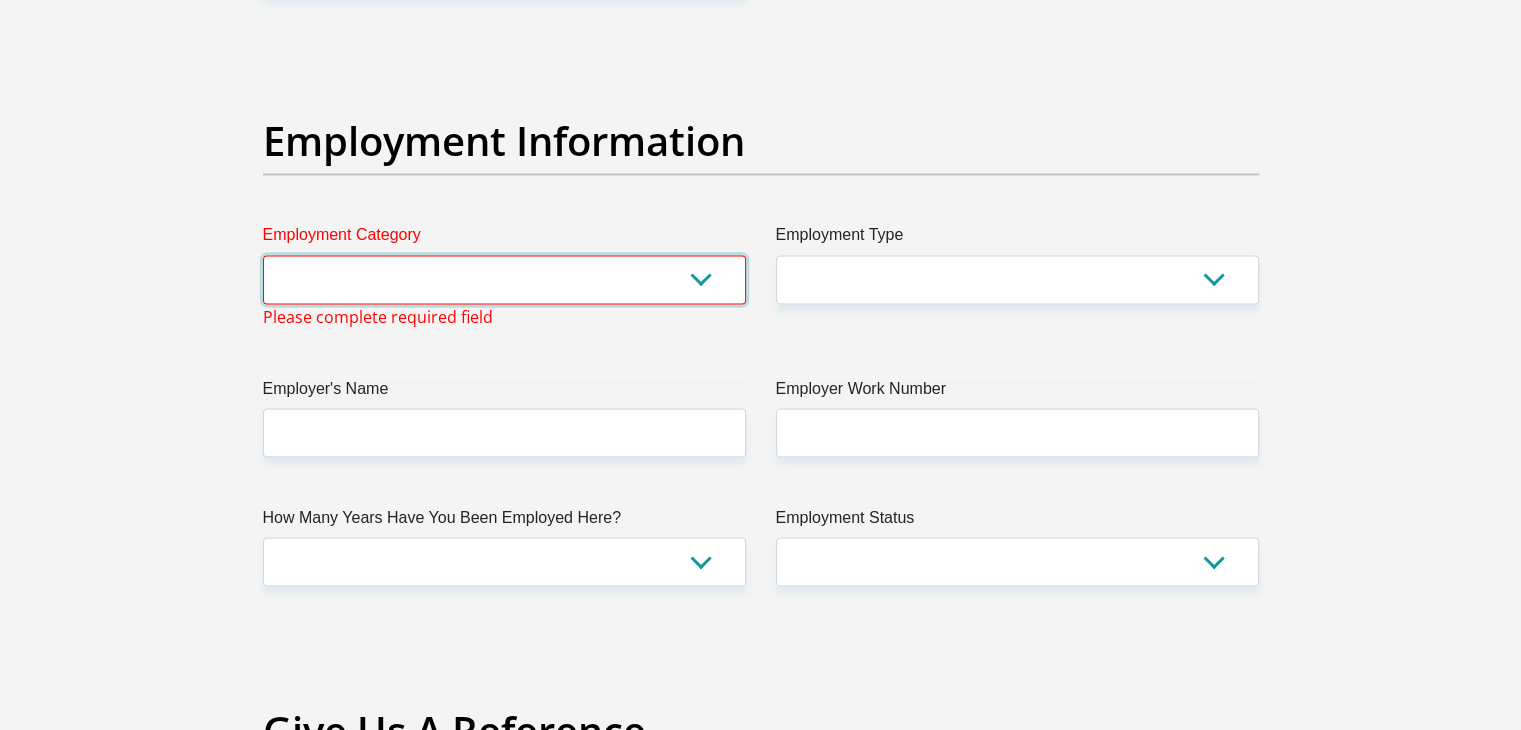click on "AGRICULTURE
ALCOHOL & TOBACCO
CONSTRUCTION MATERIALS
METALLURGY
EQUIPMENT FOR RENEWABLE ENERGY
SPECIALIZED CONTRACTORS
CAR
GAMING (INCL. INTERNET
OTHER WHOLESALE
UNLICENSED PHARMACEUTICALS
CURRENCY EXCHANGE HOUSES
OTHER FINANCIAL INSTITUTIONS & INSURANCE
REAL ESTATE AGENTS
OIL & GAS
OTHER MATERIALS (E.G. IRON ORE)
PRECIOUS STONES & PRECIOUS METALS
POLITICAL ORGANIZATIONS
RELIGIOUS ORGANIZATIONS(NOT SECTS)
ACTI. HAVING BUSINESS DEAL WITH PUBLIC ADMINISTRATION
LAUNDROMATS" at bounding box center (504, 279) 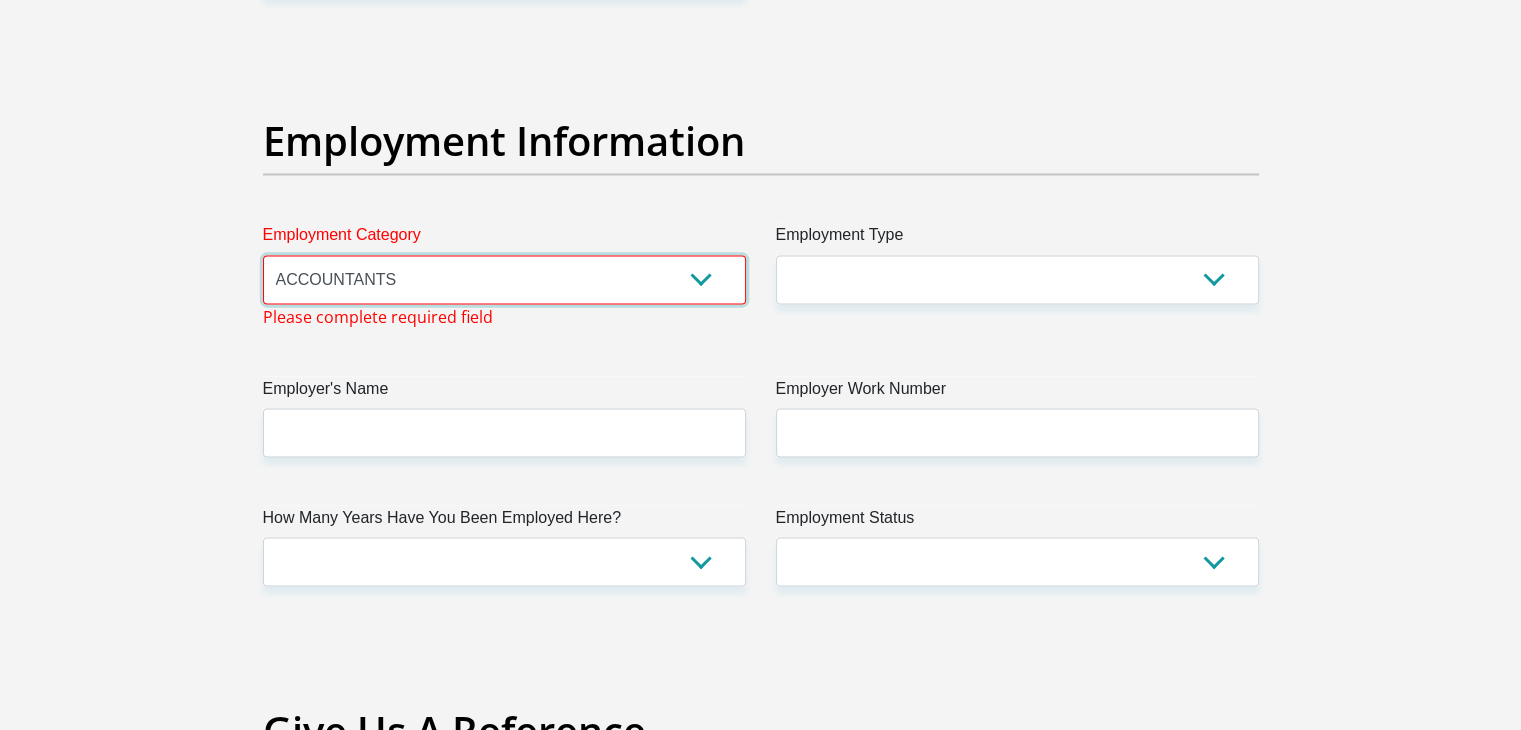 click on "AGRICULTURE
ALCOHOL & TOBACCO
CONSTRUCTION MATERIALS
METALLURGY
EQUIPMENT FOR RENEWABLE ENERGY
SPECIALIZED CONTRACTORS
CAR
GAMING (INCL. INTERNET
OTHER WHOLESALE
UNLICENSED PHARMACEUTICALS
CURRENCY EXCHANGE HOUSES
OTHER FINANCIAL INSTITUTIONS & INSURANCE
REAL ESTATE AGENTS
OIL & GAS
OTHER MATERIALS (E.G. IRON ORE)
PRECIOUS STONES & PRECIOUS METALS
POLITICAL ORGANIZATIONS
RELIGIOUS ORGANIZATIONS(NOT SECTS)
ACTI. HAVING BUSINESS DEAL WITH PUBLIC ADMINISTRATION
LAUNDROMATS" at bounding box center (504, 279) 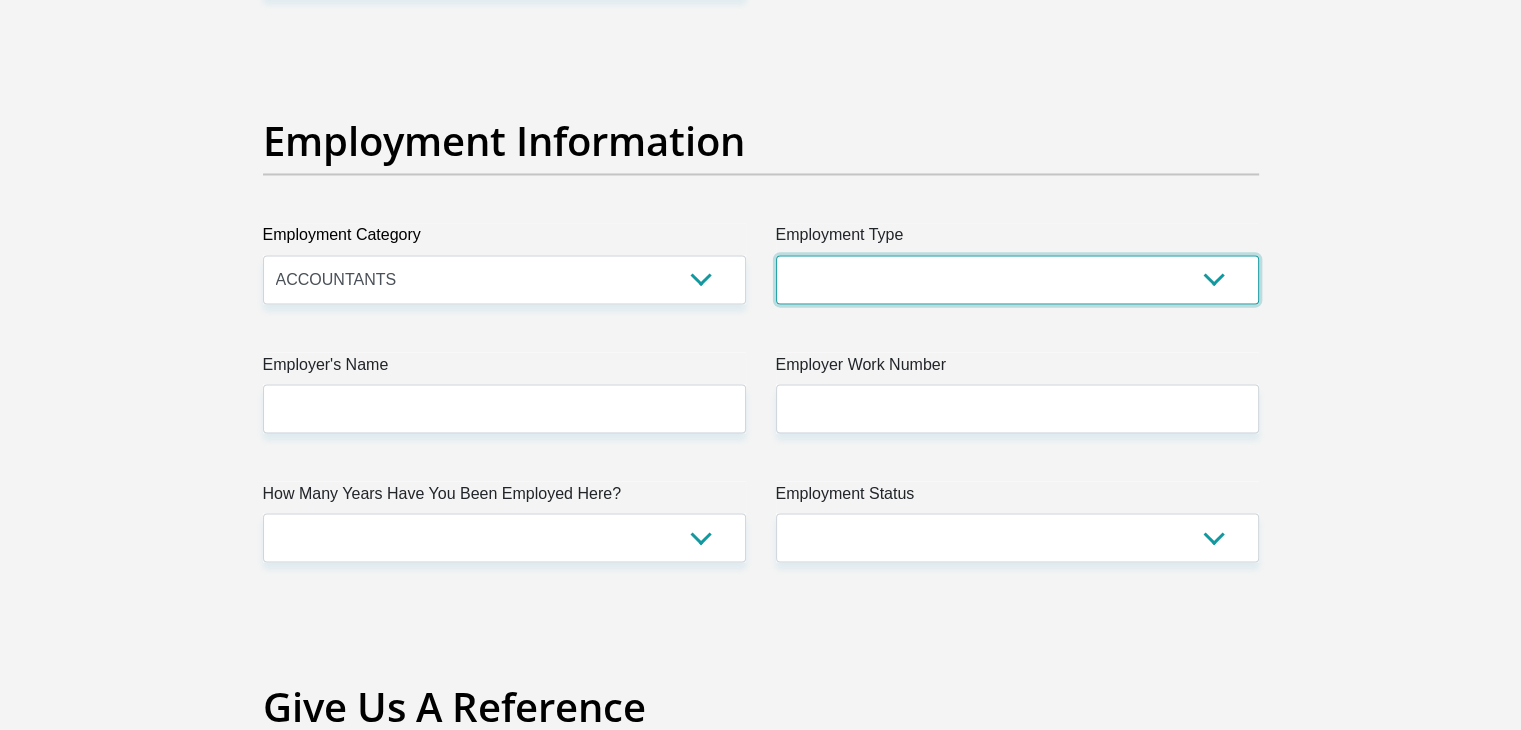 click on "College/Lecturer
Craft Seller
Creative
Driver
Executive
Farmer
Forces - Non Commissioned
Forces - Officer
Hawker
Housewife
Labourer
Licenced Professional
Manager
Miner
Non Licenced Professional
Office Staff/Clerk
Outside Worker
Pensioner
Permanent Teacher
Production/Manufacturing
Sales
Self-Employed
Semi-Professional Worker
Service Industry  Social Worker  Student" at bounding box center (1017, 279) 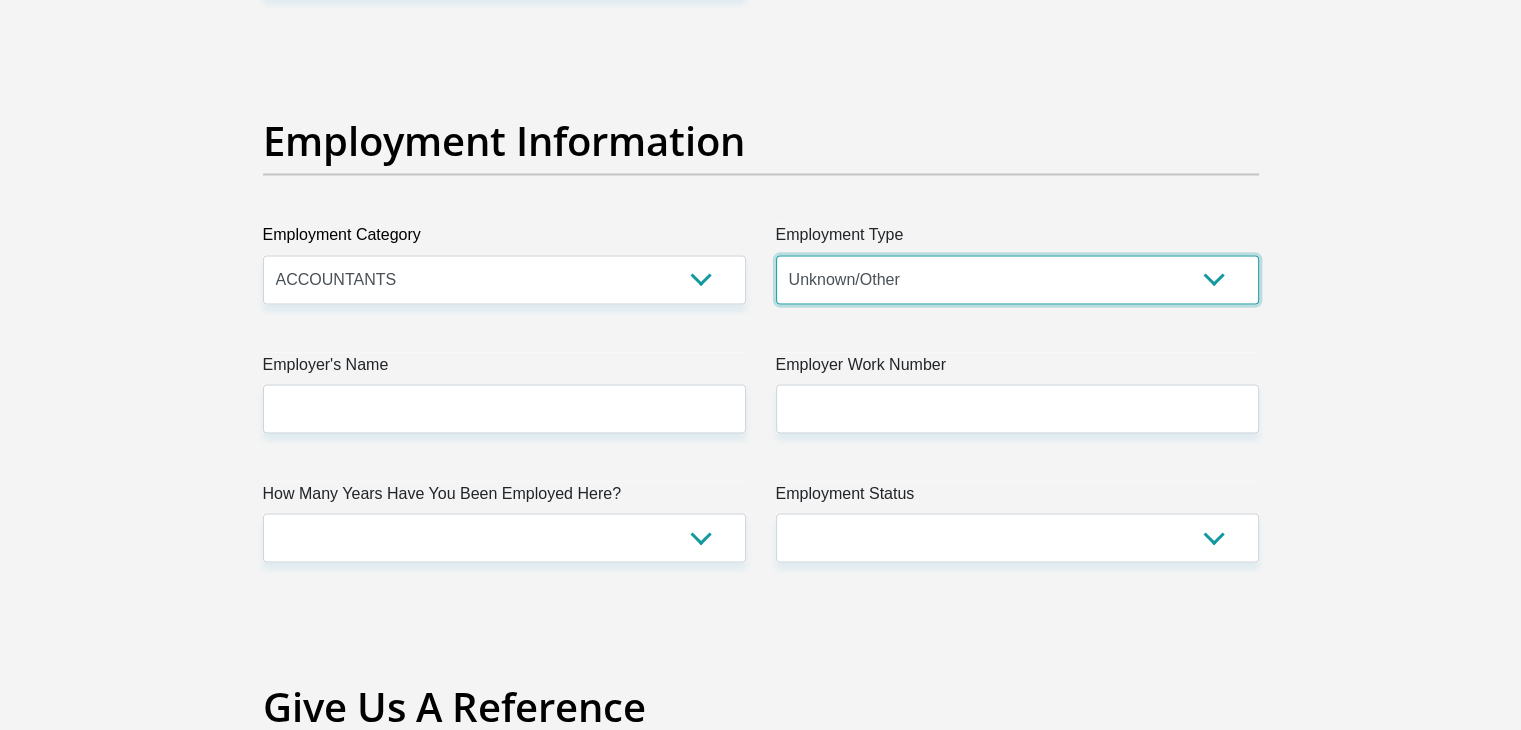click on "College/Lecturer
Craft Seller
Creative
Driver
Executive
Farmer
Forces - Non Commissioned
Forces - Officer
Hawker
Housewife
Labourer
Licenced Professional
Manager
Miner
Non Licenced Professional
Office Staff/Clerk
Outside Worker
Pensioner
Permanent Teacher
Production/Manufacturing
Sales
Self-Employed
Semi-Professional Worker
Service Industry  Social Worker  Student" at bounding box center [1017, 279] 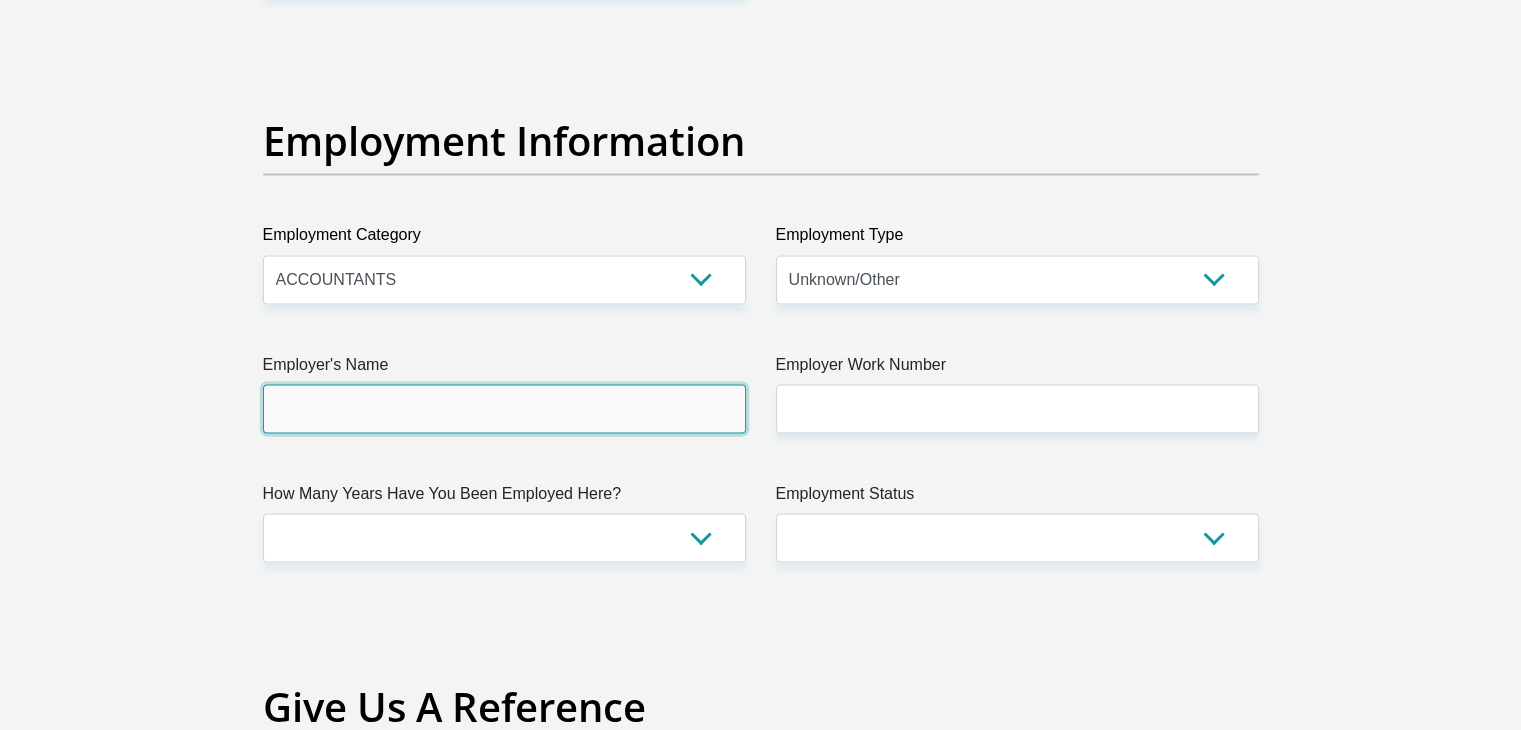 click on "Employer's Name" at bounding box center [504, 408] 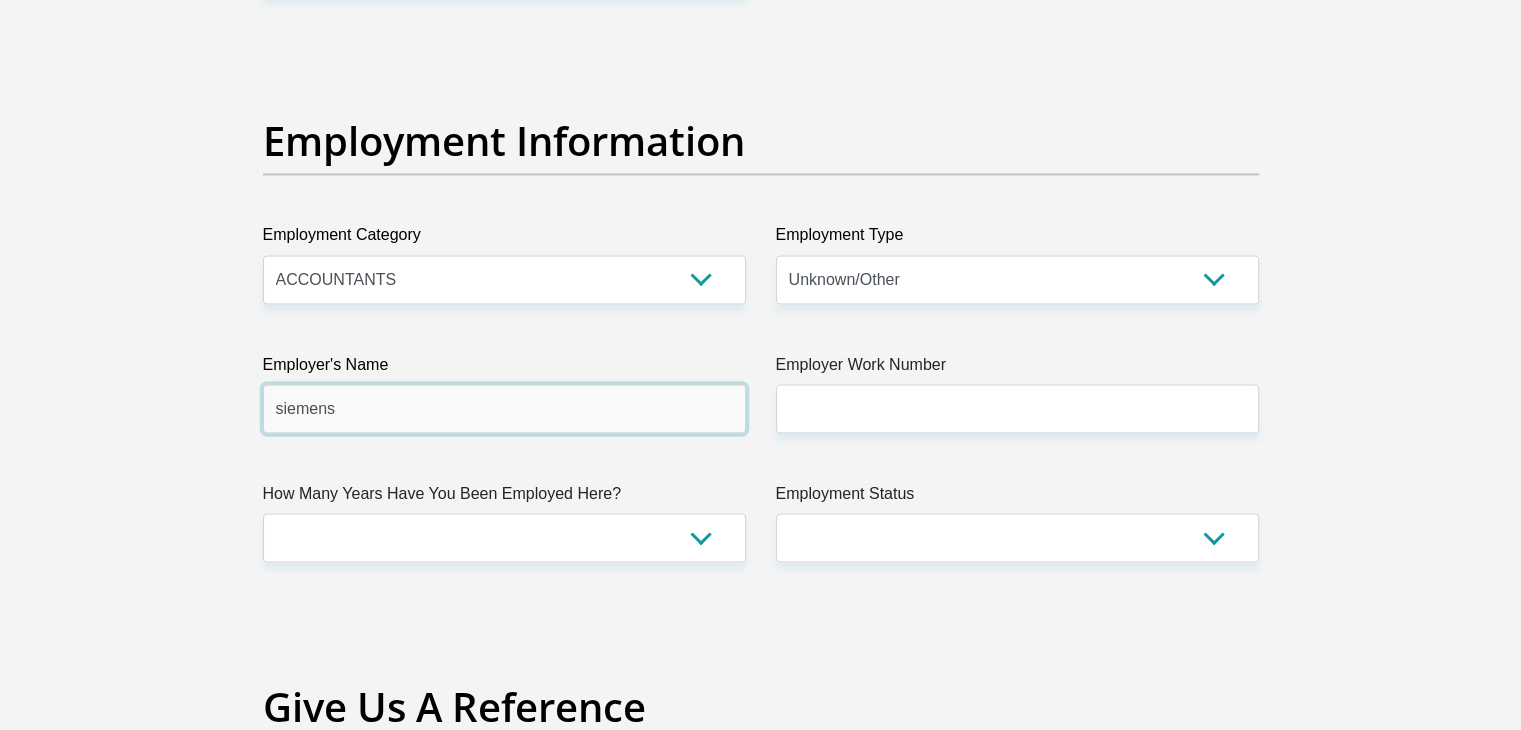 type on "siemens" 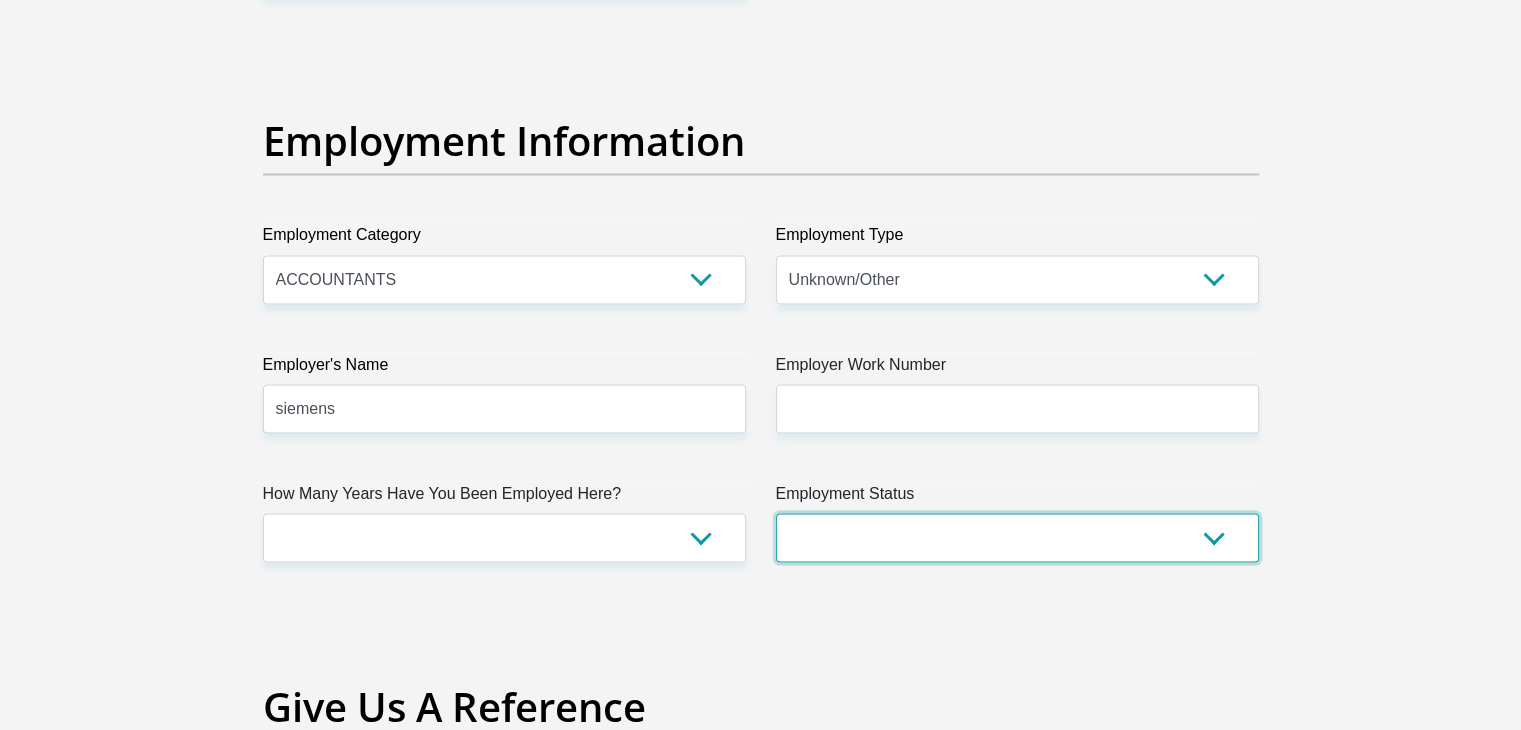 click on "Permanent/Full-time
Part-time/Casual
Contract Worker
Self-Employed
Housewife
Retired
Student
Medically Boarded
Disability
Unemployed" at bounding box center (1017, 537) 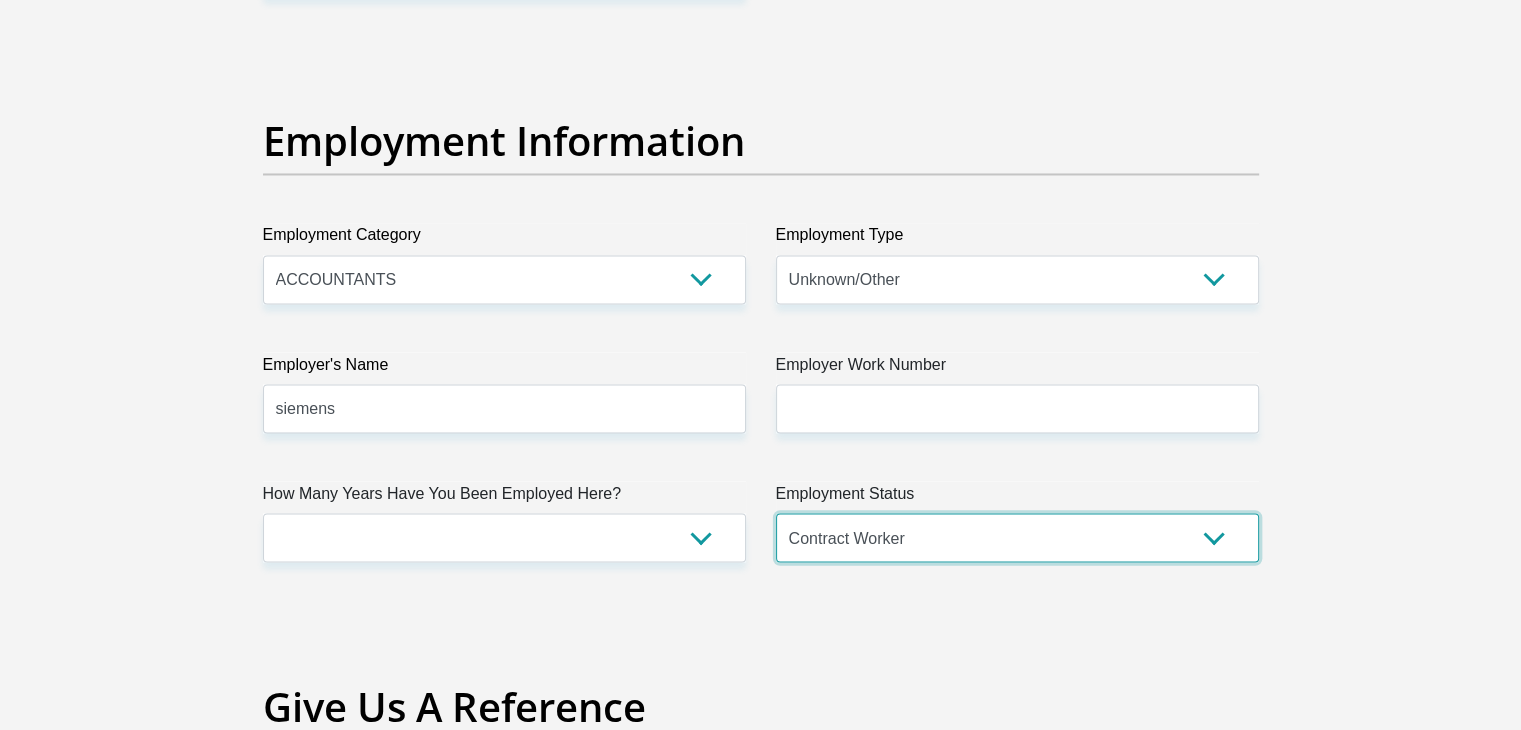 click on "Permanent/Full-time
Part-time/Casual
Contract Worker
Self-Employed
Housewife
Retired
Student
Medically Boarded
Disability
Unemployed" at bounding box center [1017, 537] 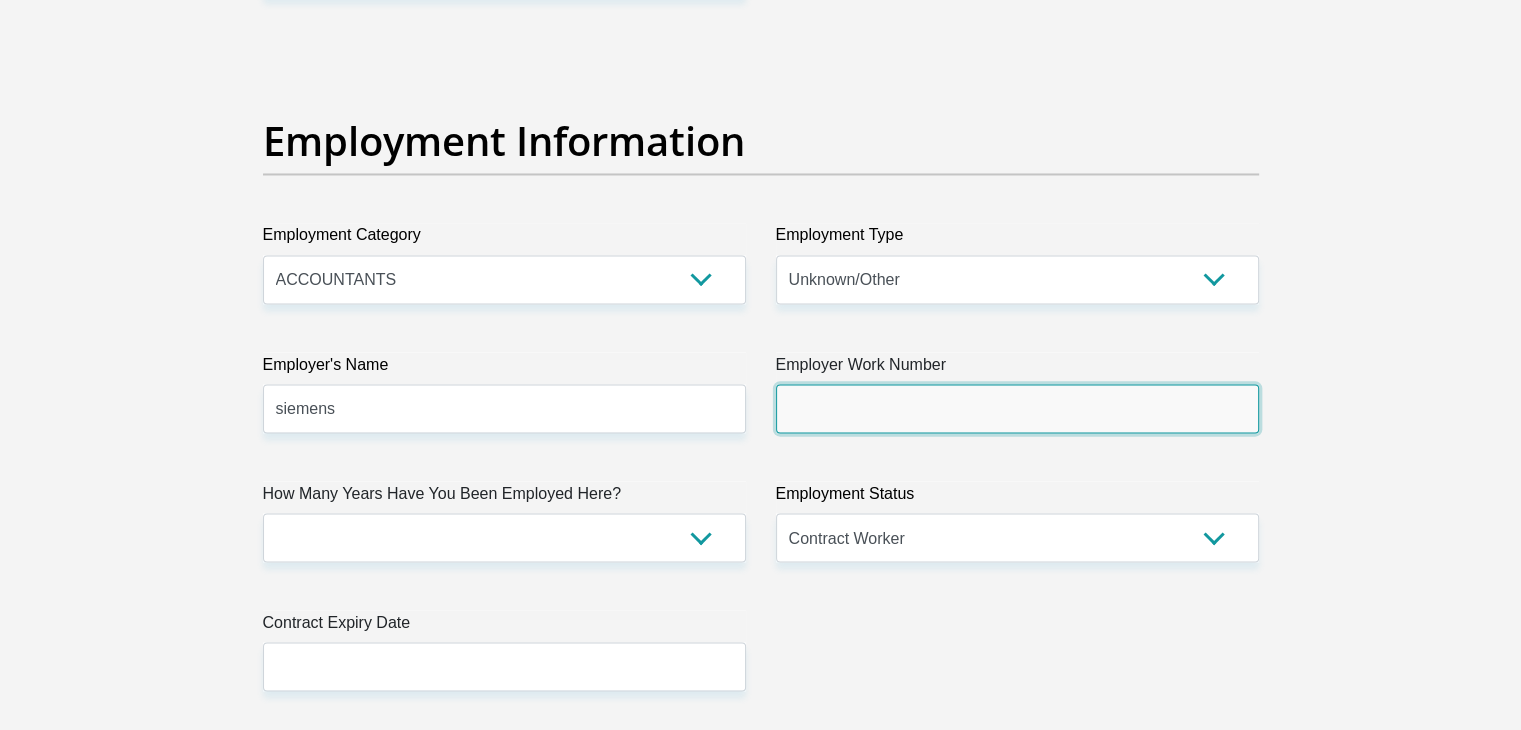 click on "Employer Work Number" at bounding box center (1017, 408) 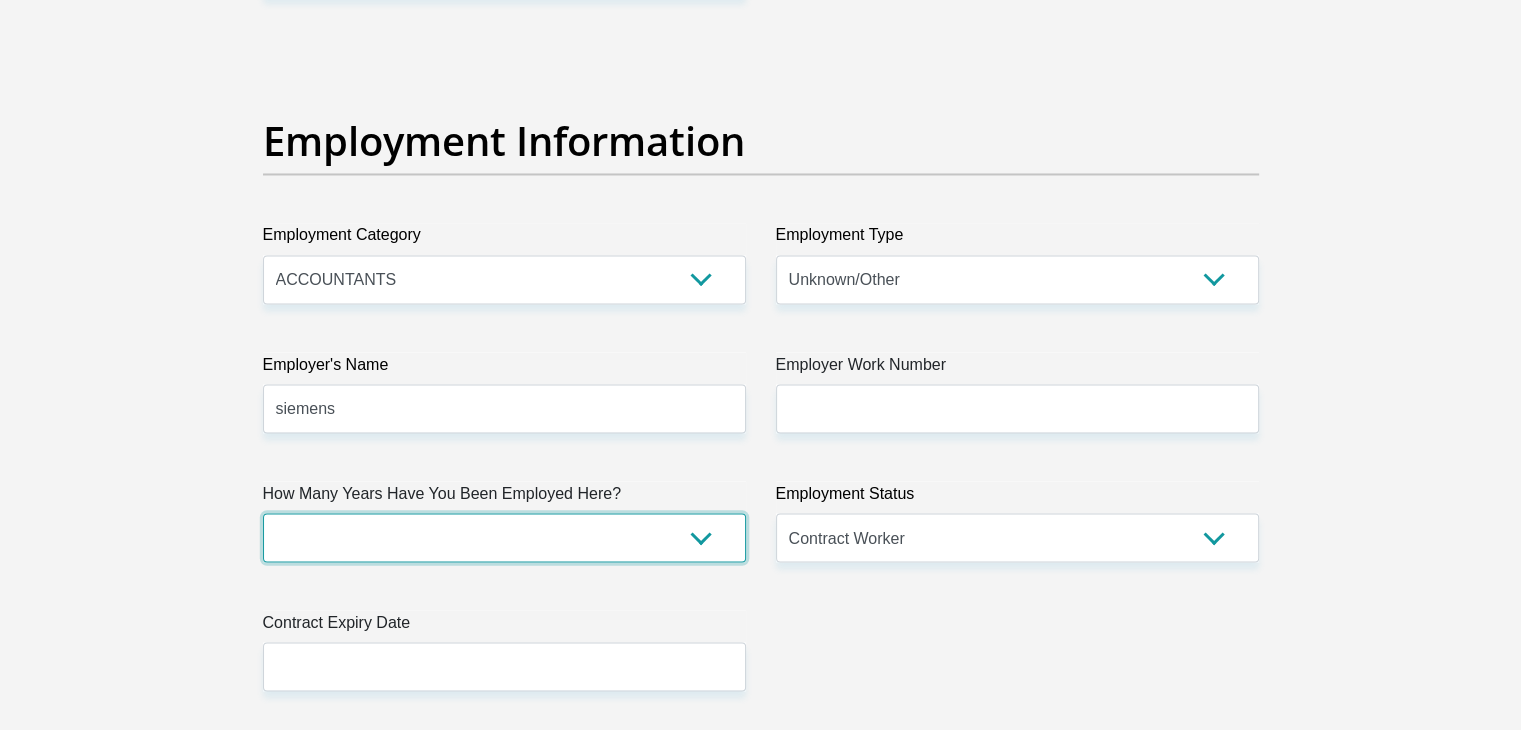 click on "less than 1 year
1-3 years
3-5 years
5+ years" at bounding box center [504, 537] 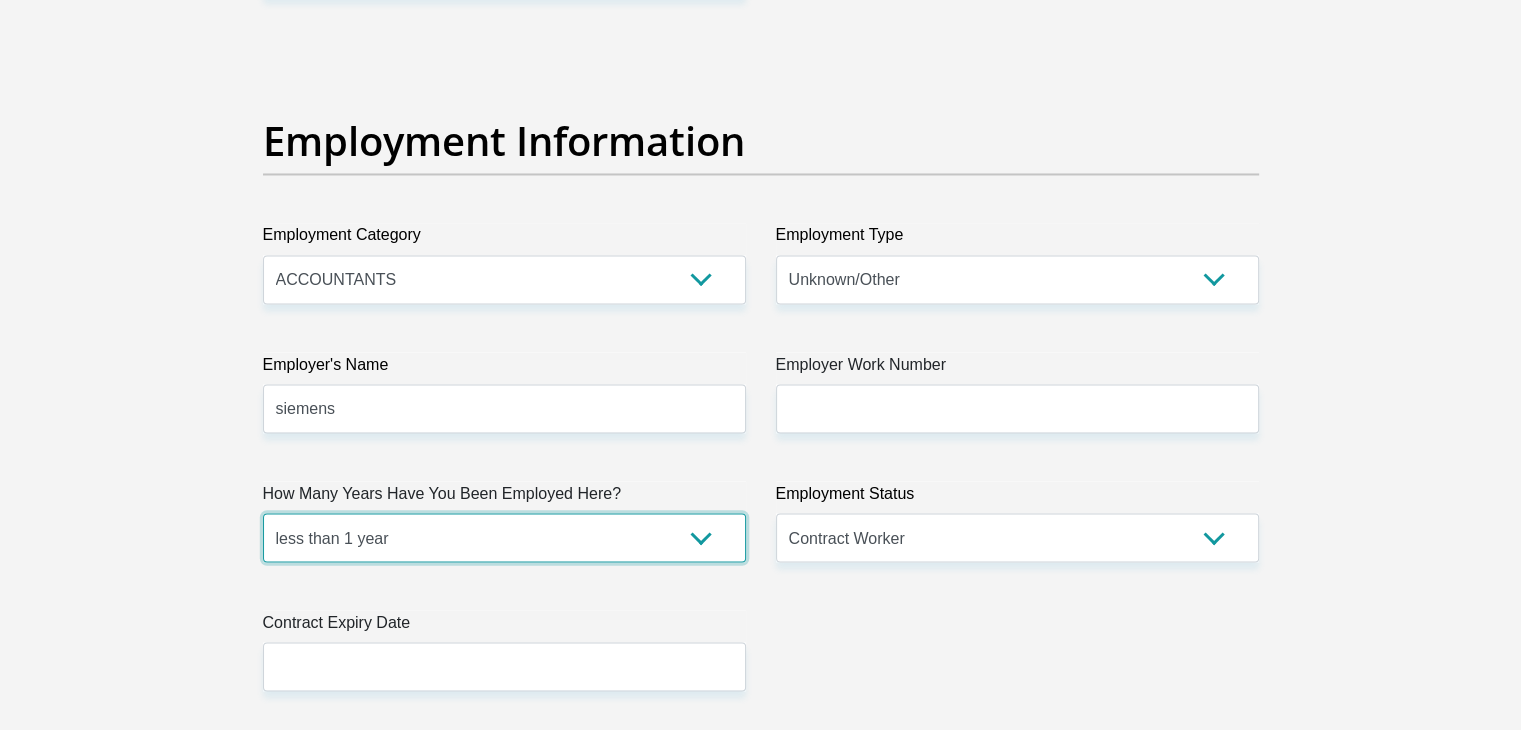 click on "less than 1 year
1-3 years
3-5 years
5+ years" at bounding box center (504, 537) 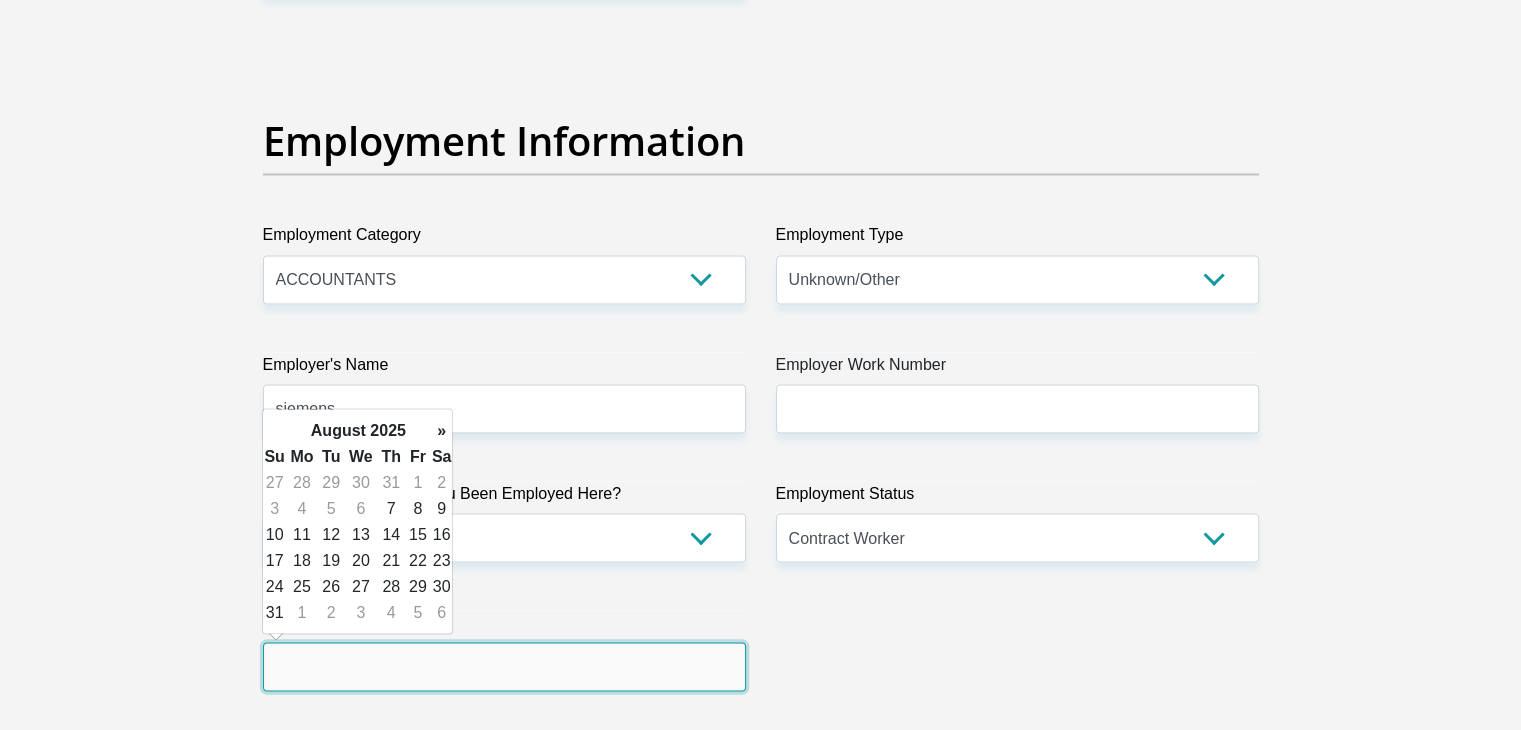 click at bounding box center [504, 666] 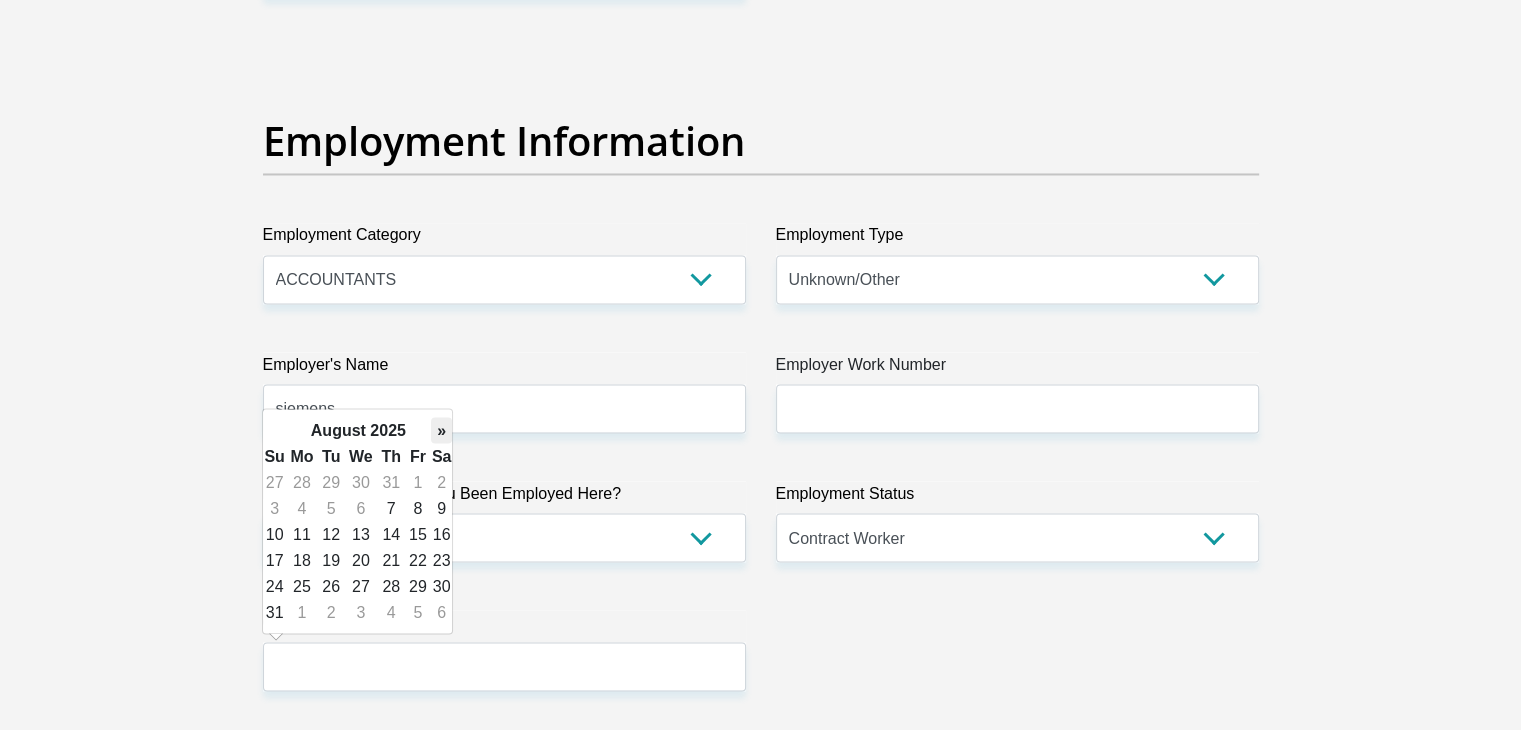 click on "»" at bounding box center [442, 430] 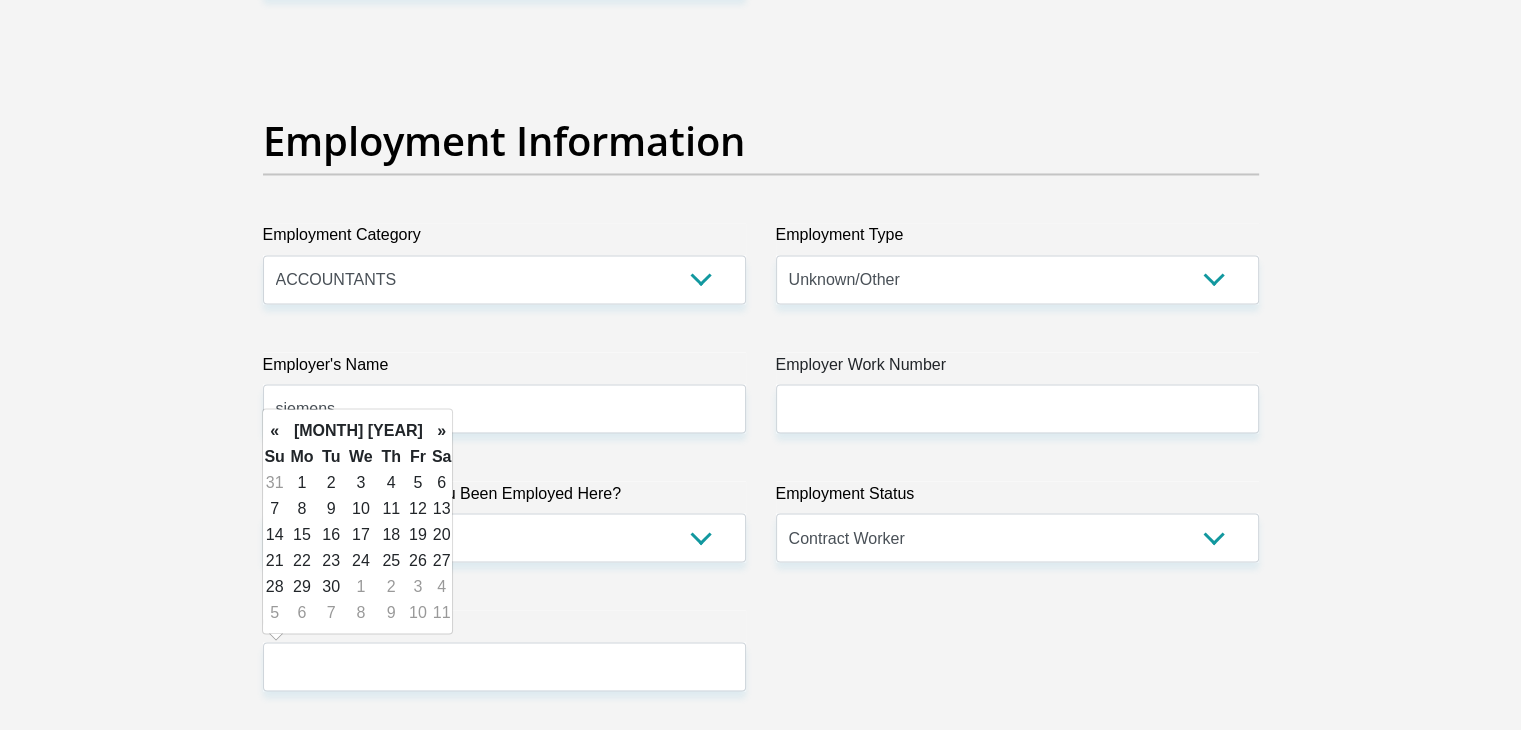 click on "»" at bounding box center (442, 430) 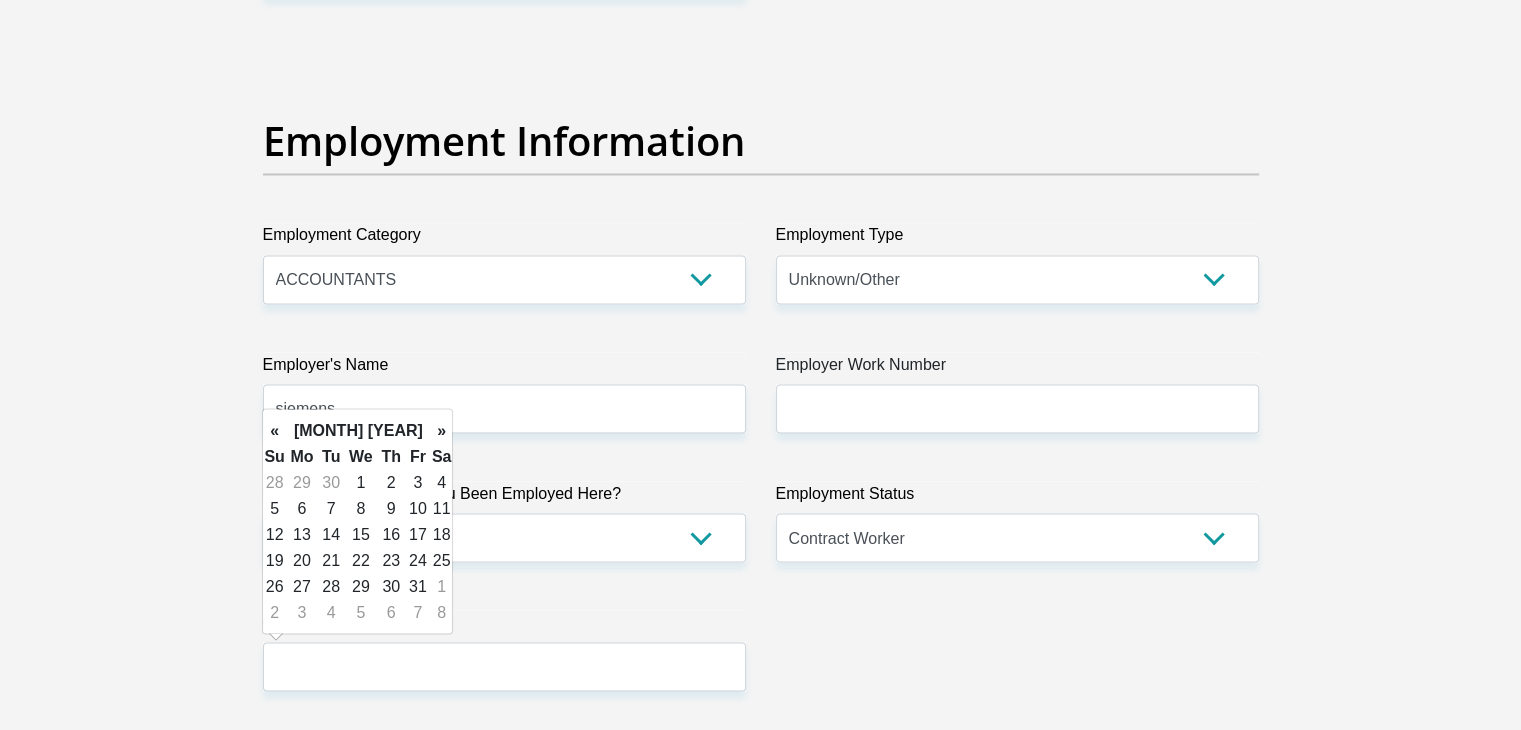 click on "»" at bounding box center [442, 430] 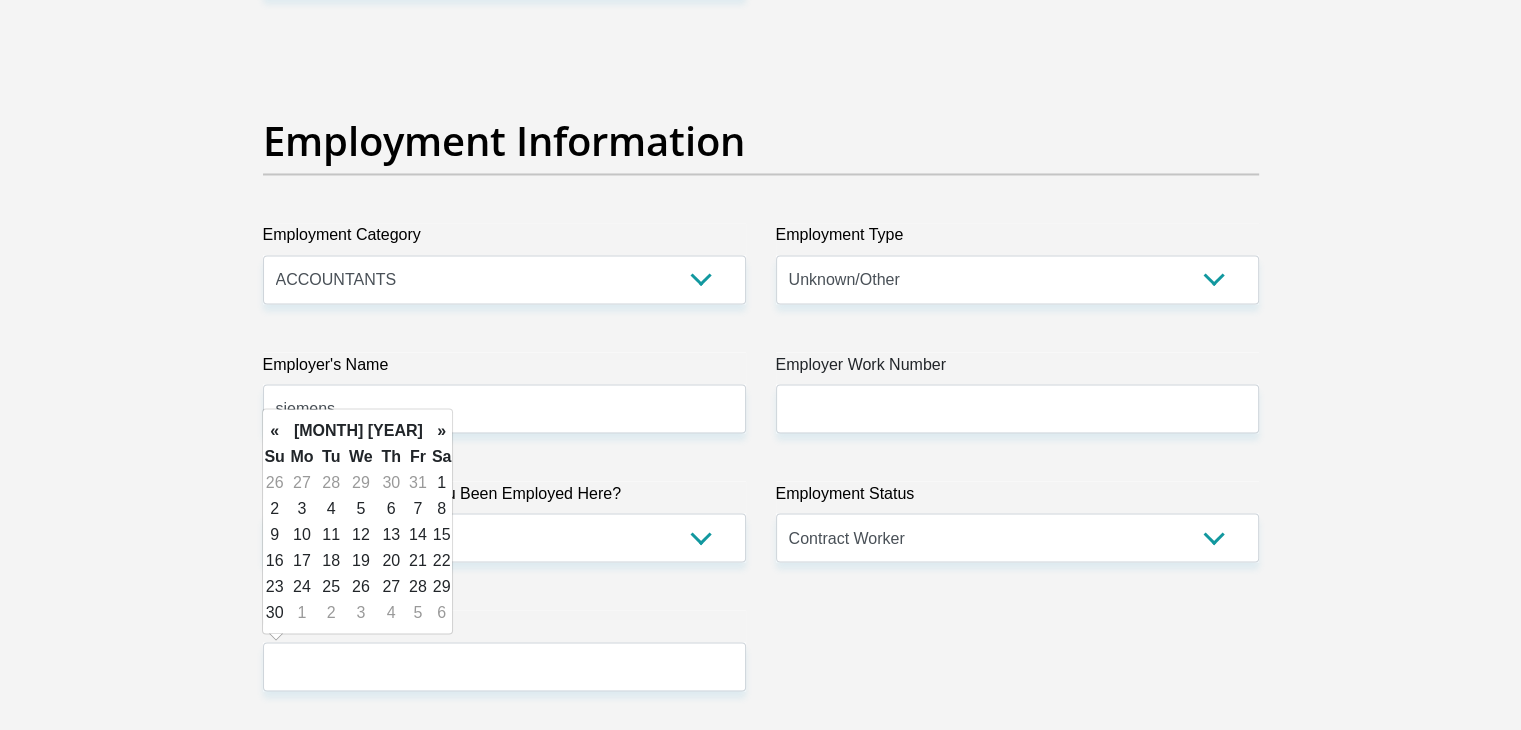 click on "»" at bounding box center (442, 430) 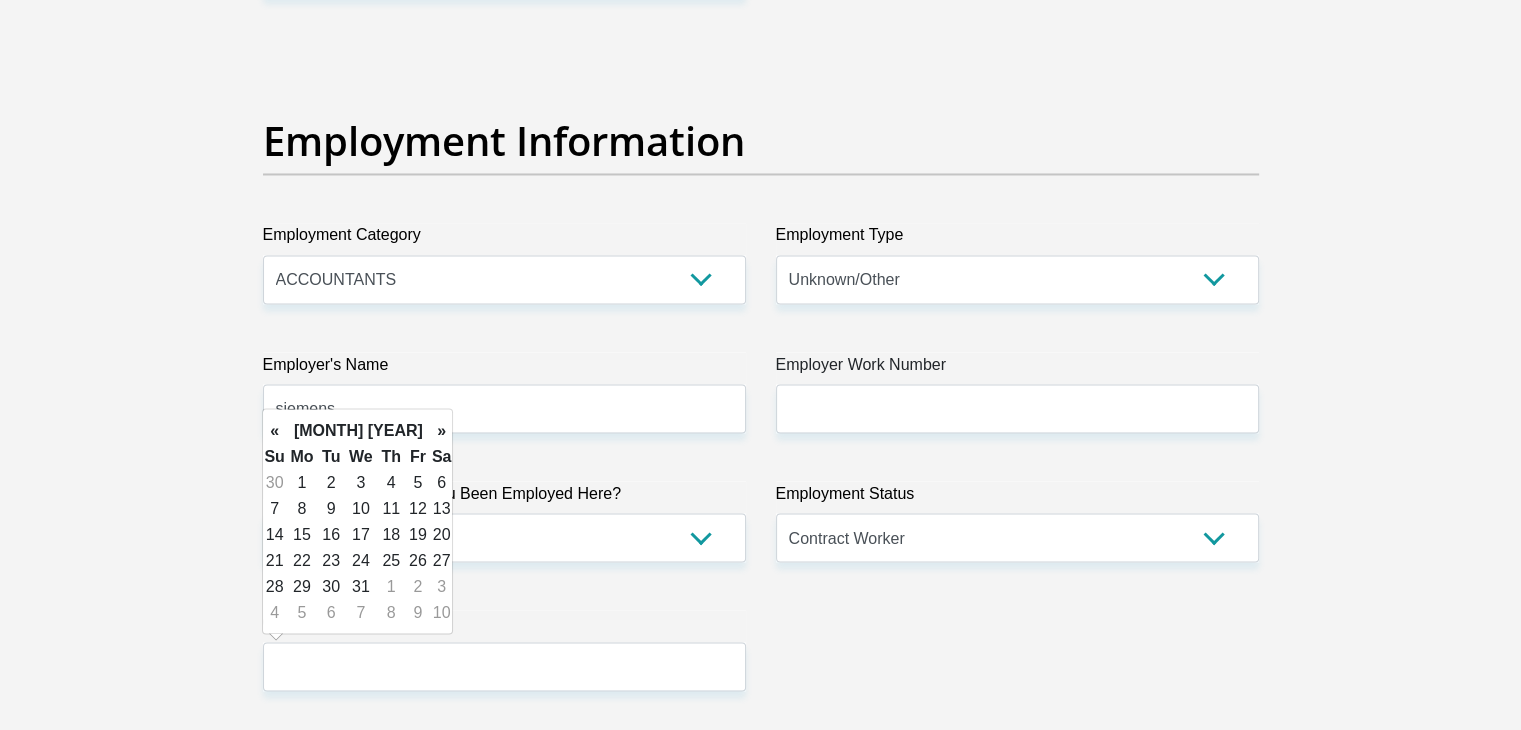 click on "»" at bounding box center [442, 430] 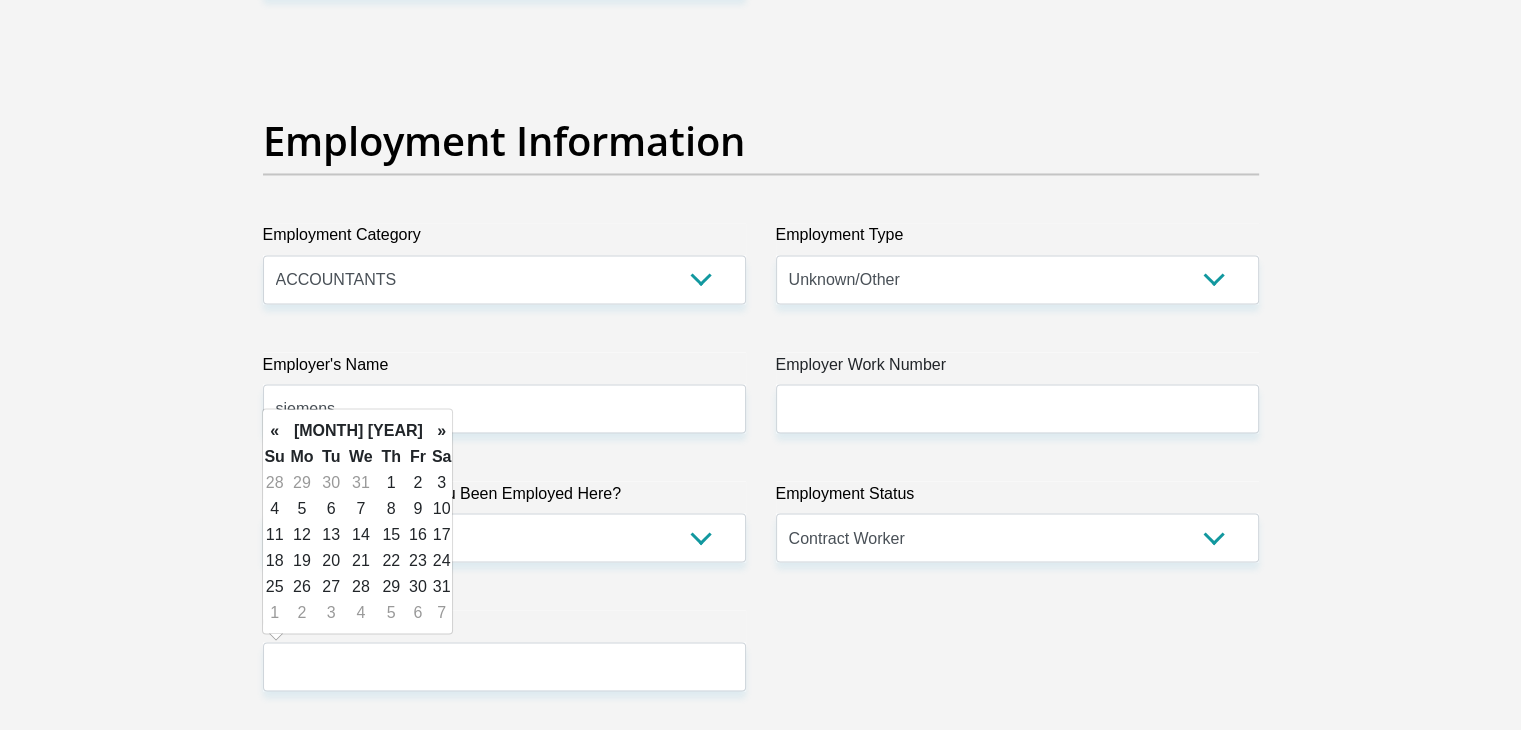 click on "»" at bounding box center [442, 430] 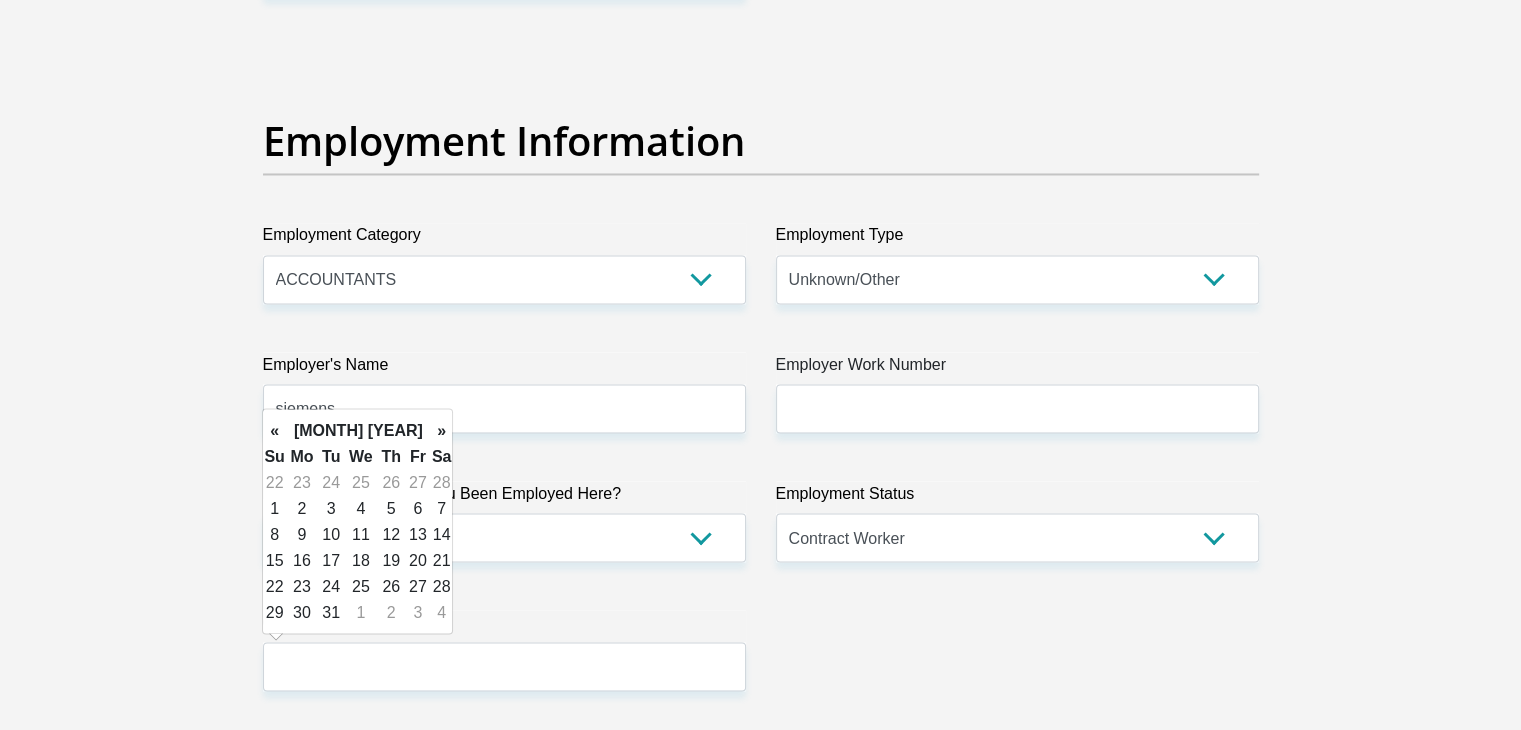 click on "»" at bounding box center [442, 430] 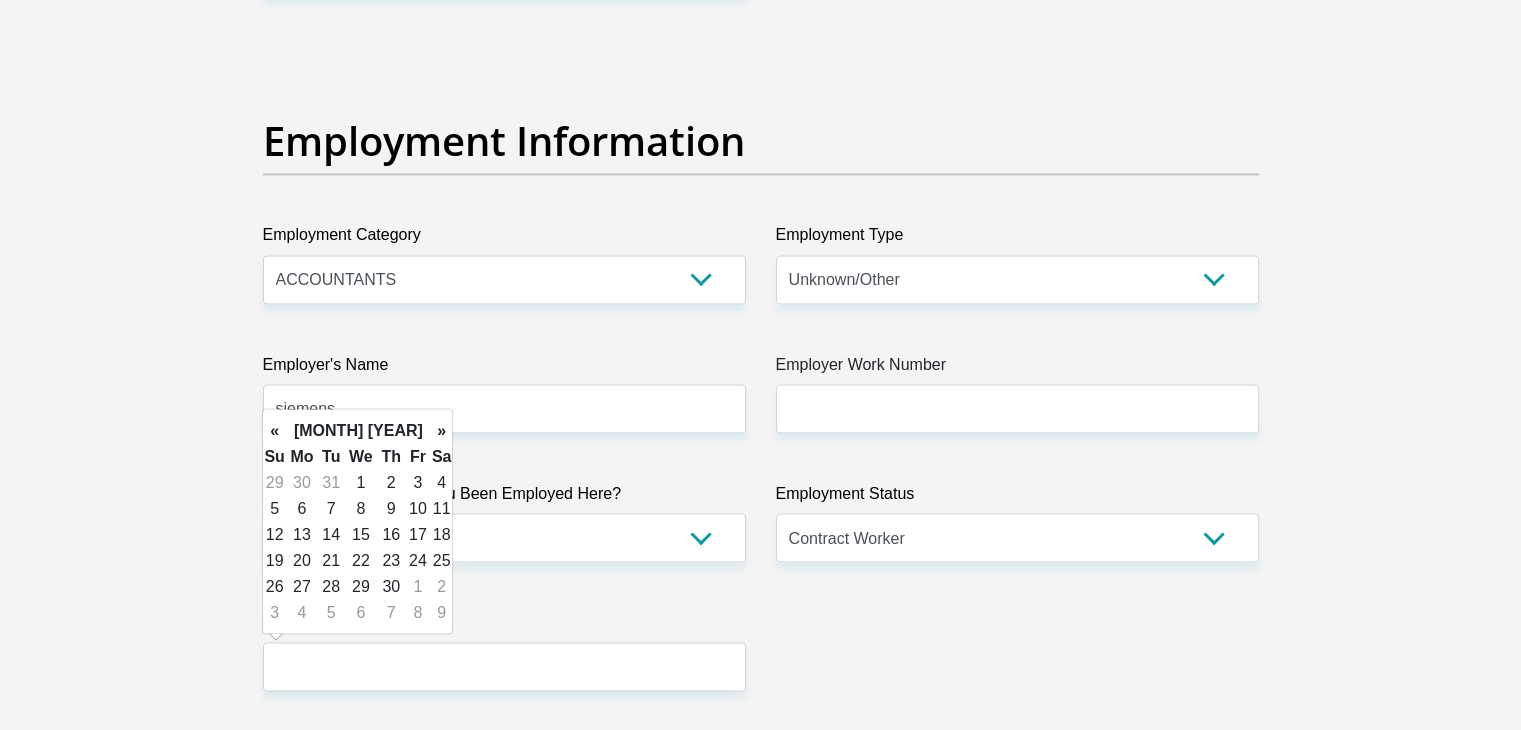click on "»" at bounding box center [442, 430] 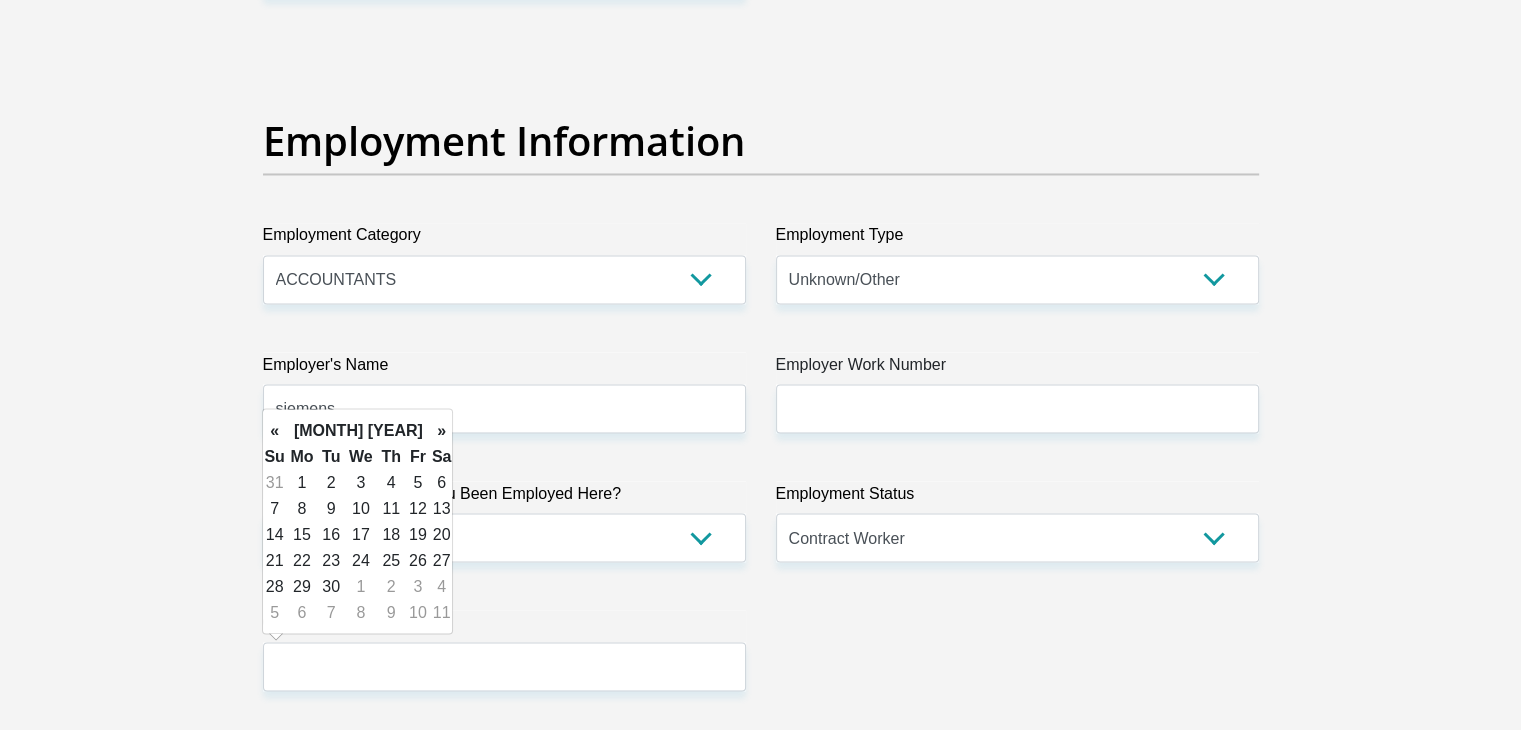 click on "»" at bounding box center (442, 430) 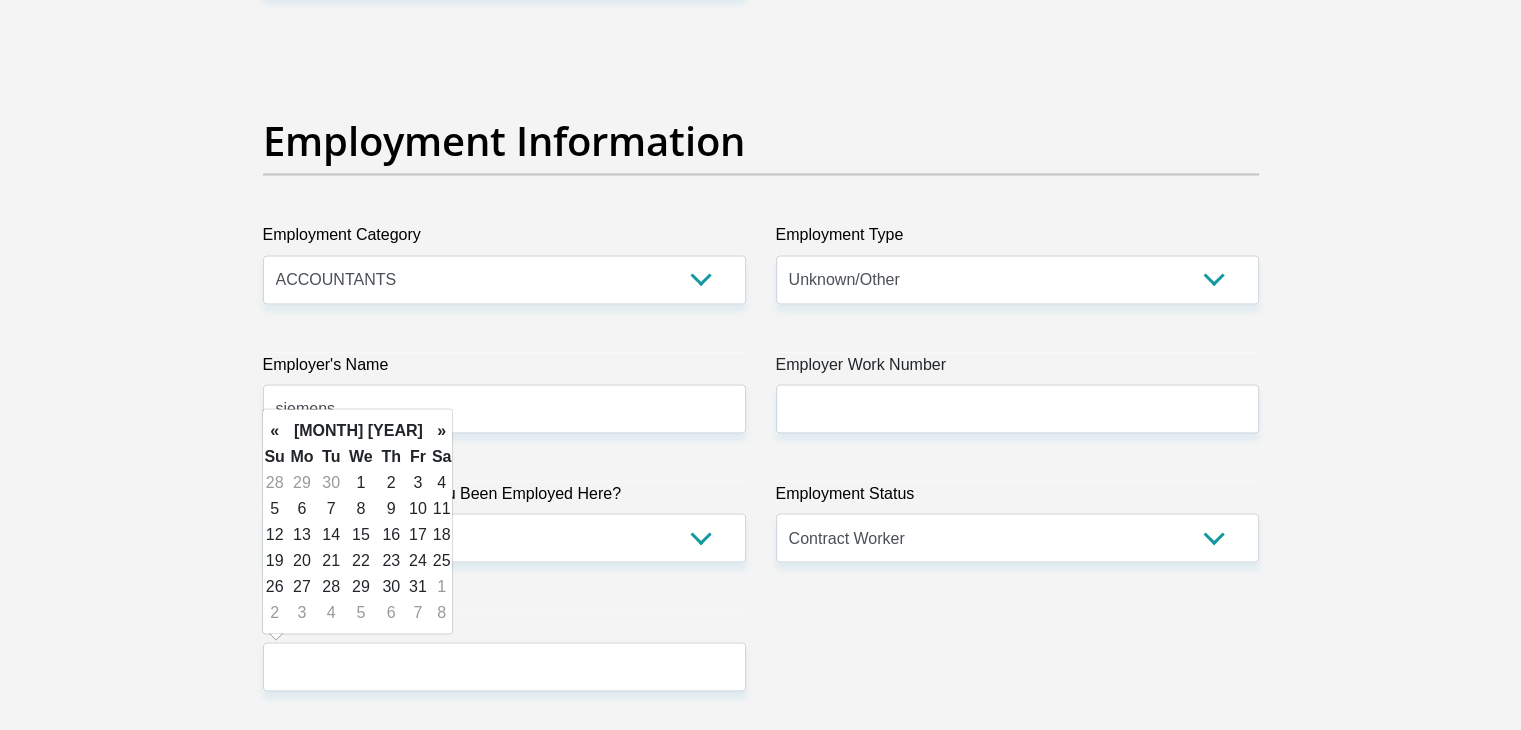 click on "»" at bounding box center [442, 430] 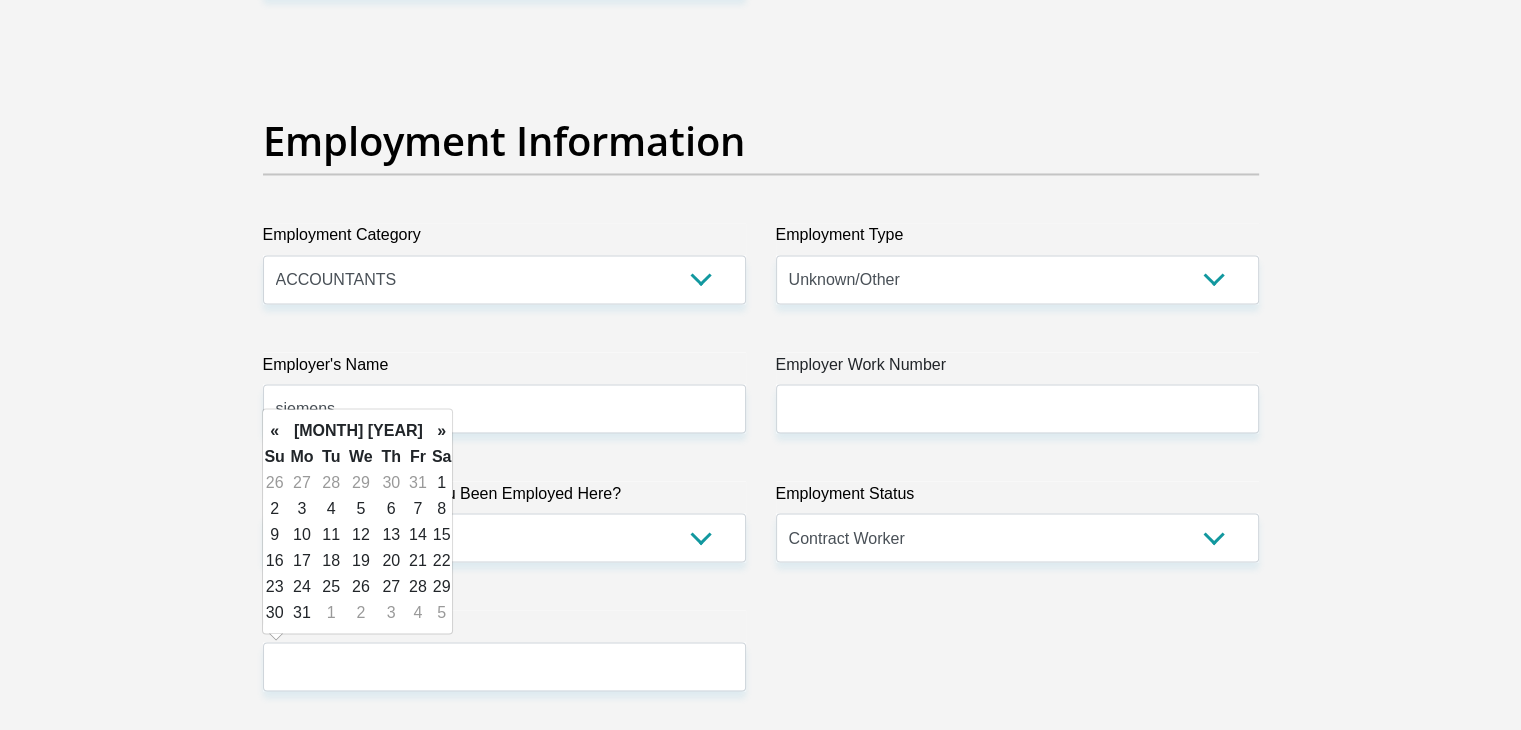 click on "»" at bounding box center (442, 430) 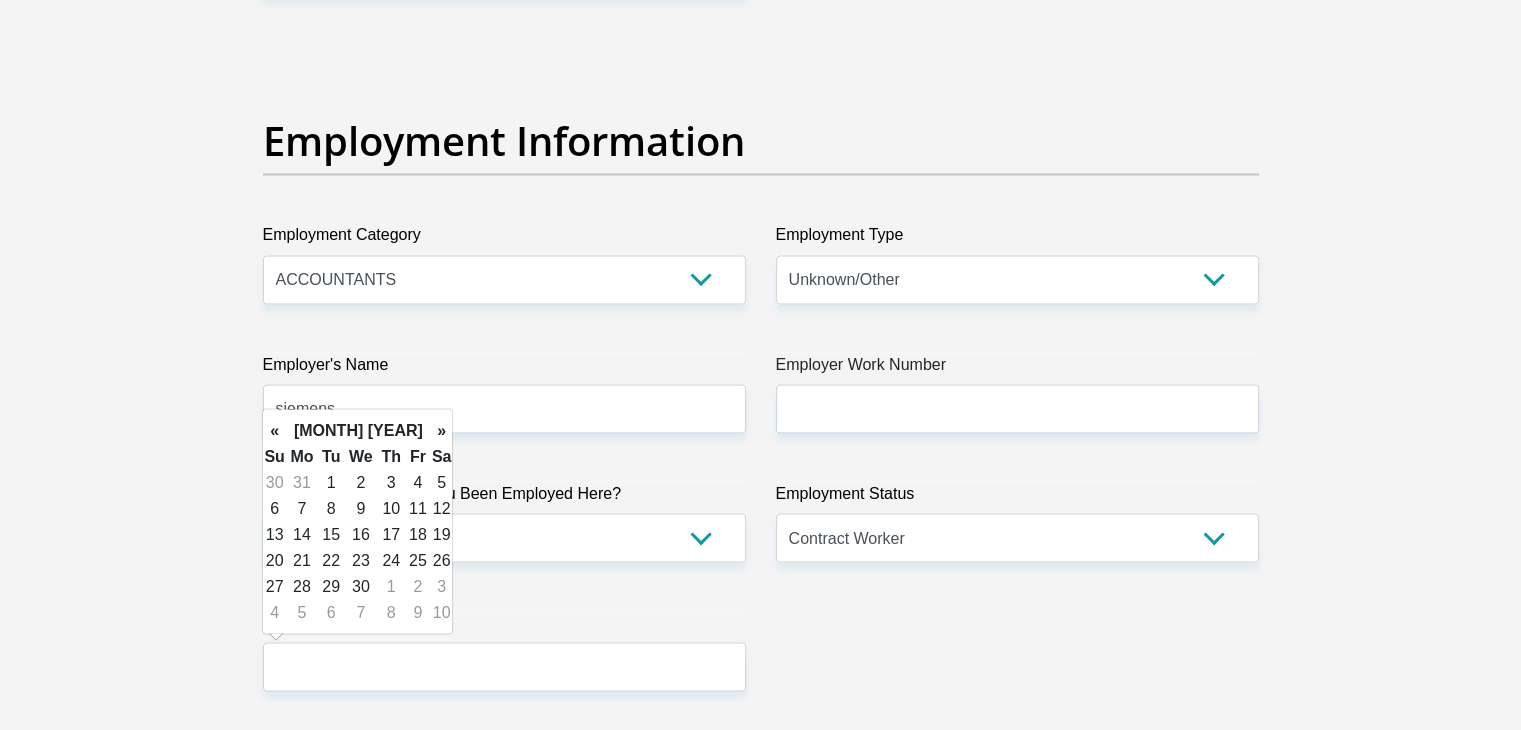 click on "»" at bounding box center (442, 430) 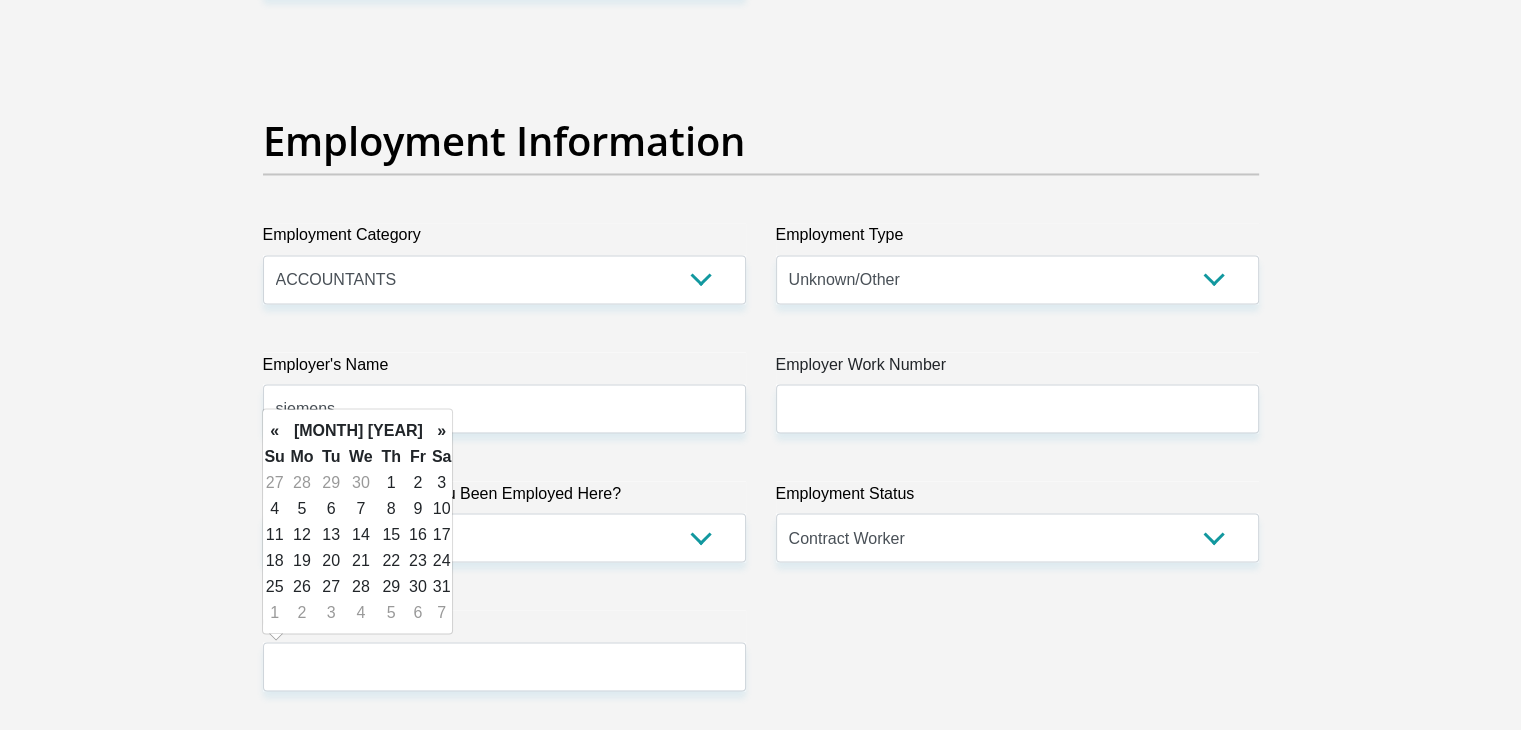 click on "»" at bounding box center [442, 430] 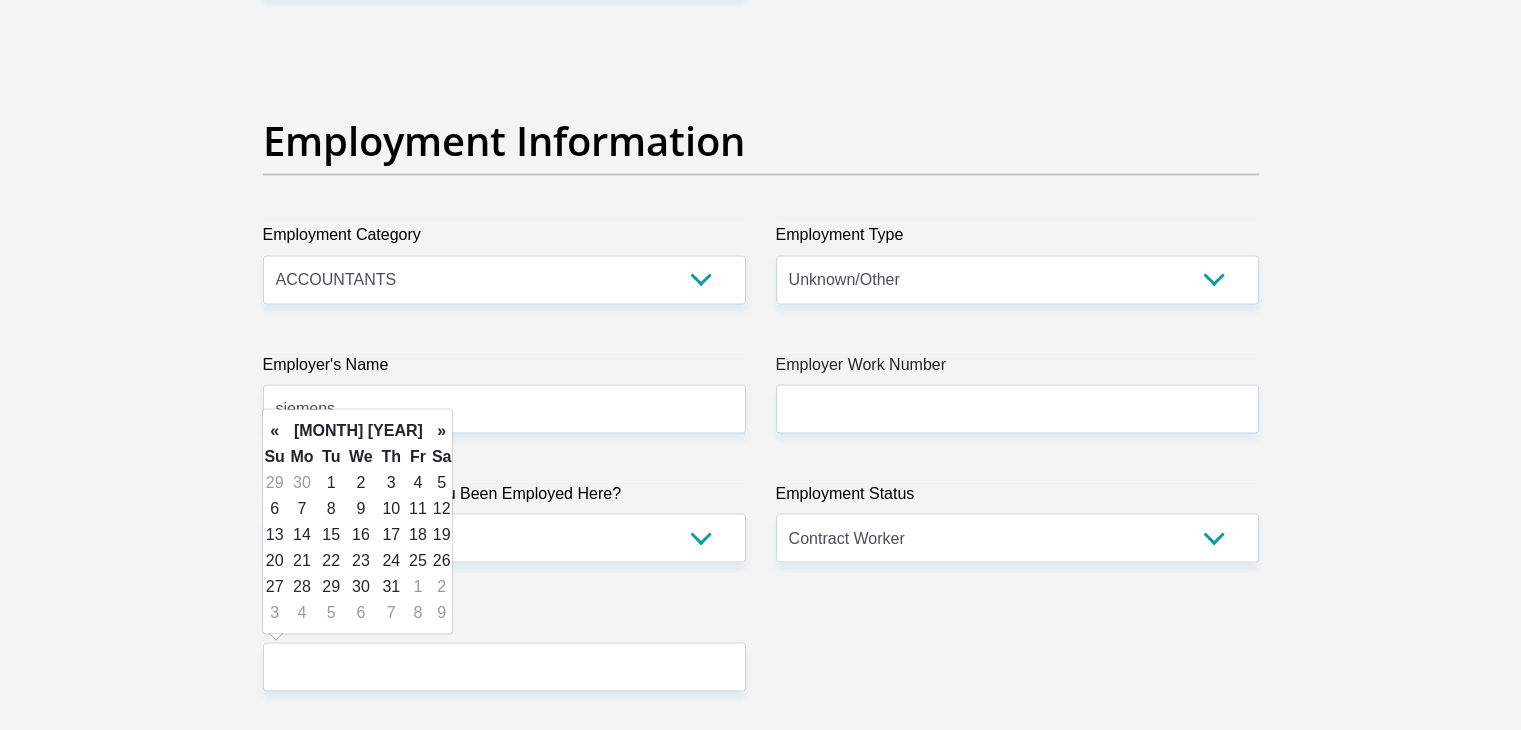 click on "»" at bounding box center [442, 430] 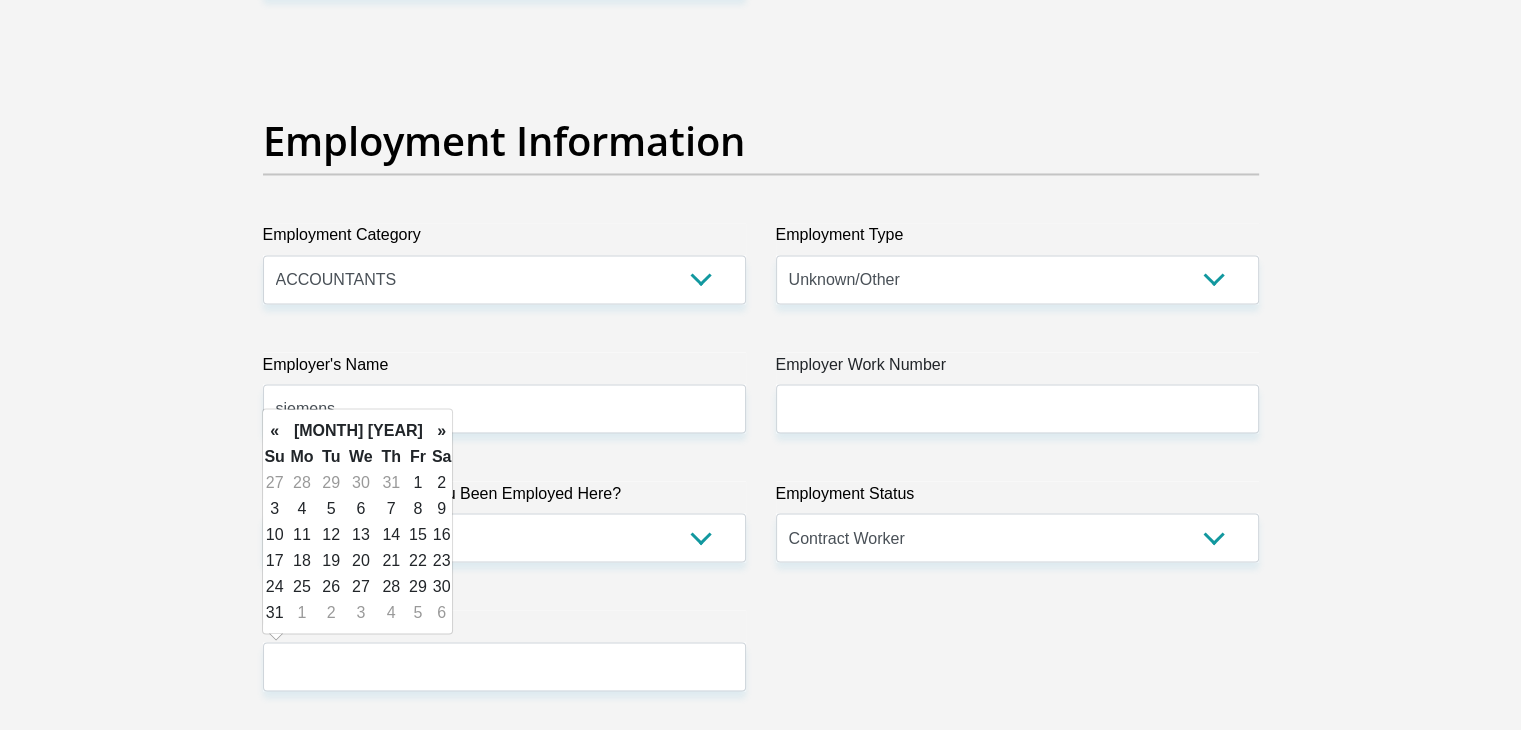 click on "»" at bounding box center [442, 430] 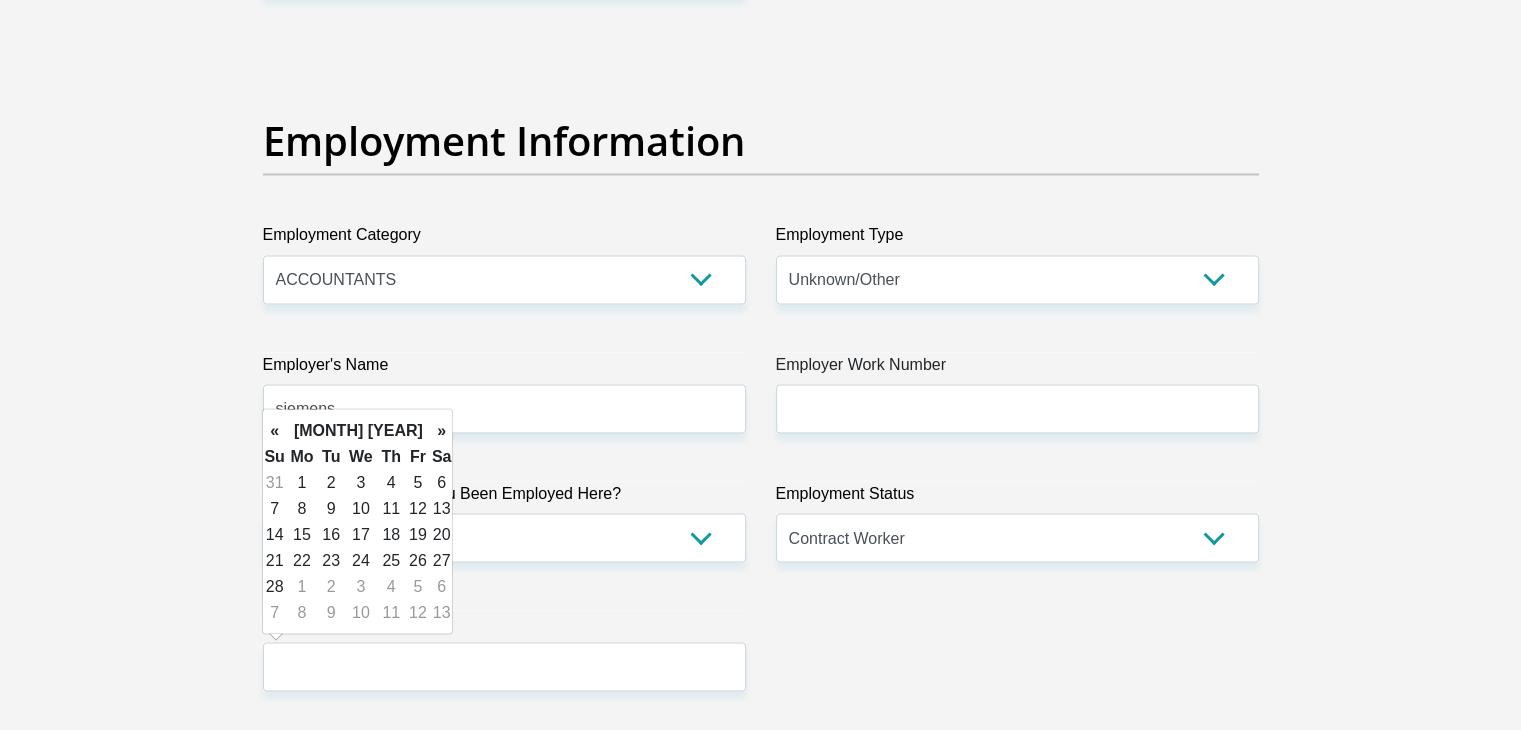 click on "»" at bounding box center (442, 430) 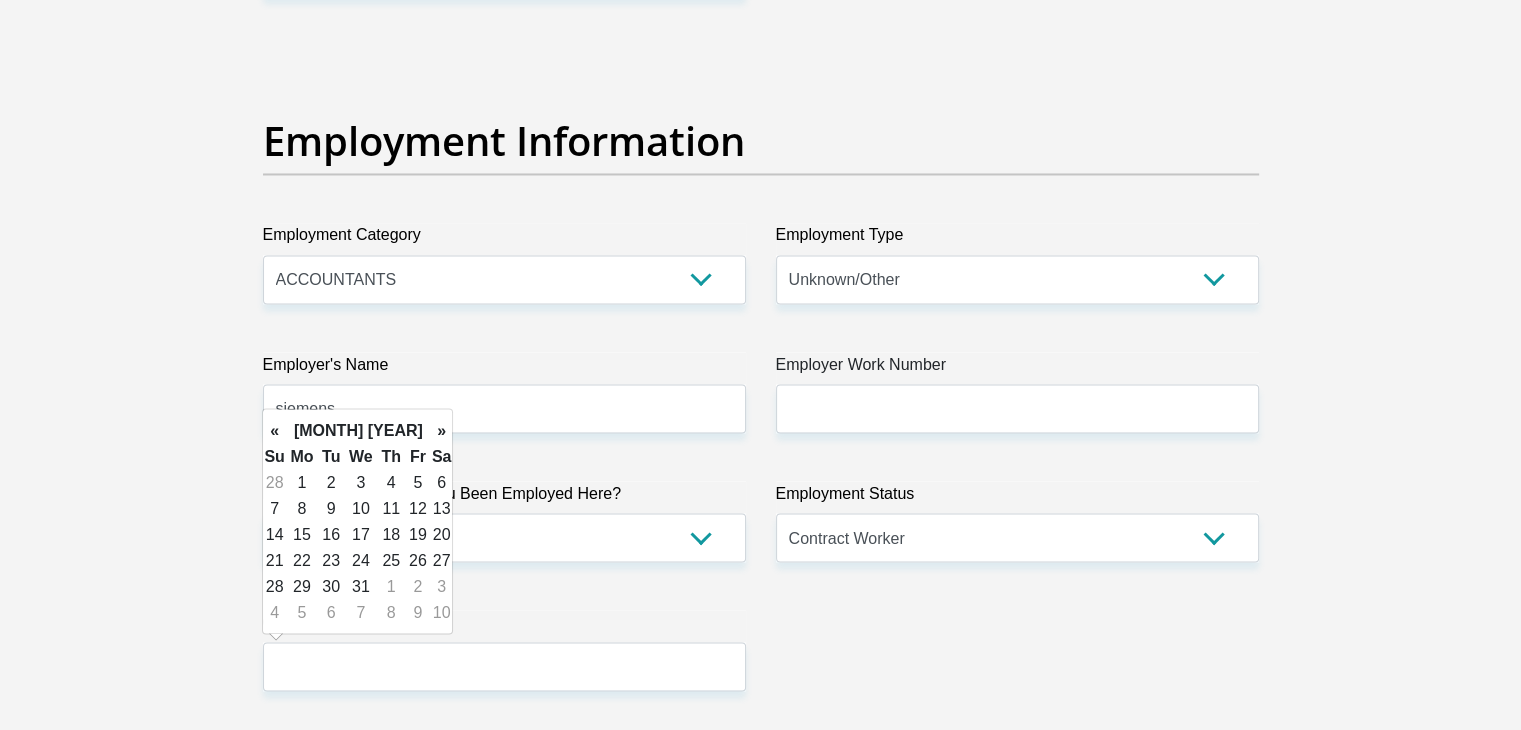 click on "»" at bounding box center [442, 430] 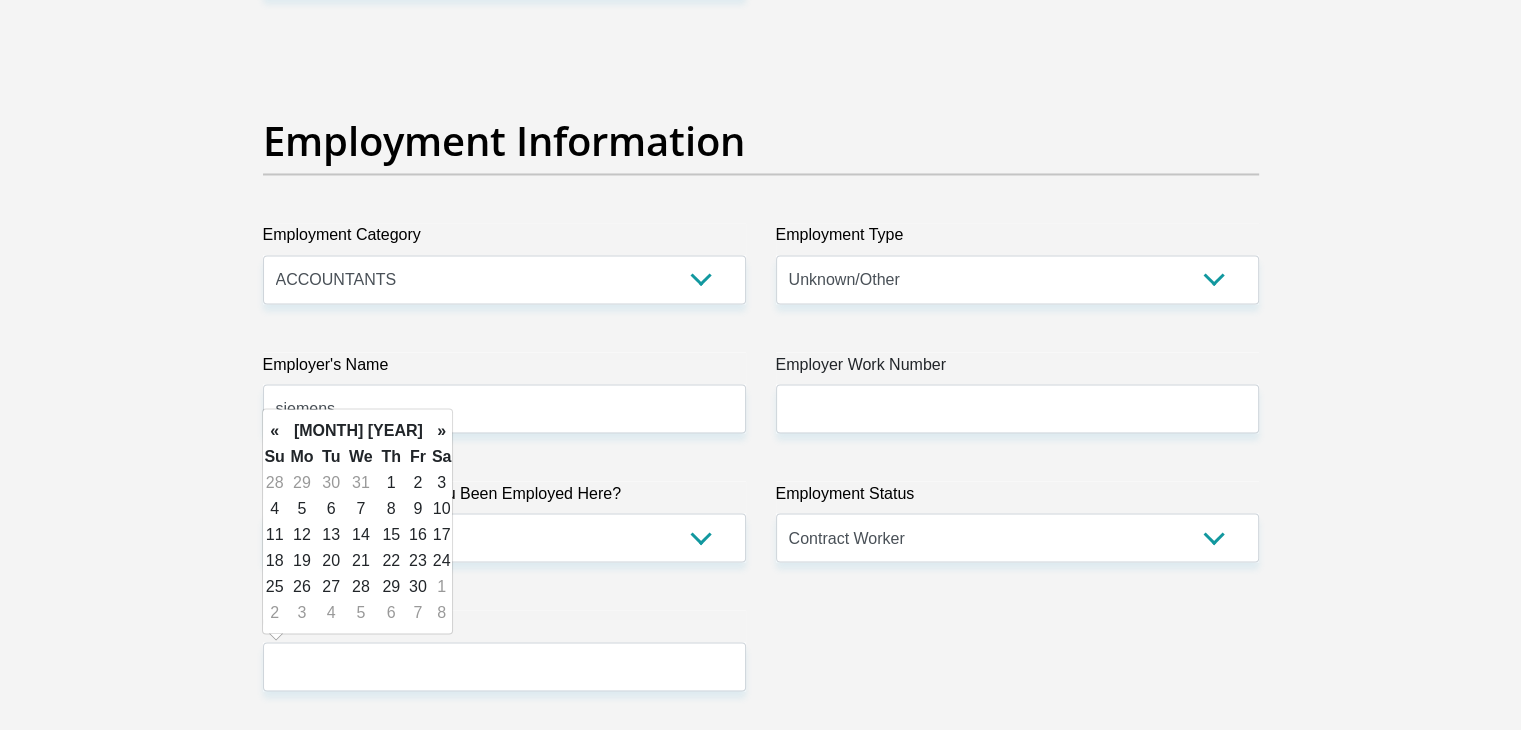 click on "»" at bounding box center (442, 430) 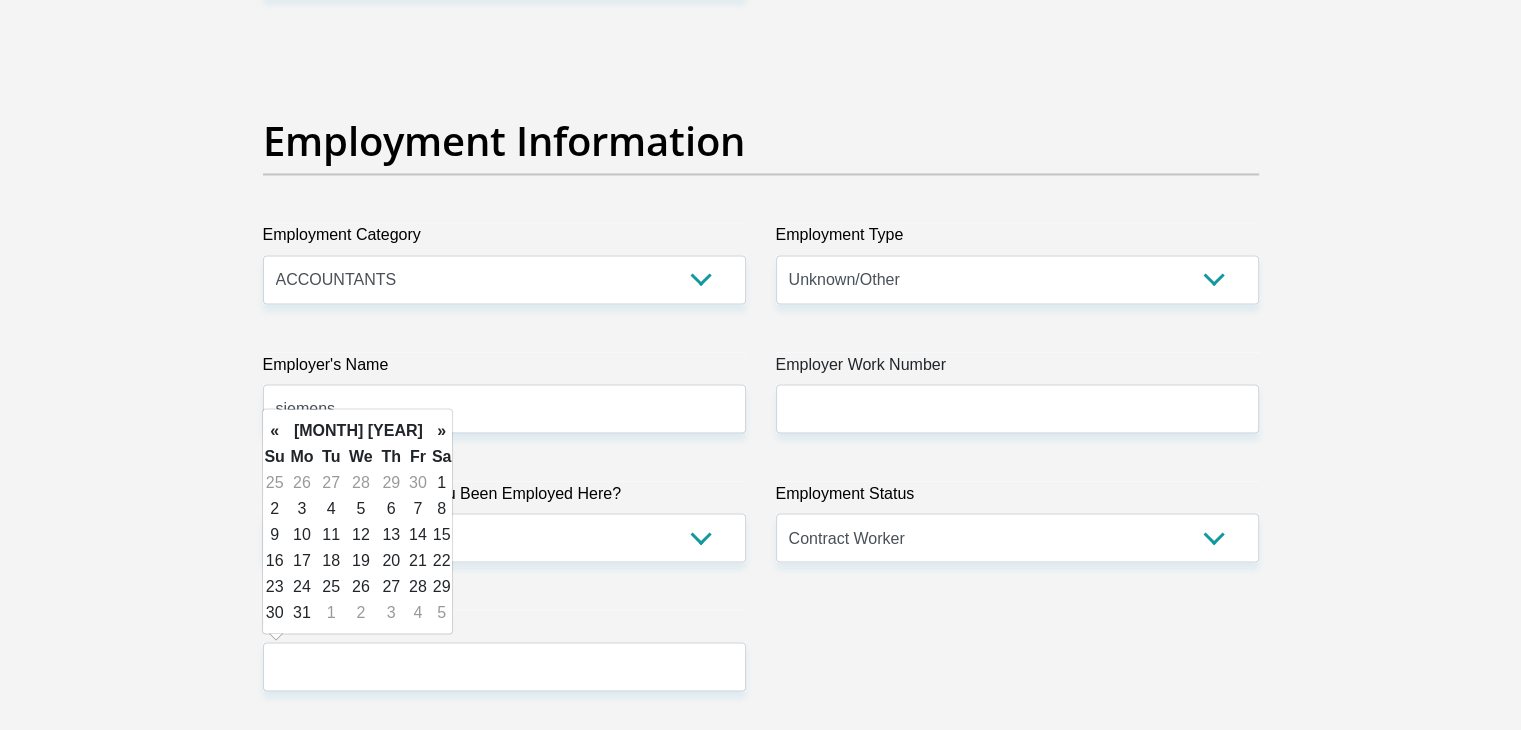 click on "»" at bounding box center (442, 430) 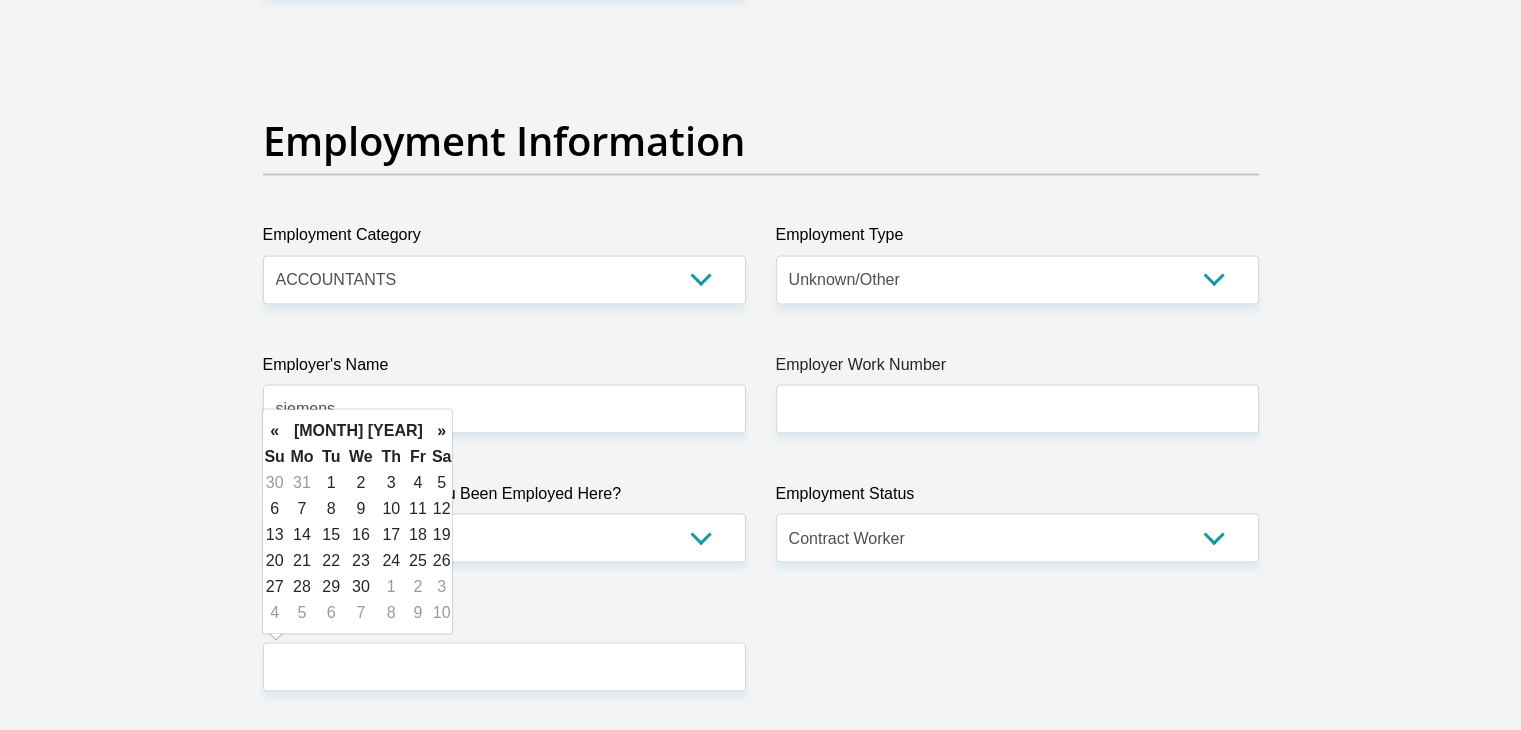 click on "»" at bounding box center [442, 430] 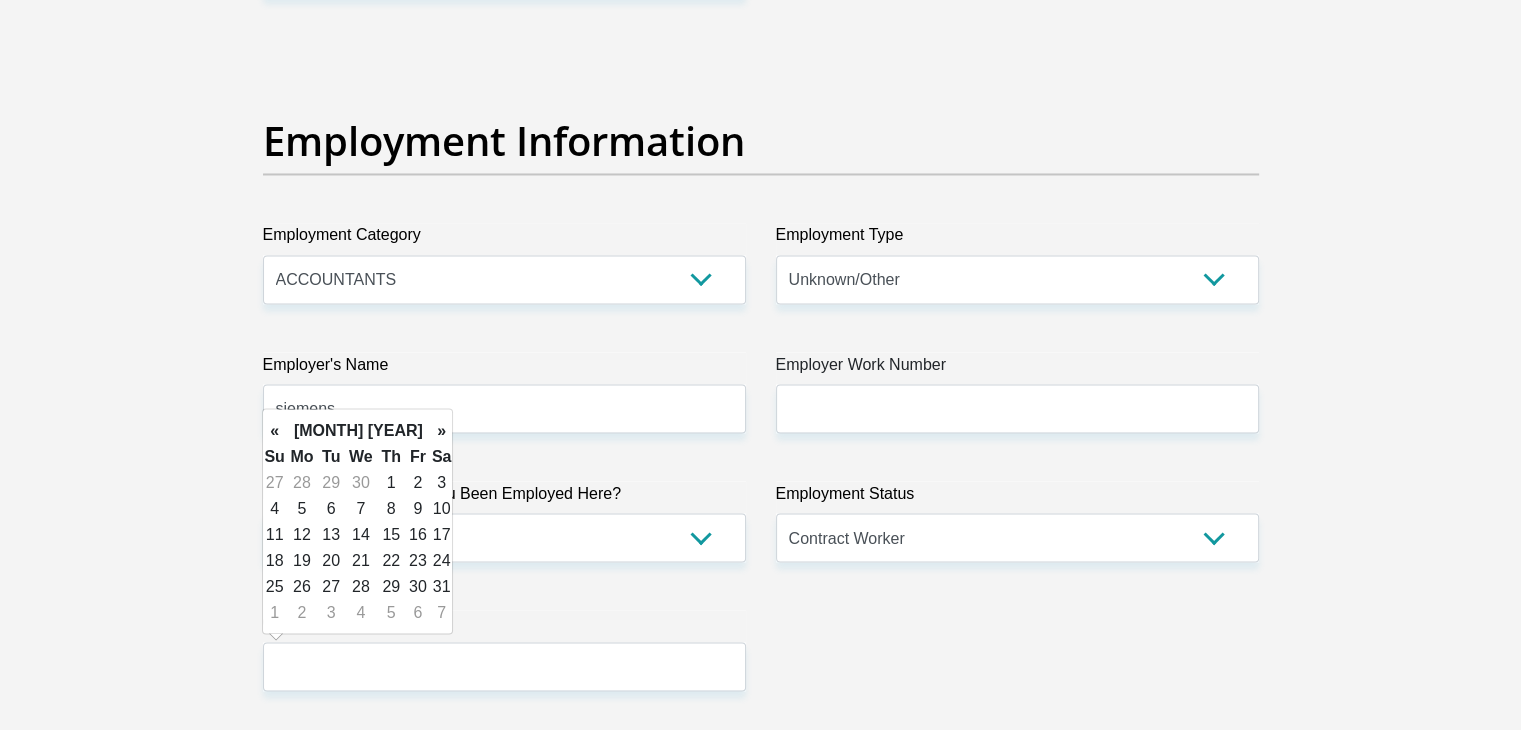 click on "»" at bounding box center [442, 430] 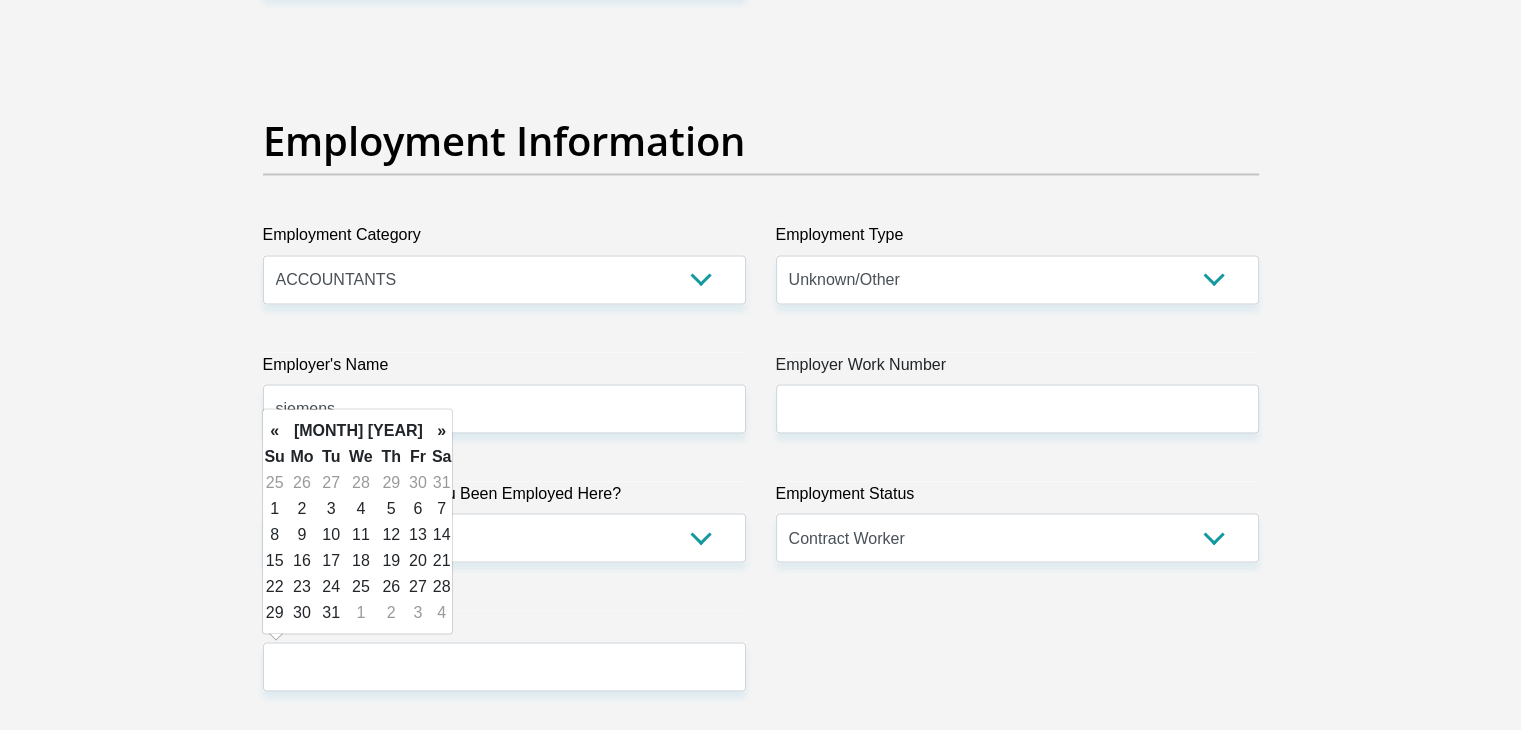 click on "»" at bounding box center [442, 430] 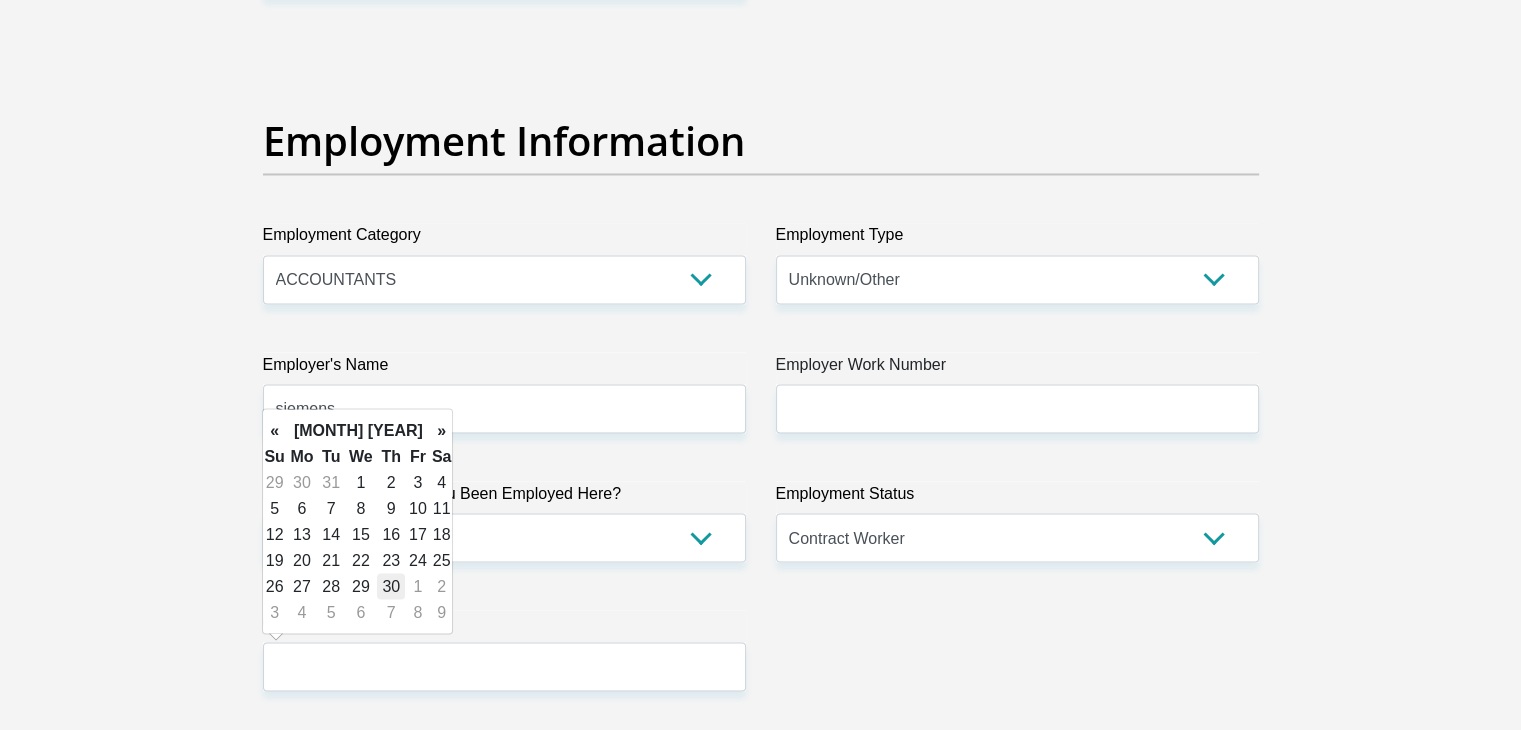 click on "30" at bounding box center (391, 586) 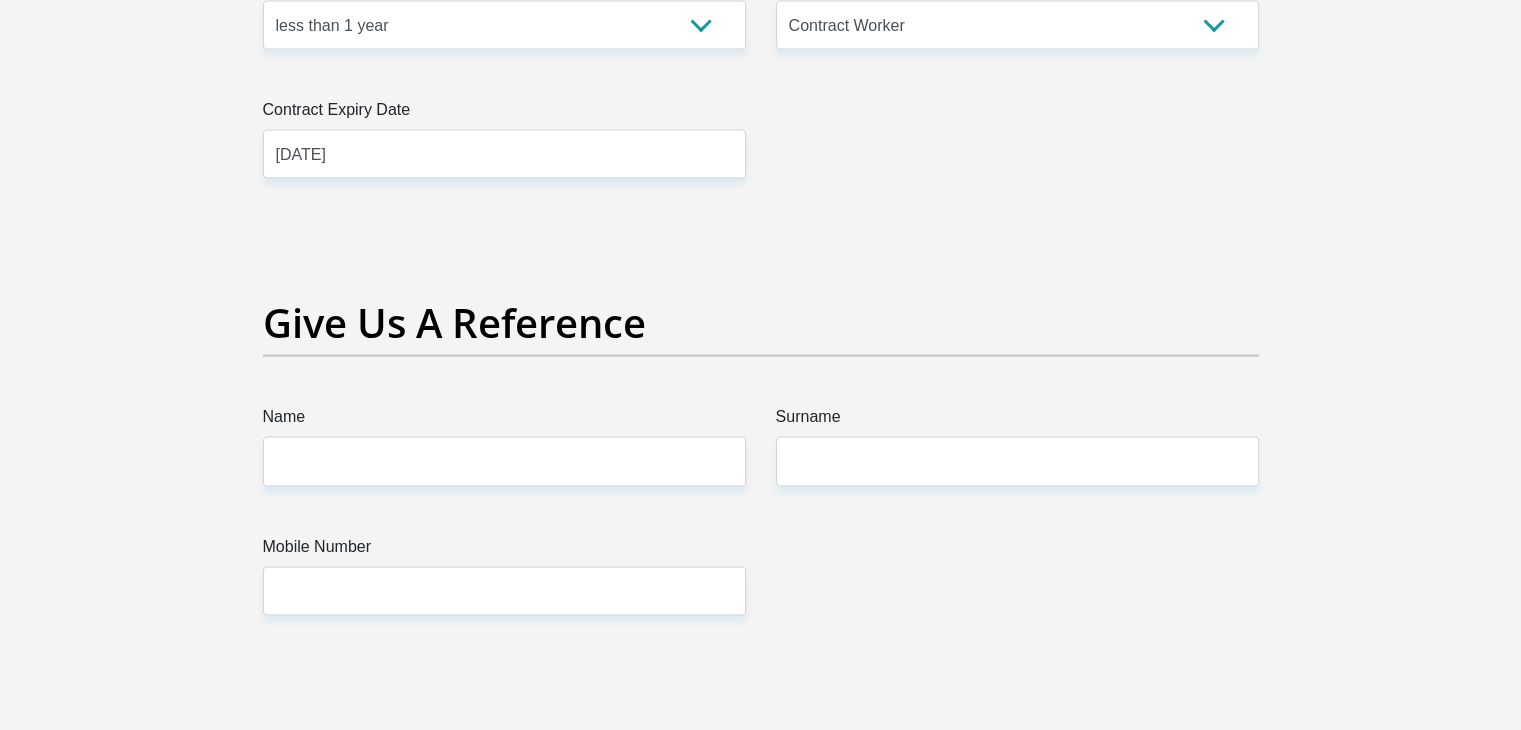 scroll, scrollTop: 4032, scrollLeft: 0, axis: vertical 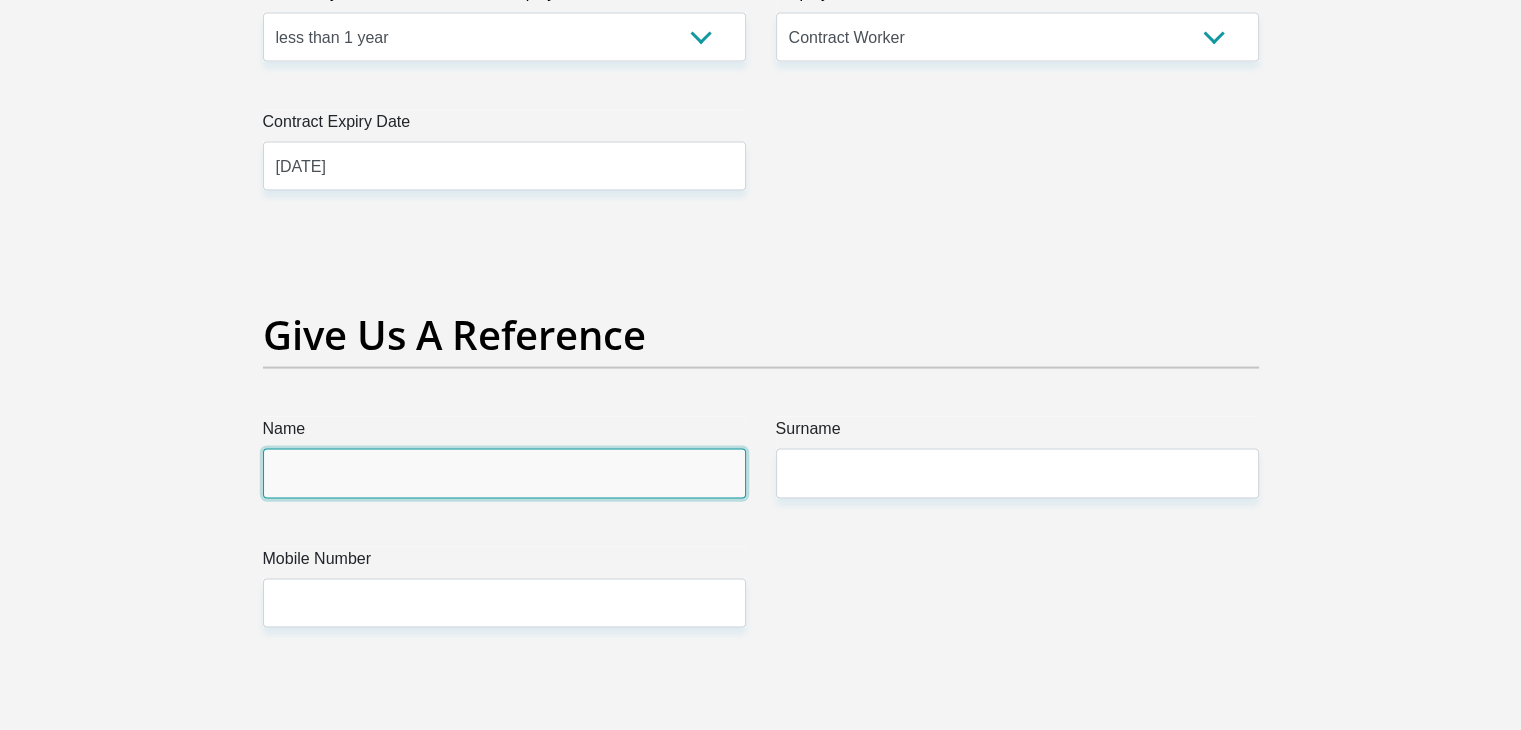 click on "Name" at bounding box center [504, 473] 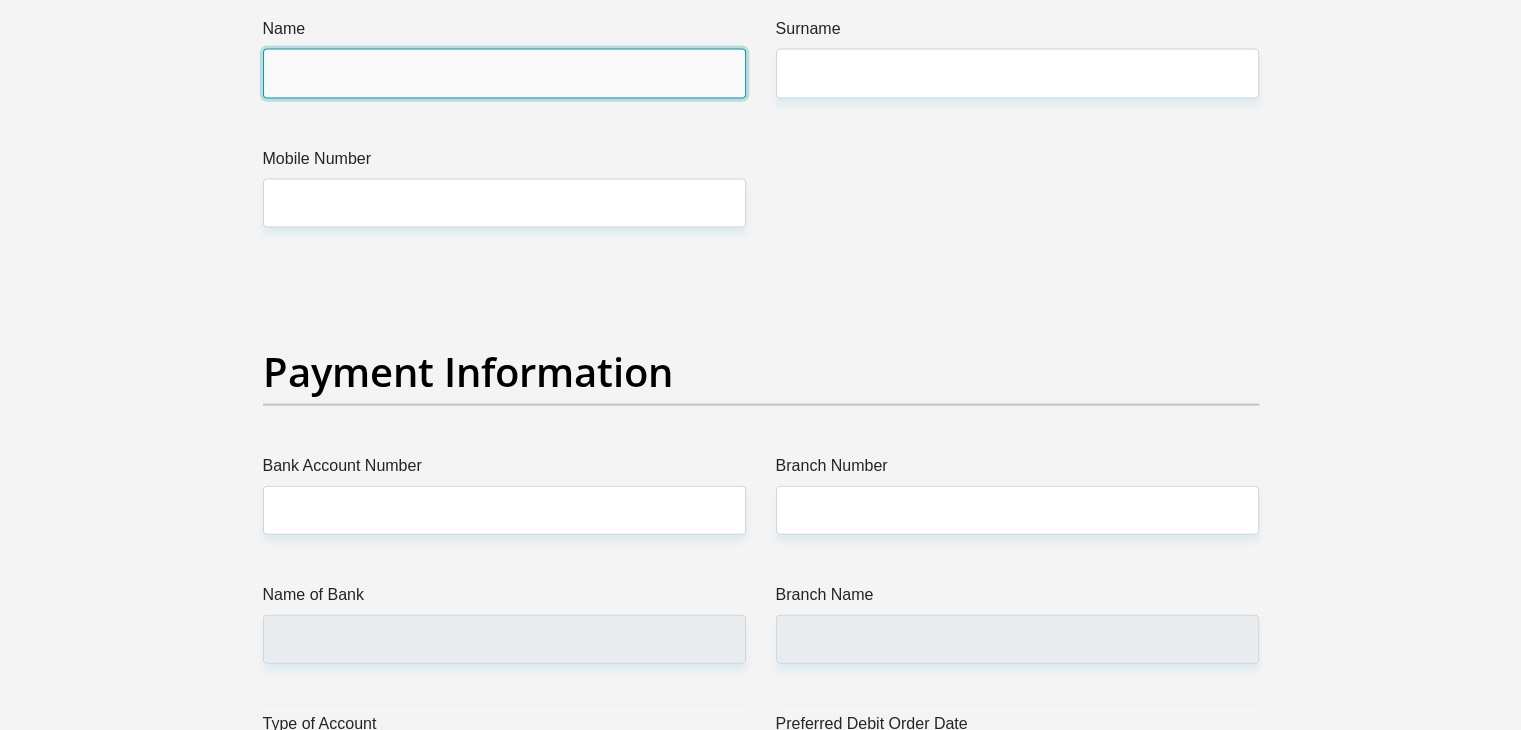 scroll, scrollTop: 4532, scrollLeft: 0, axis: vertical 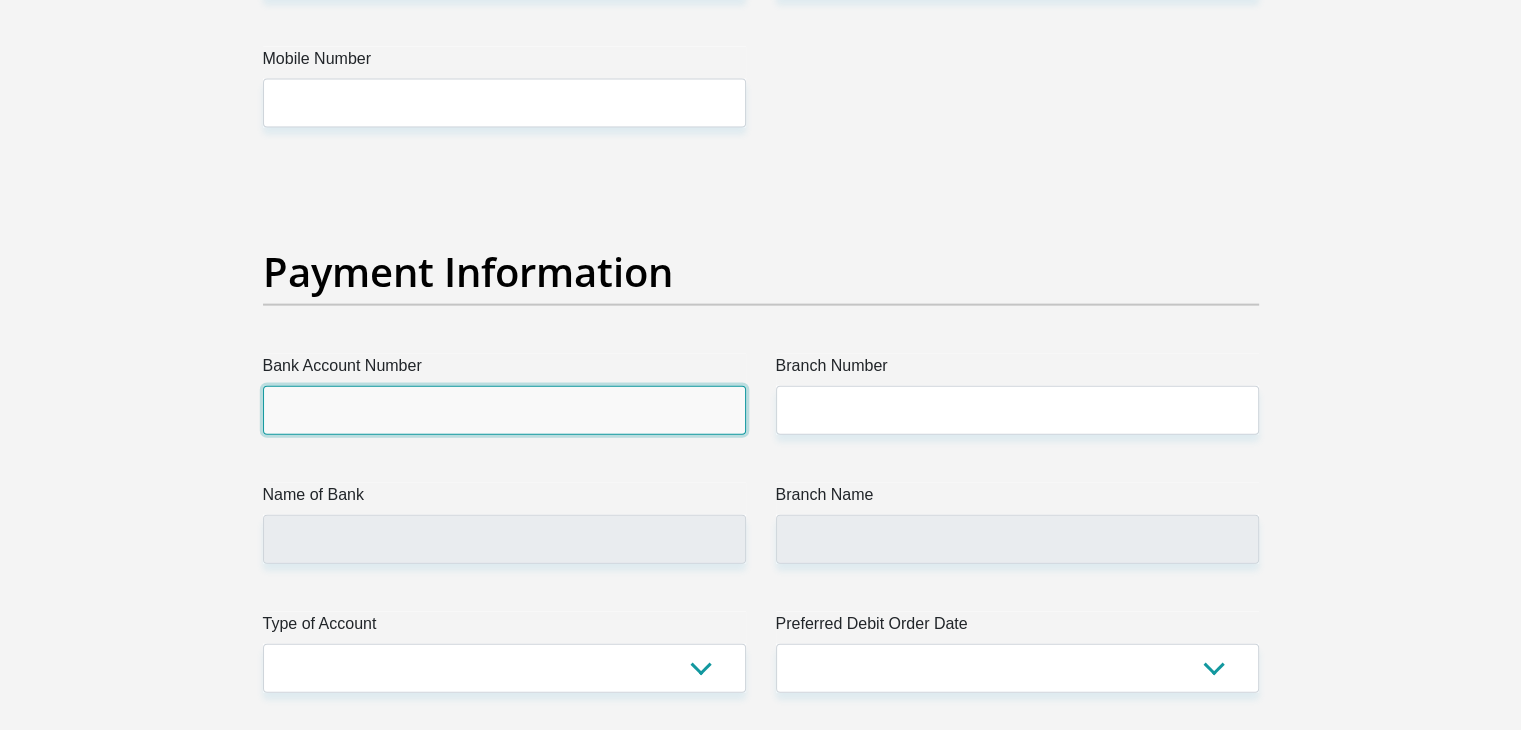 click on "Bank Account Number" at bounding box center (504, 410) 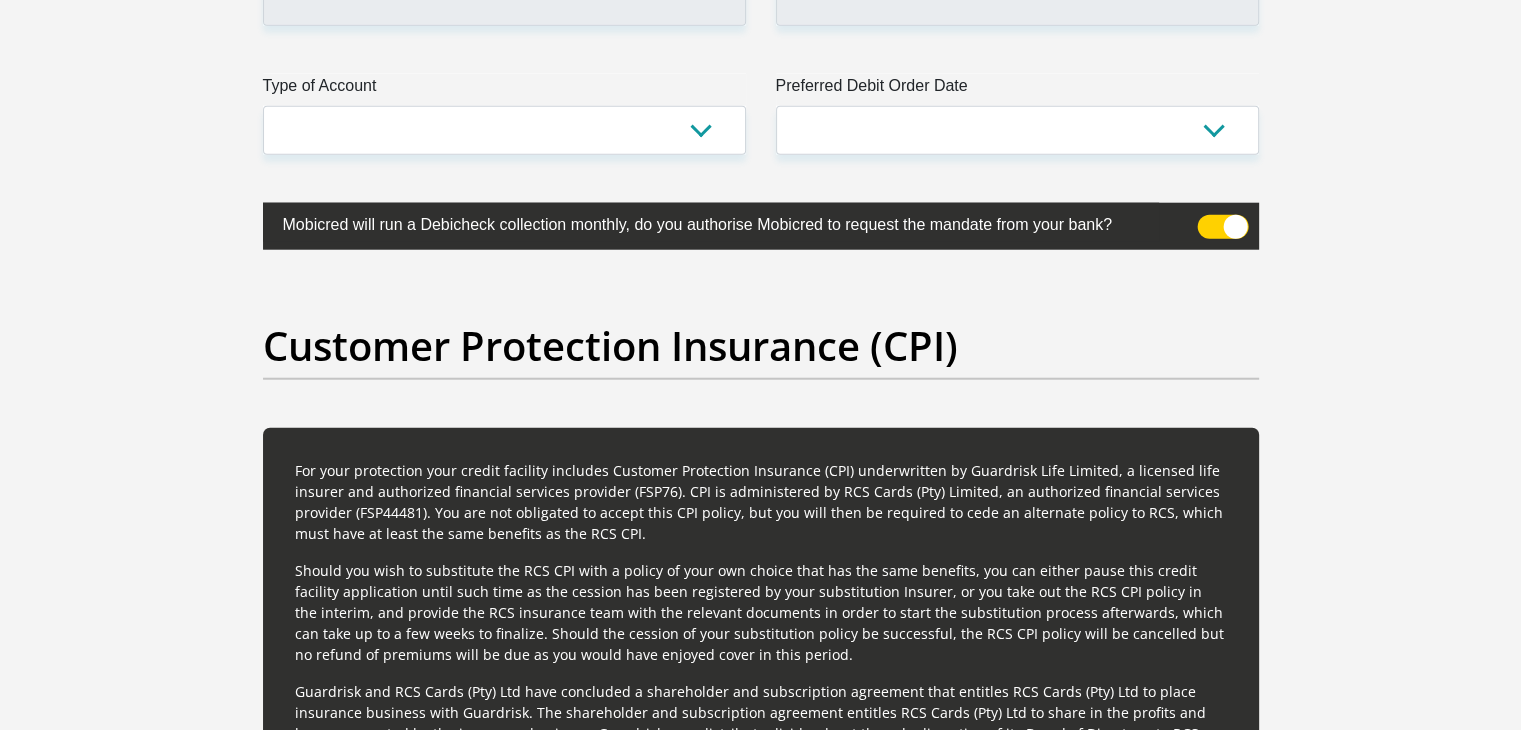 scroll, scrollTop: 4670, scrollLeft: 0, axis: vertical 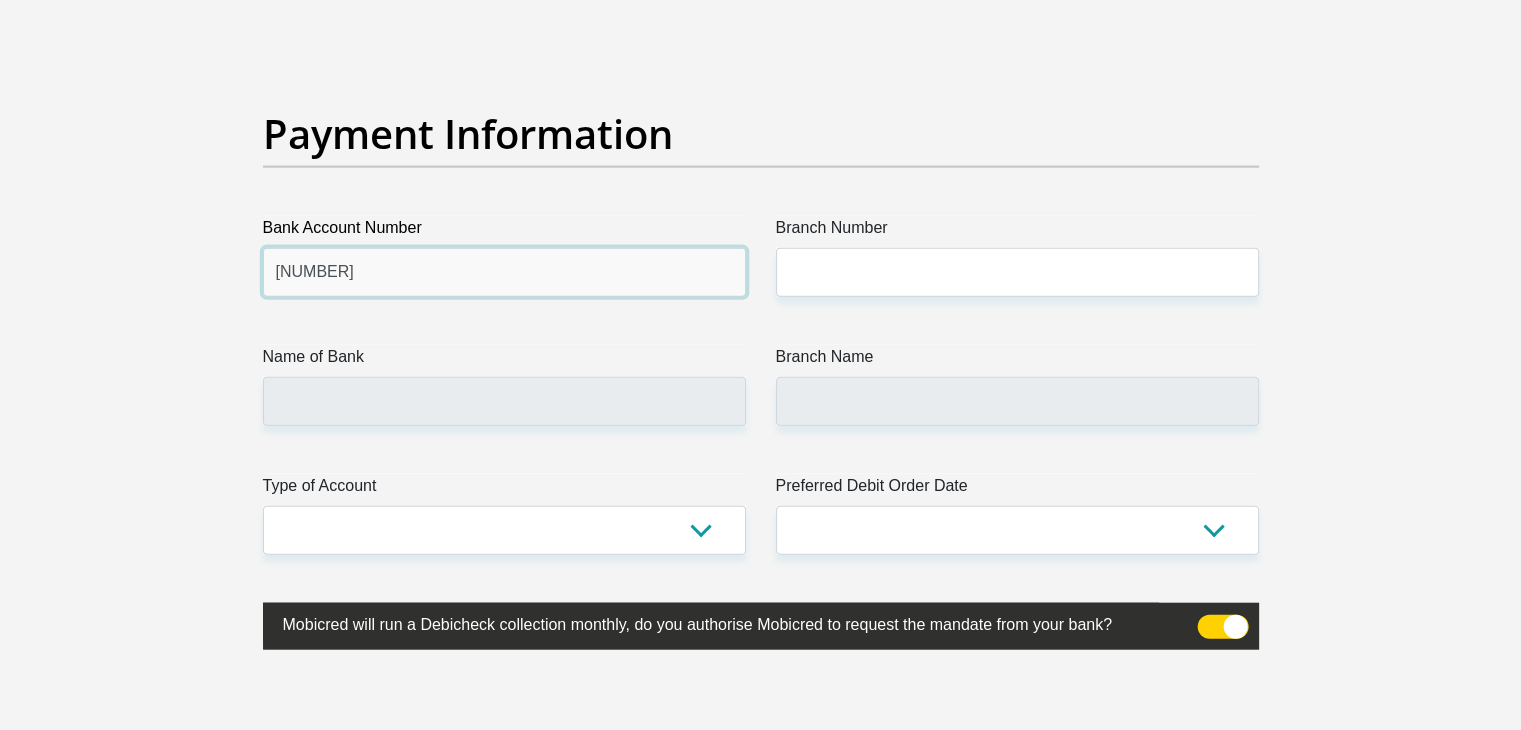 type on "[NUMBER]" 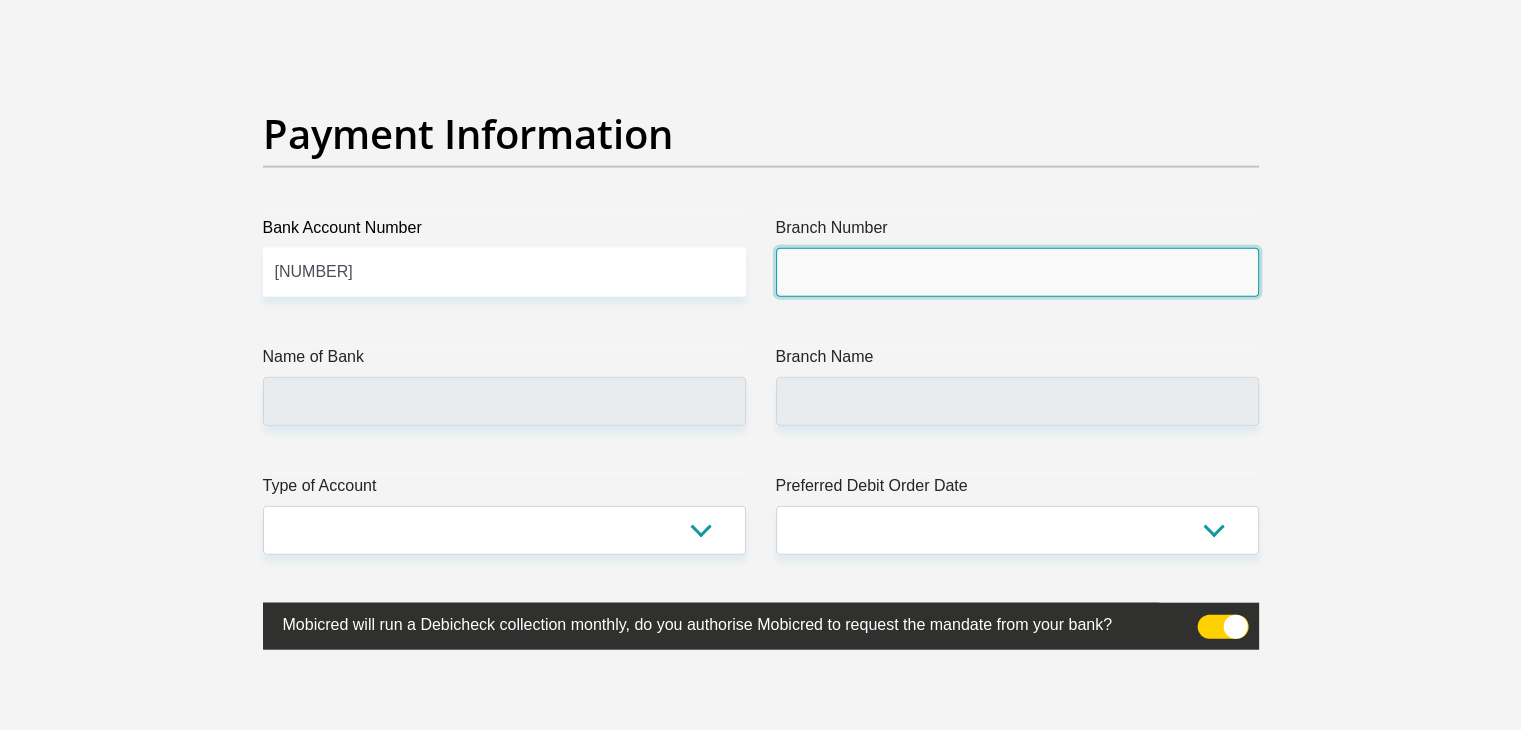 click on "Branch Number" at bounding box center [1017, 272] 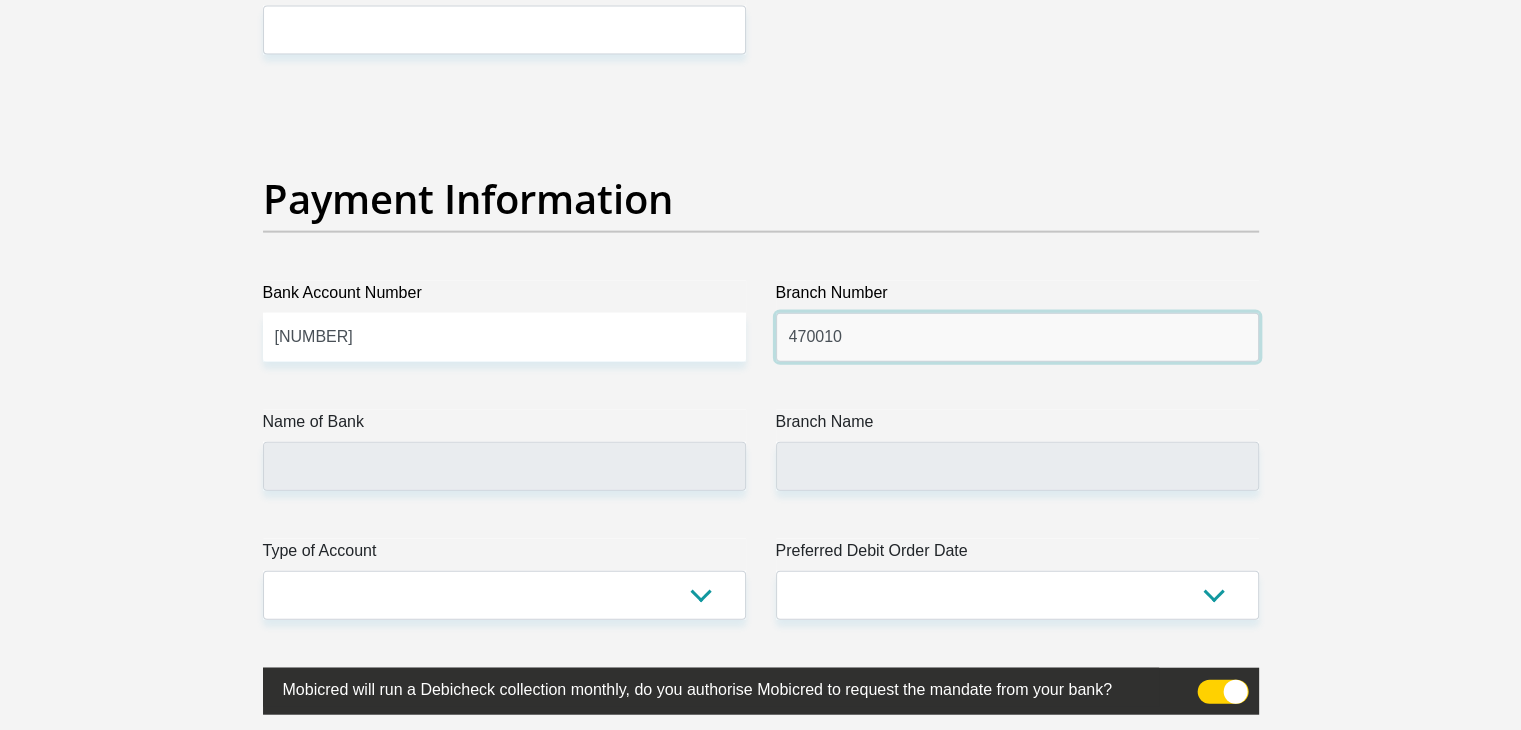 scroll, scrollTop: 4570, scrollLeft: 0, axis: vertical 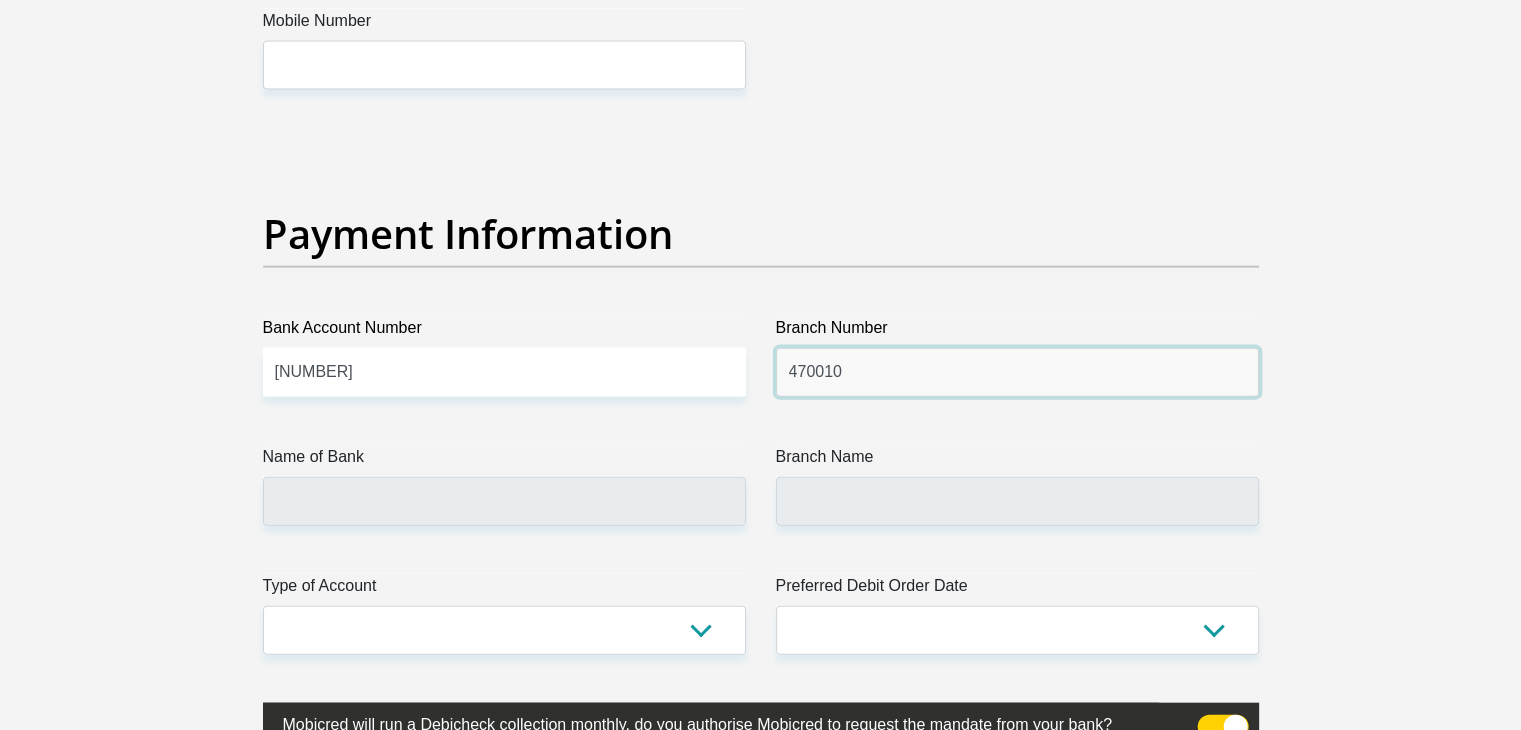 type on "470010" 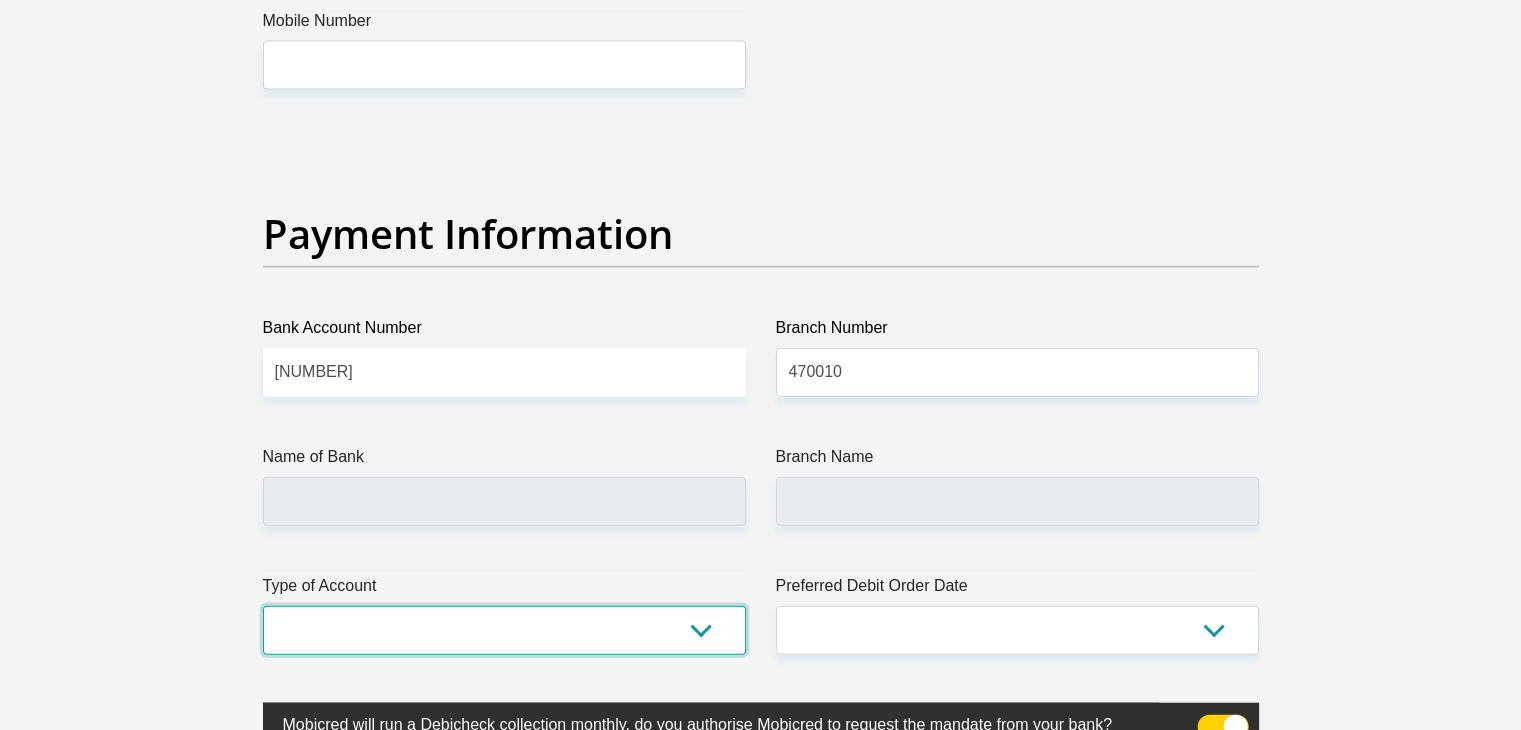 click on "Cheque
Savings" at bounding box center (504, 630) 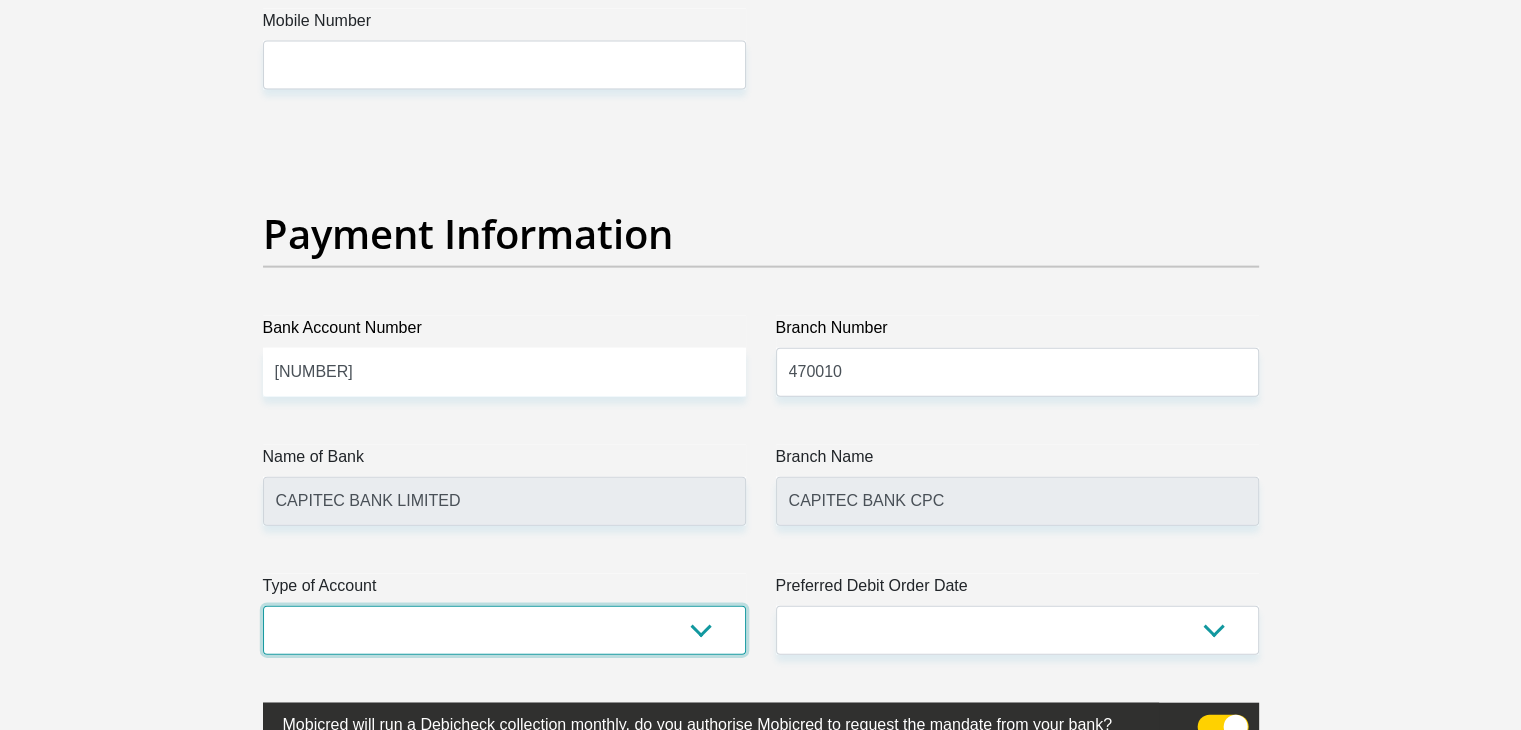 select on "SAV" 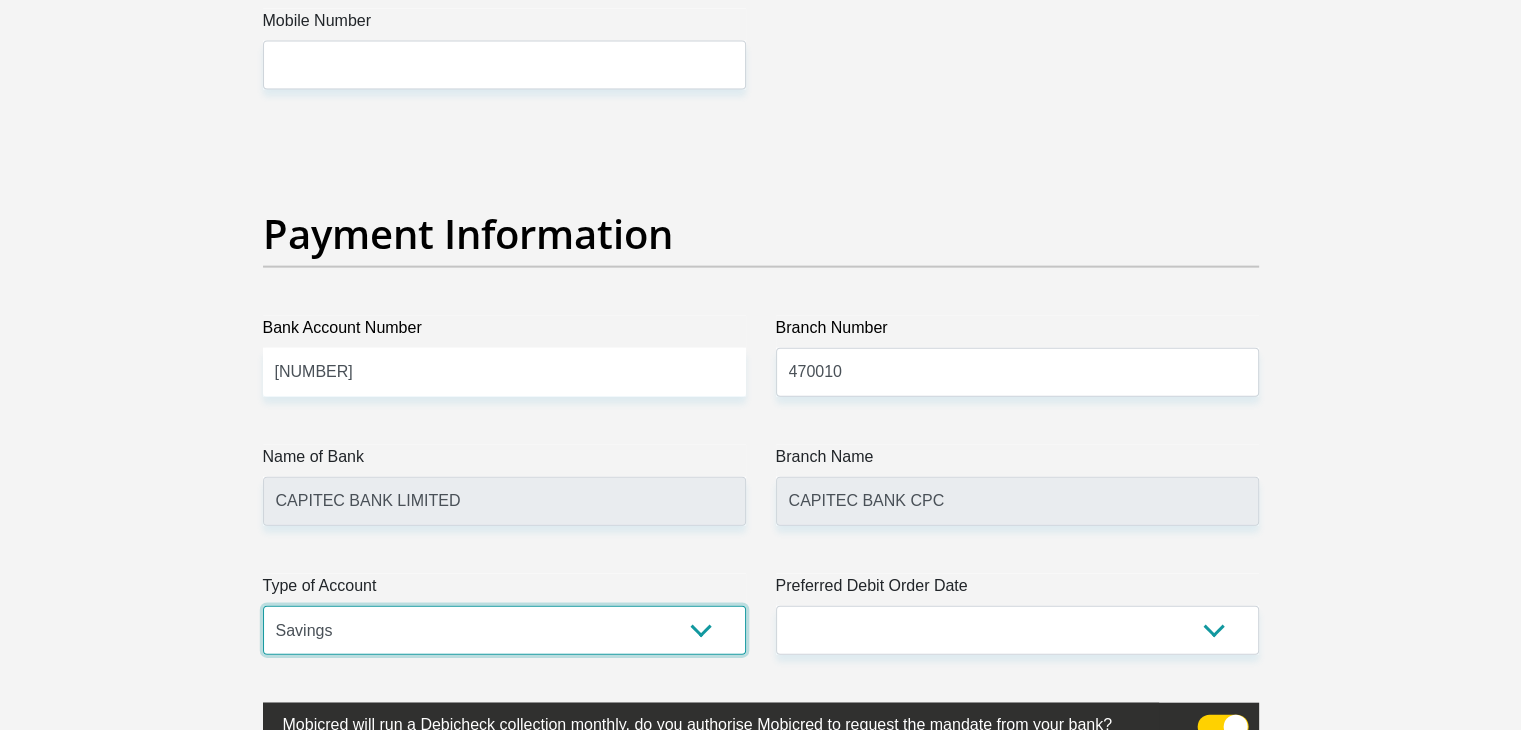 click on "Cheque
Savings" at bounding box center [504, 630] 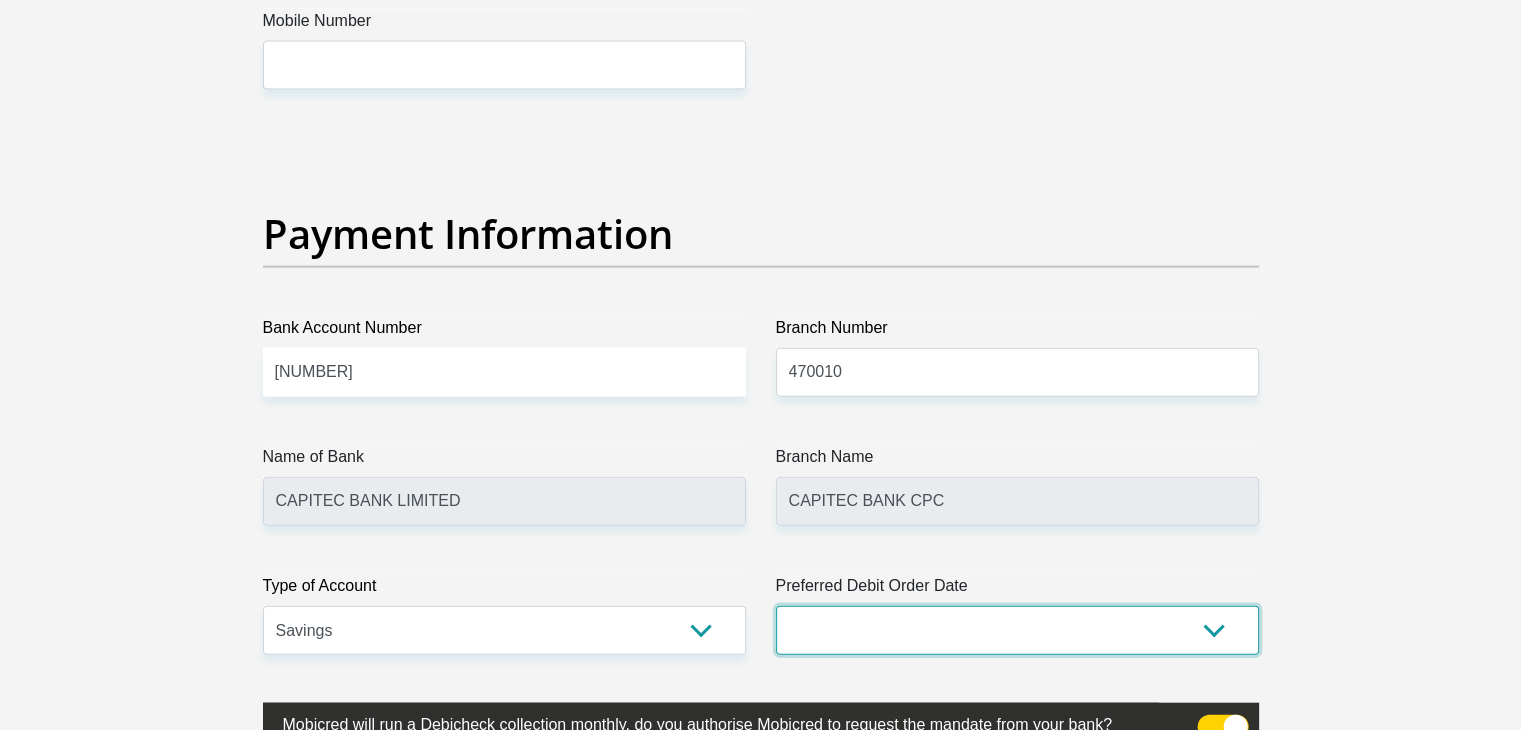 click on "1st
2nd
3rd
4th
5th
7th
18th
19th
20th
21st
22nd
23rd
24th
25th
26th
27th
28th
29th
30th" at bounding box center [1017, 630] 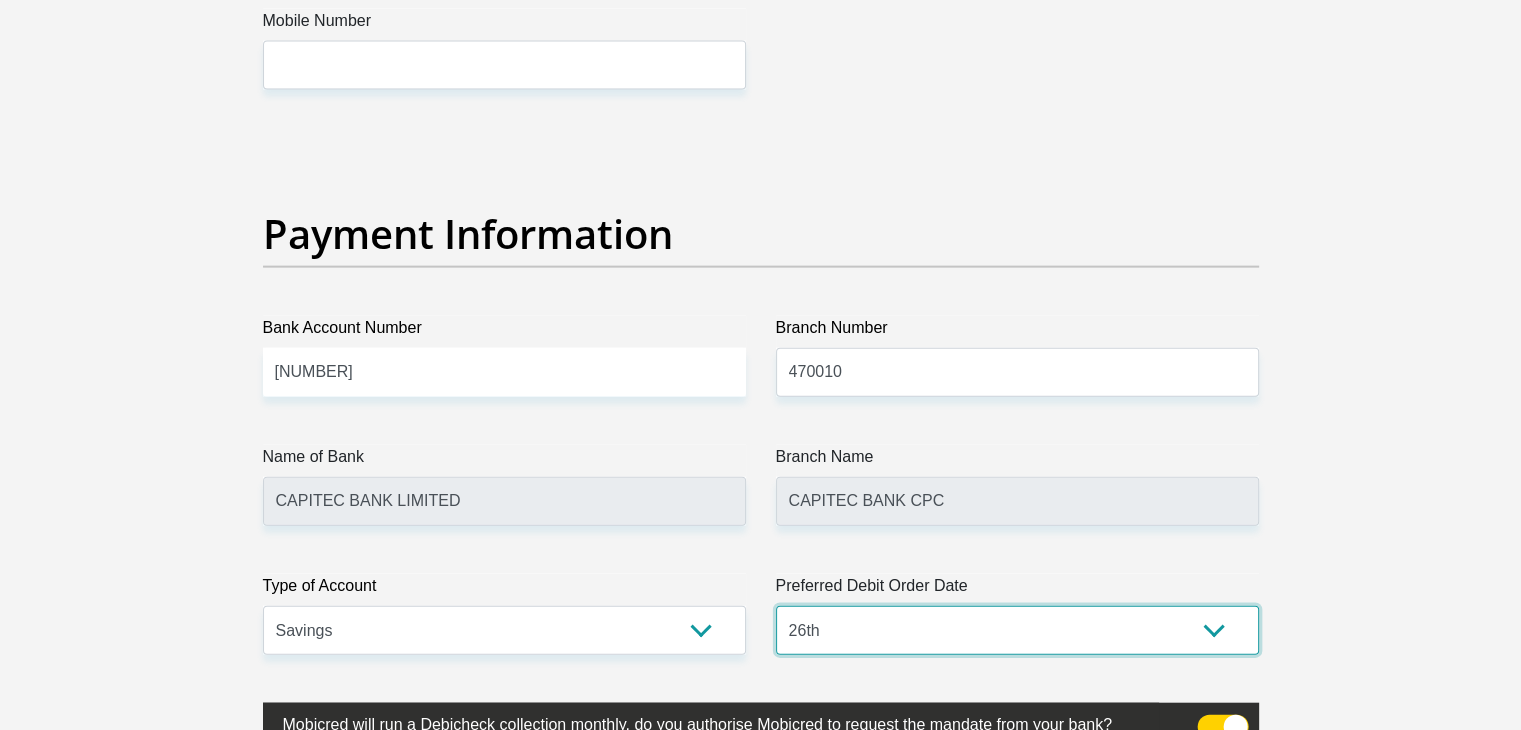 click on "1st
2nd
3rd
4th
5th
7th
18th
19th
20th
21st
22nd
23rd
24th
25th
26th
27th
28th
29th
30th" at bounding box center (1017, 630) 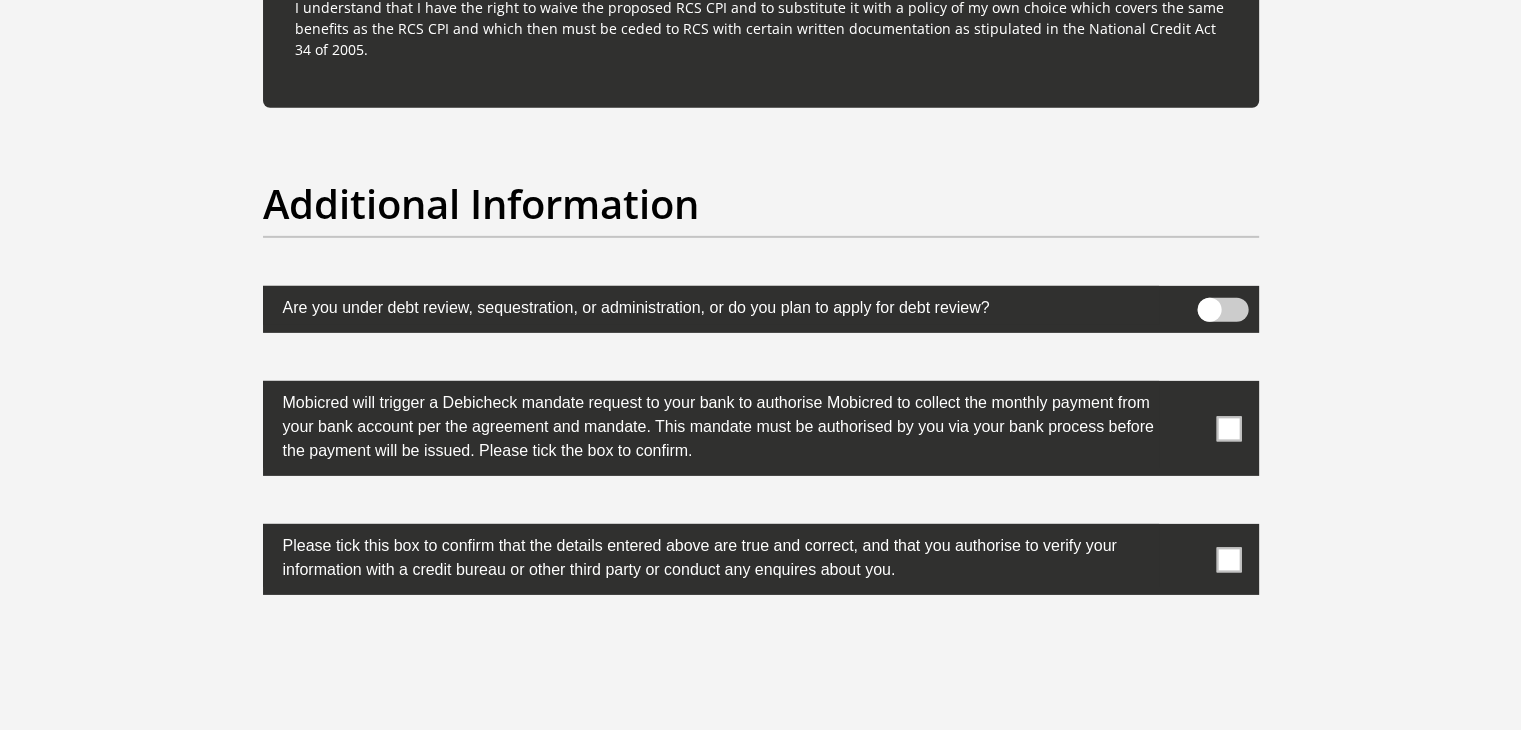 scroll, scrollTop: 6270, scrollLeft: 0, axis: vertical 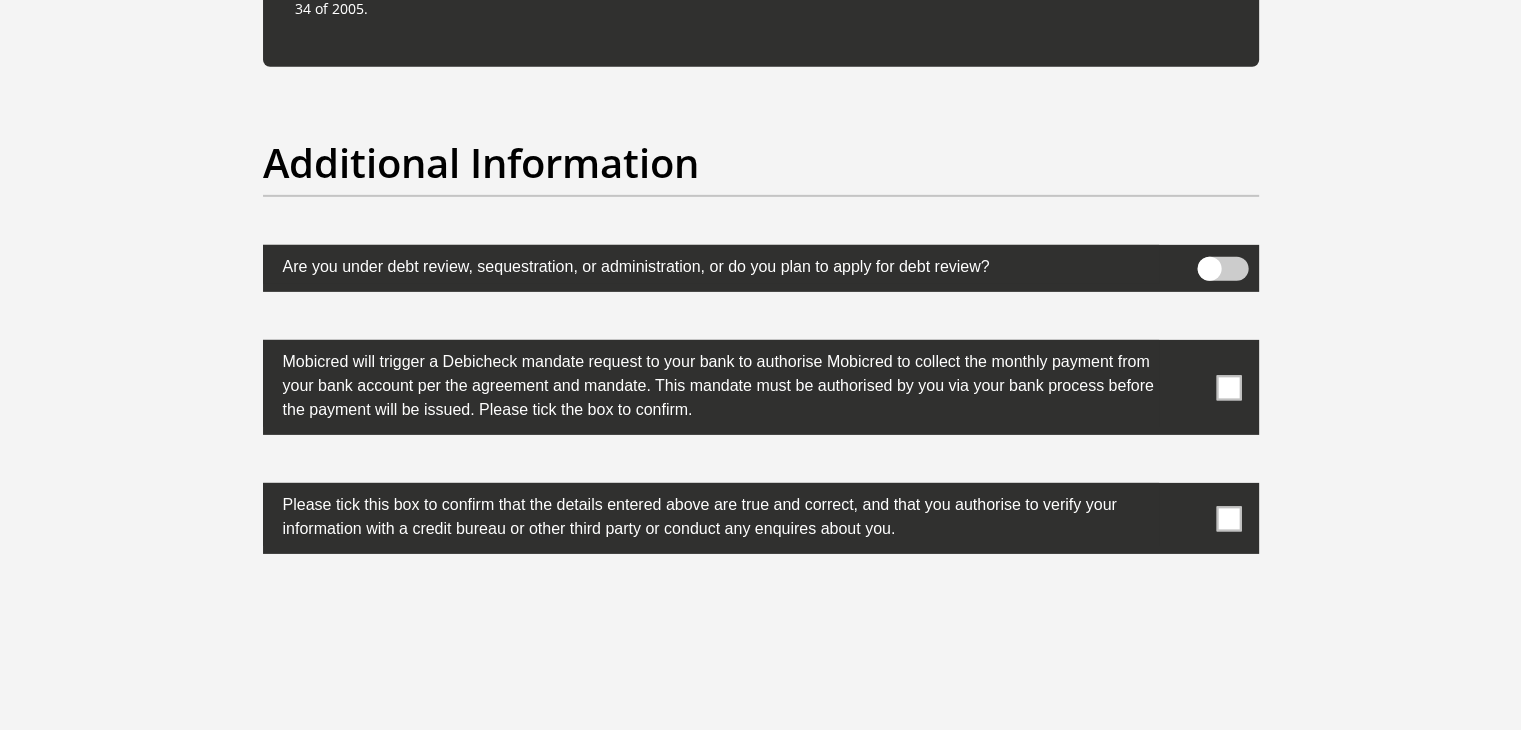 click at bounding box center [1222, 269] 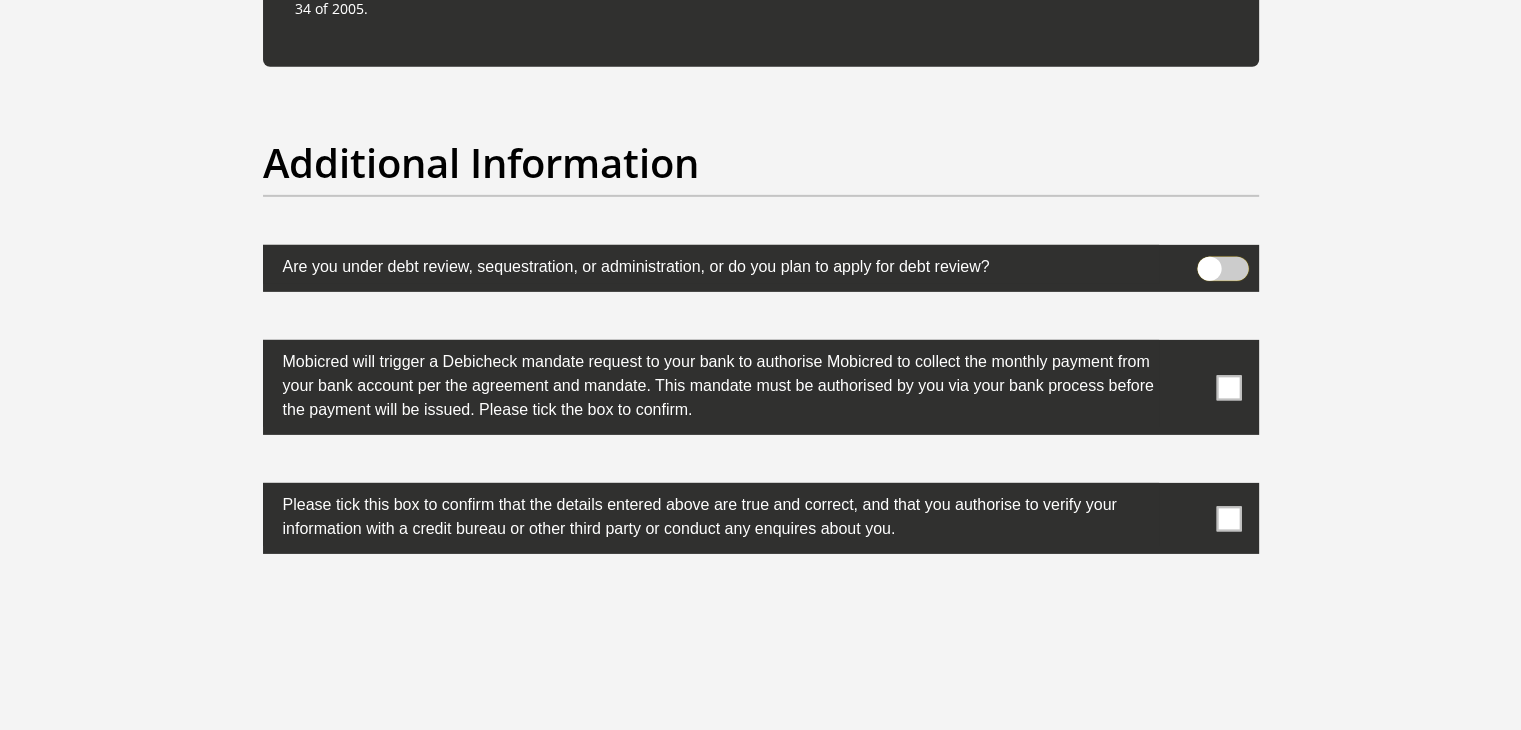 click at bounding box center (1209, 262) 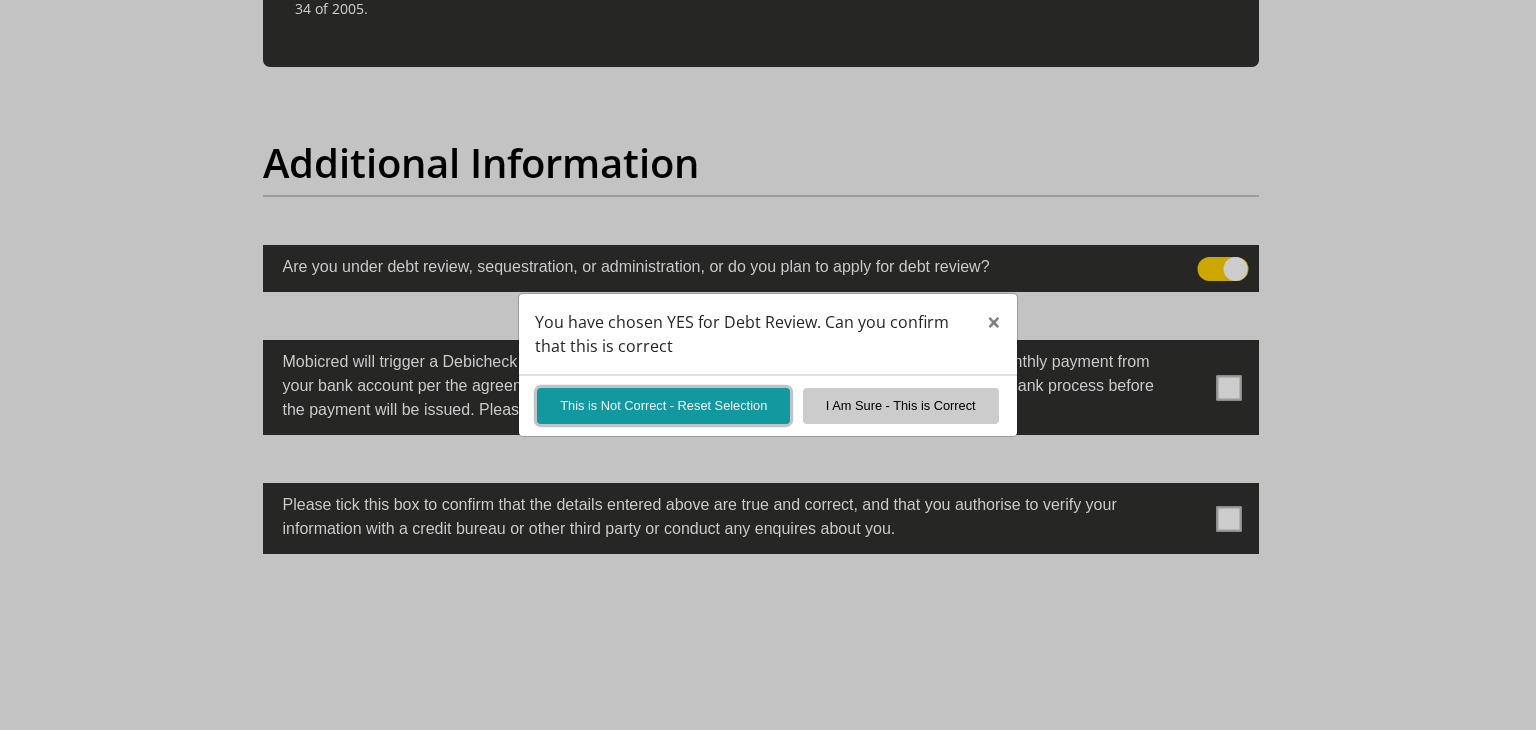 click on "This is Not Correct - Reset Selection" at bounding box center (663, 405) 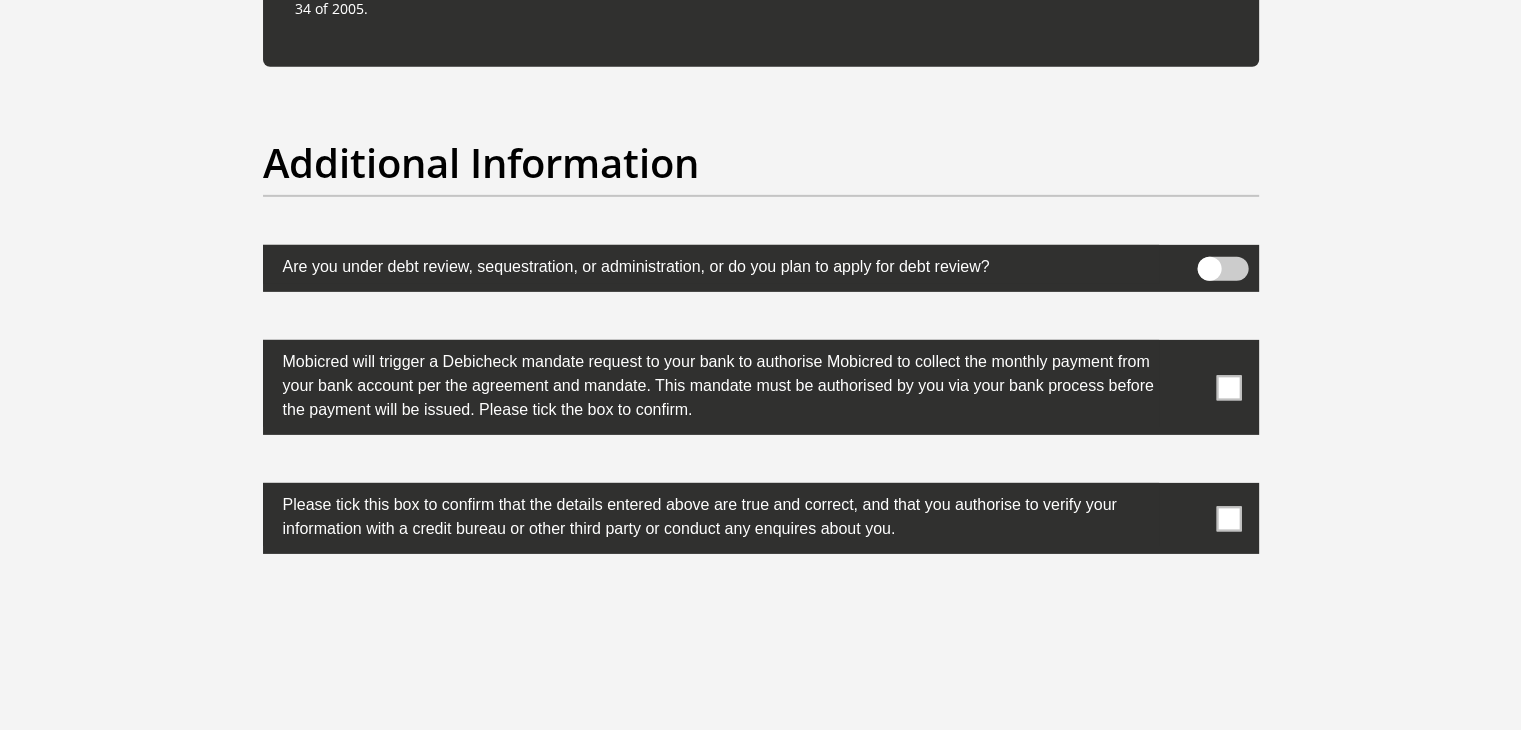click at bounding box center (761, 518) 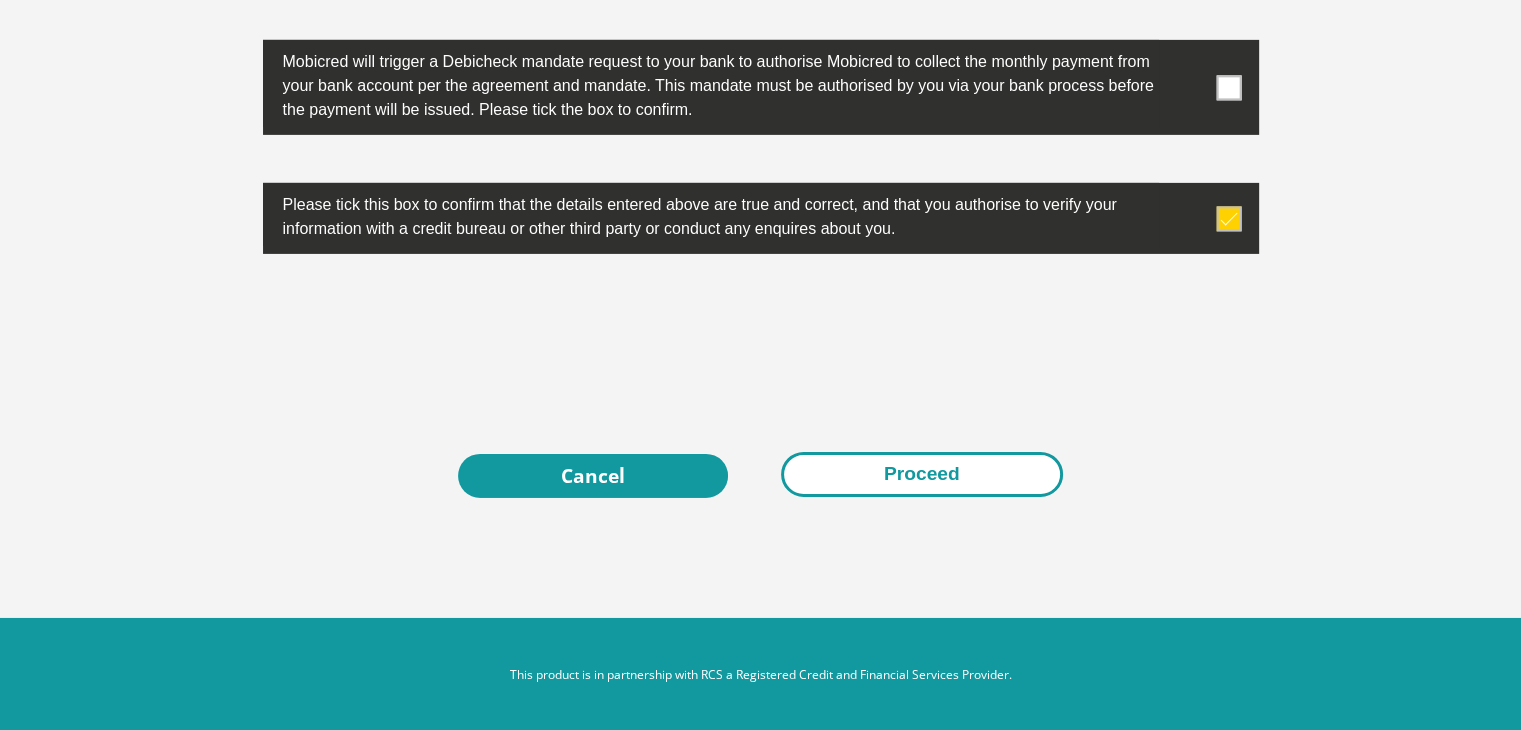 click on "Proceed" at bounding box center (922, 474) 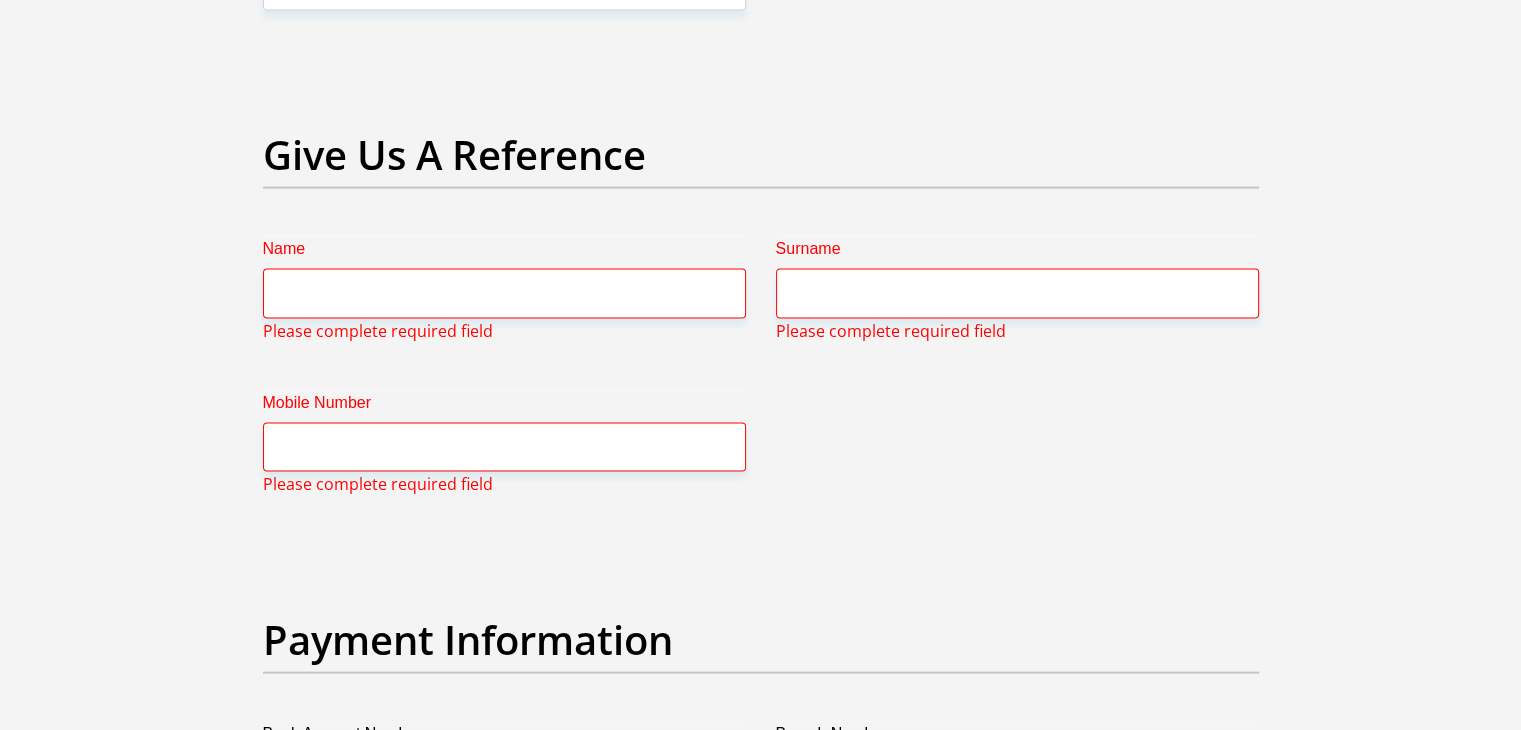 scroll, scrollTop: 4228, scrollLeft: 0, axis: vertical 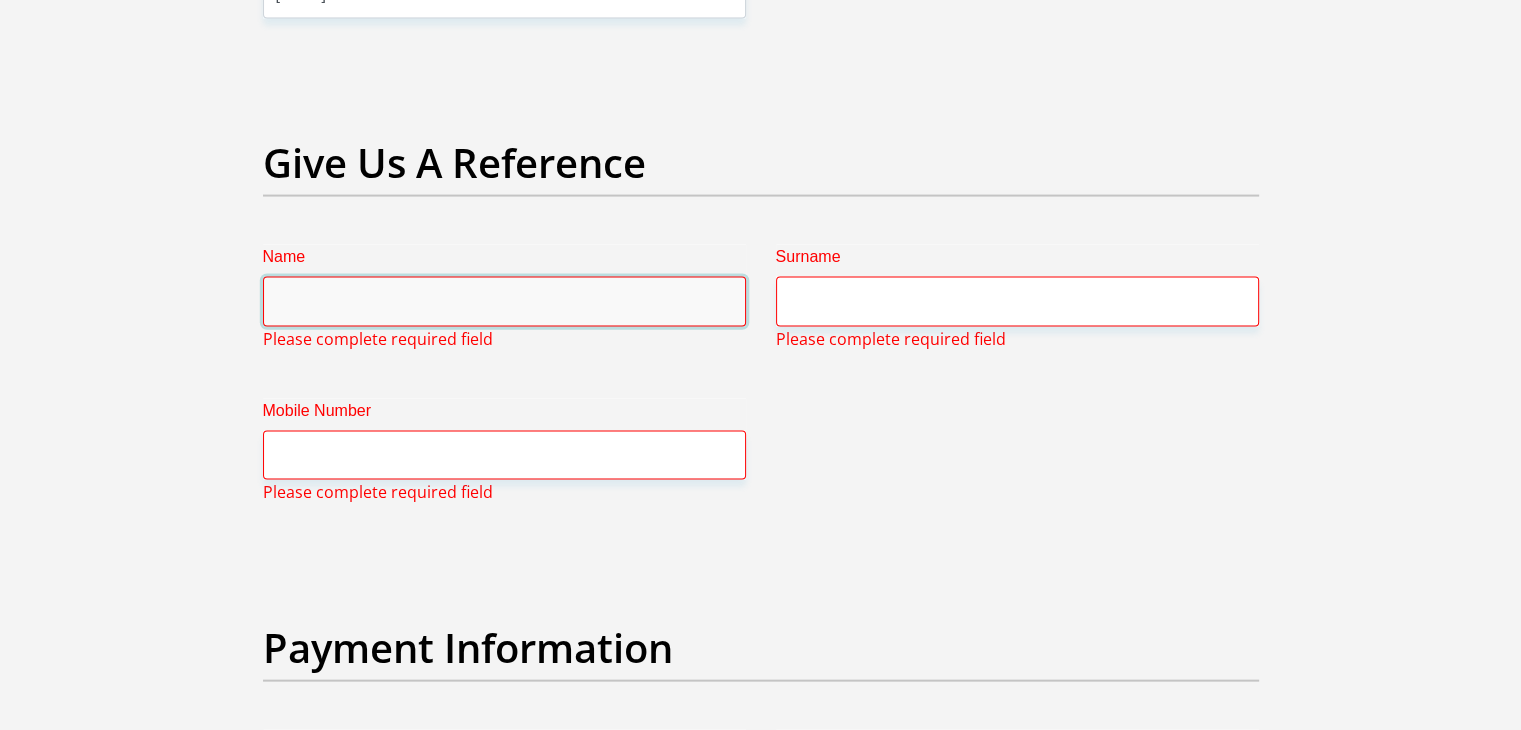 click on "Name" at bounding box center [504, 301] 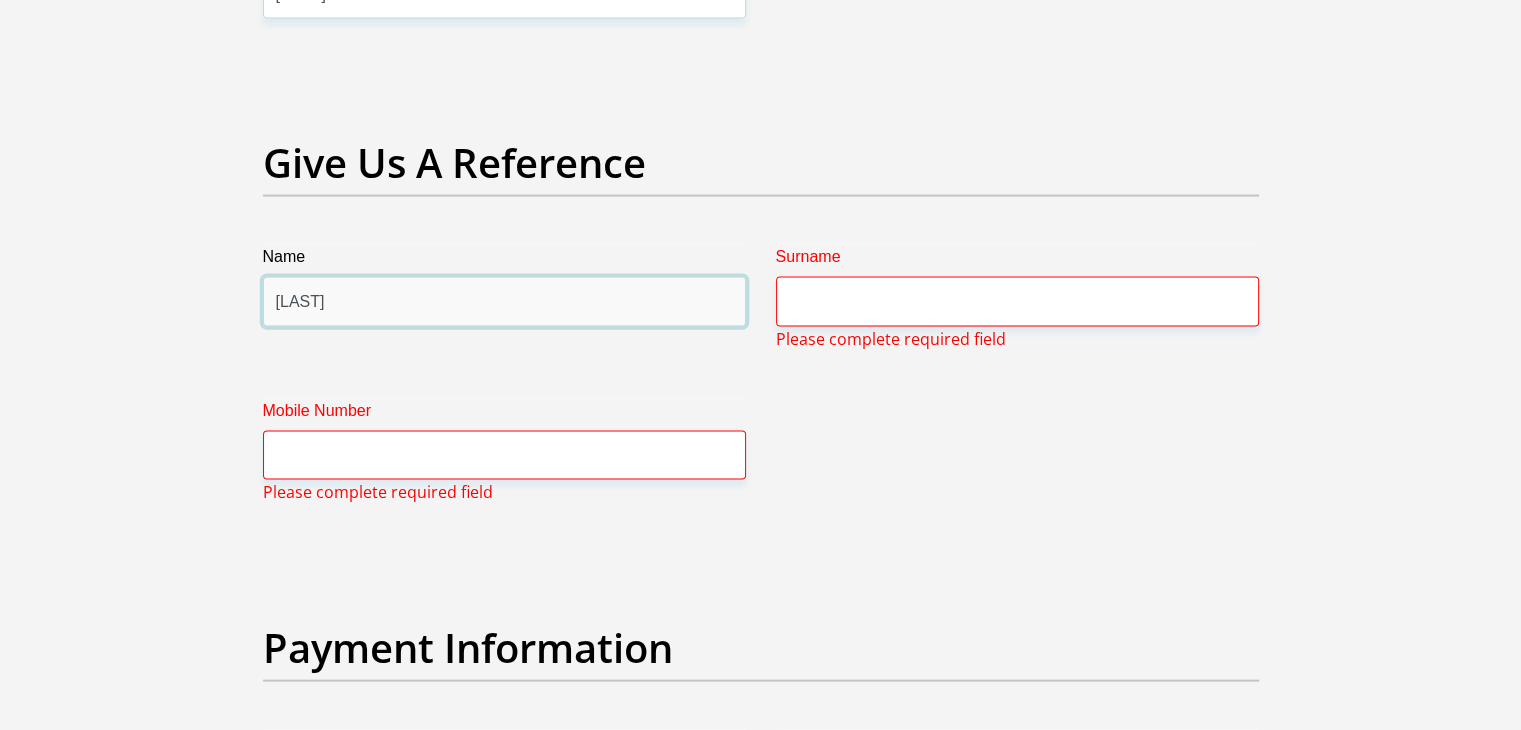 type on "[LAST]" 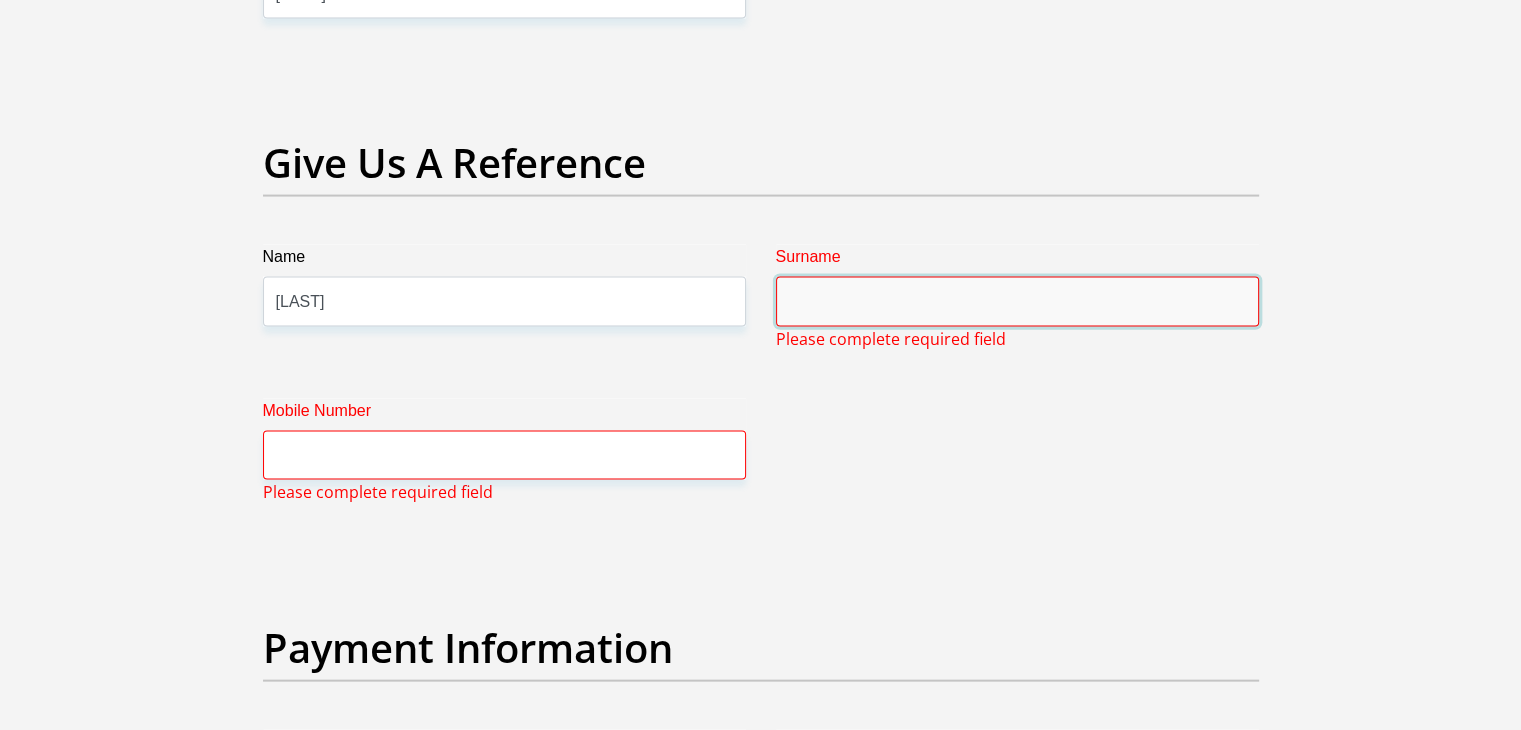 click on "Surname" at bounding box center (1017, 301) 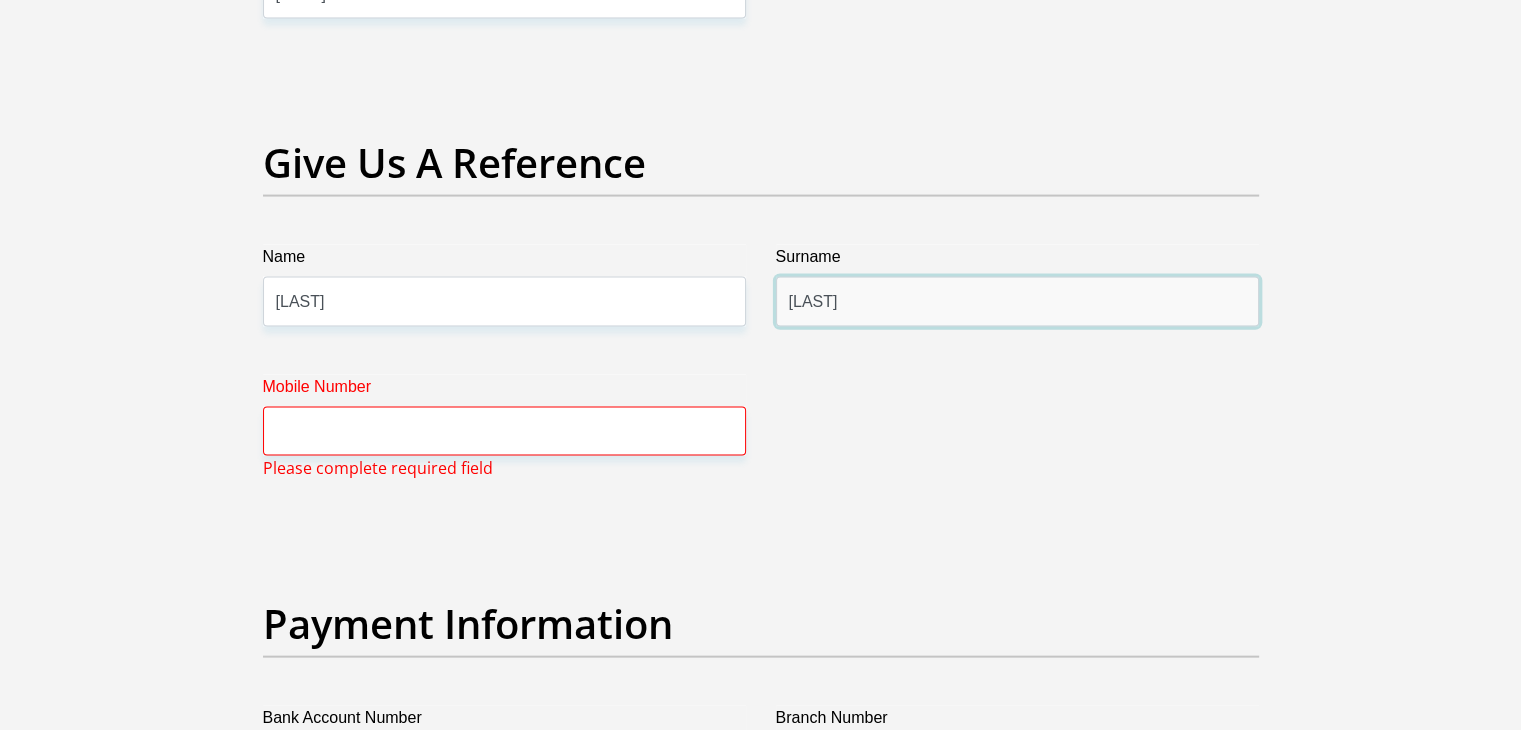 type on "[LAST]" 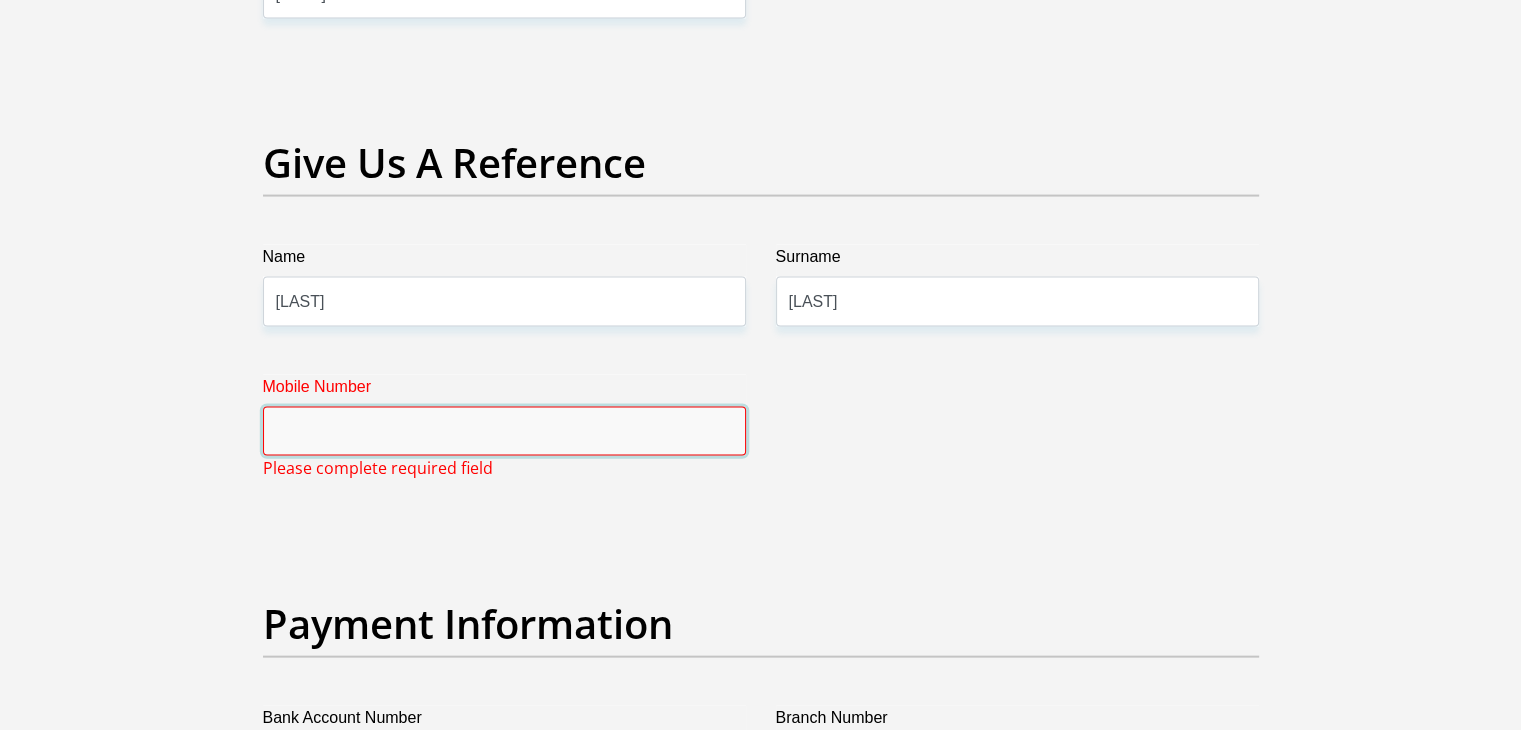click on "Mobile Number" at bounding box center [504, 431] 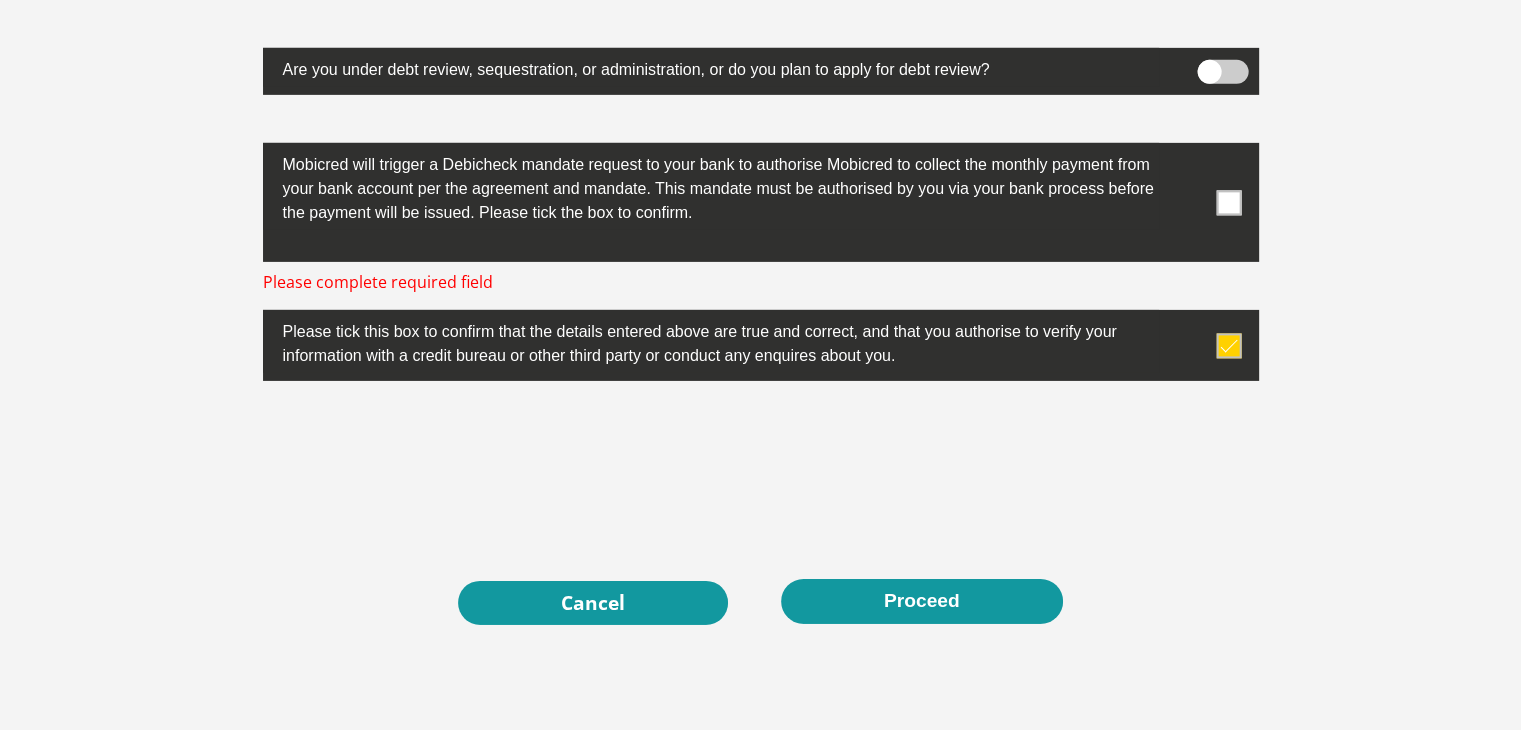 scroll, scrollTop: 6500, scrollLeft: 0, axis: vertical 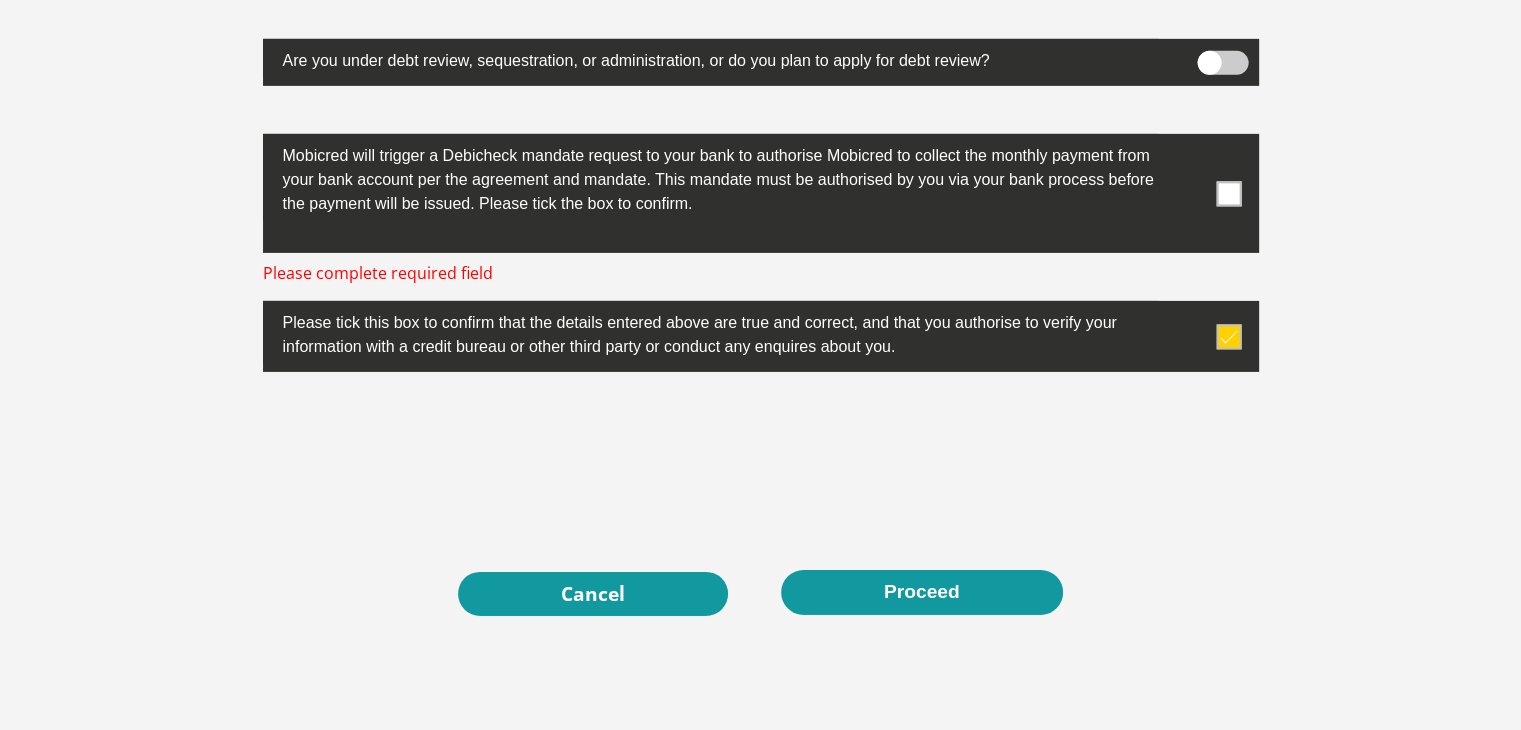 type on "[PHONE]" 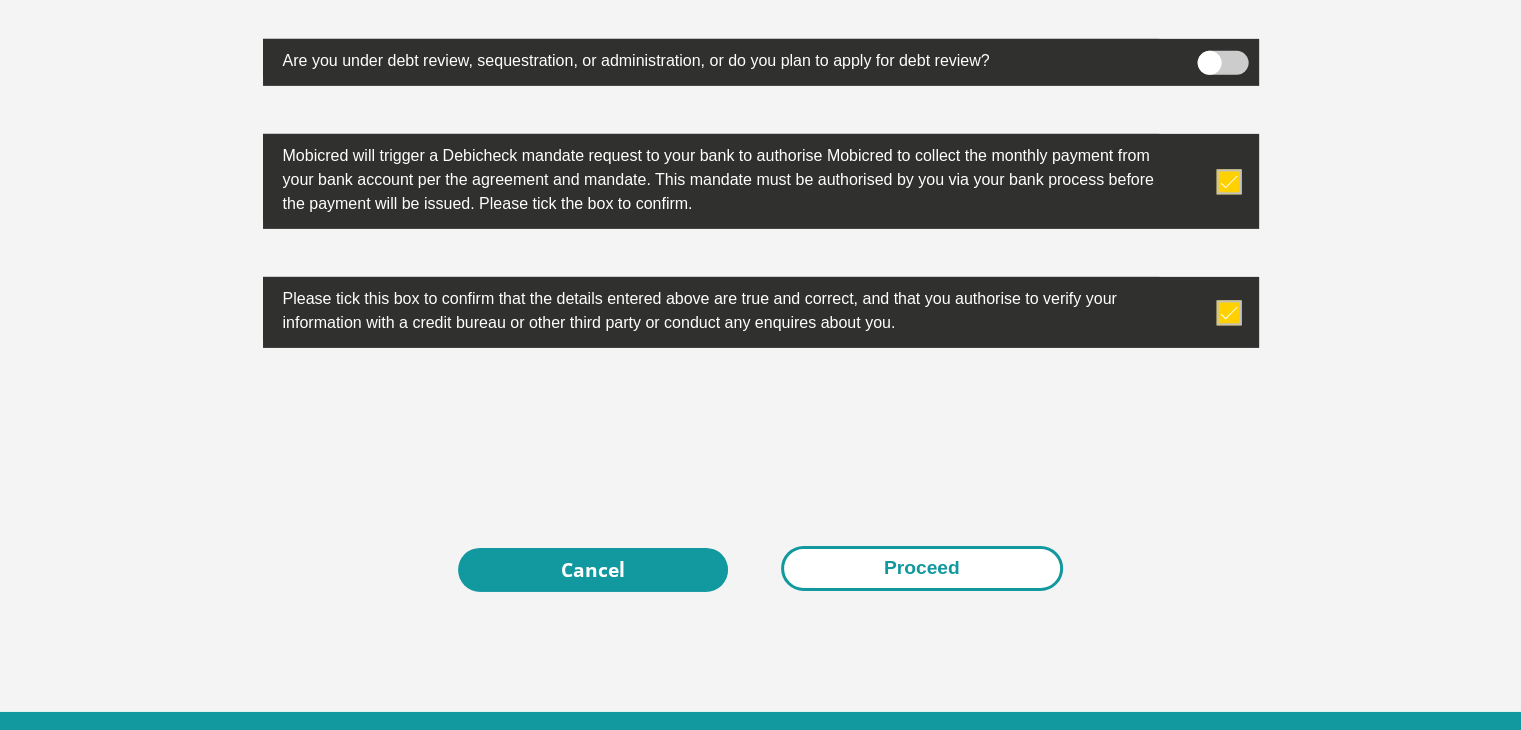 click on "Proceed" at bounding box center [922, 568] 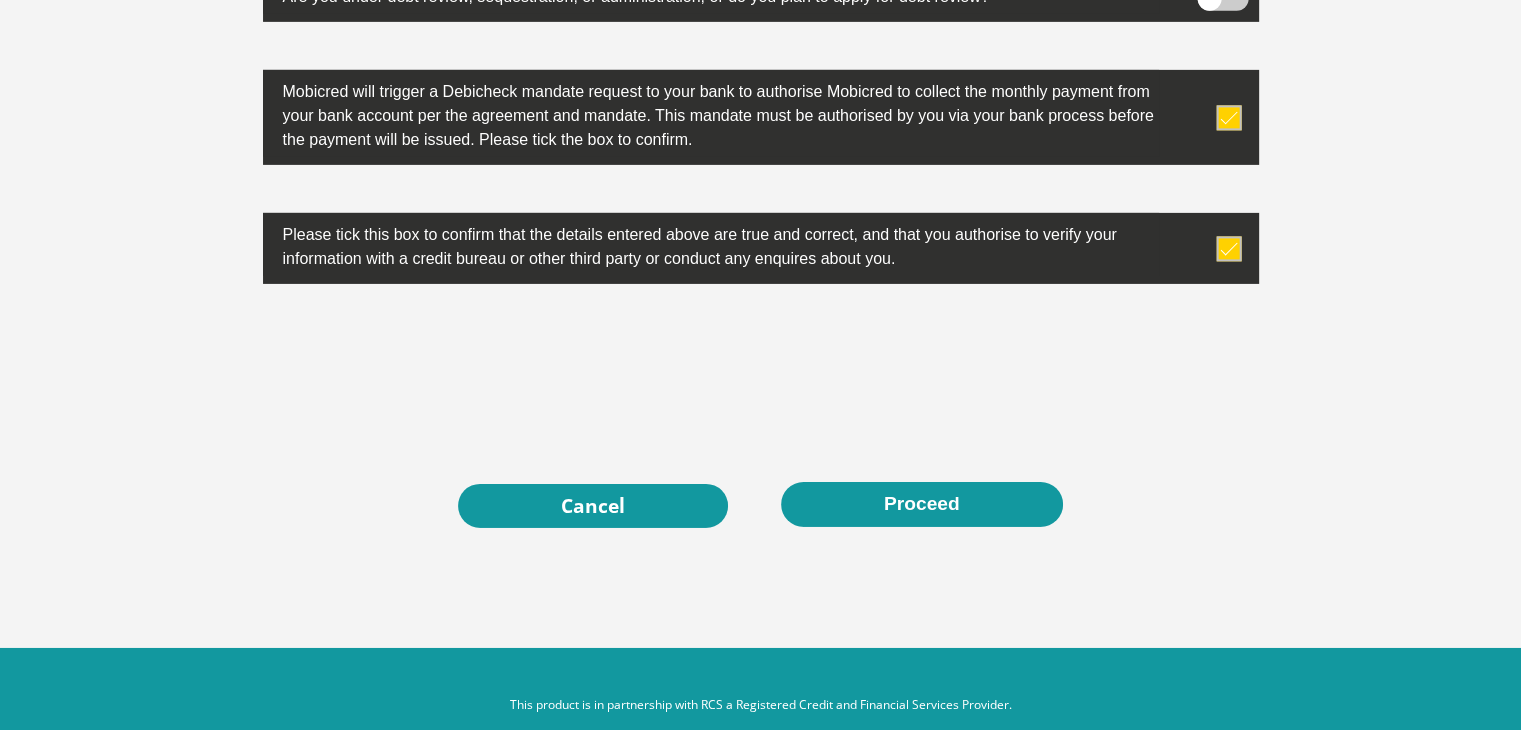 scroll, scrollTop: 6594, scrollLeft: 0, axis: vertical 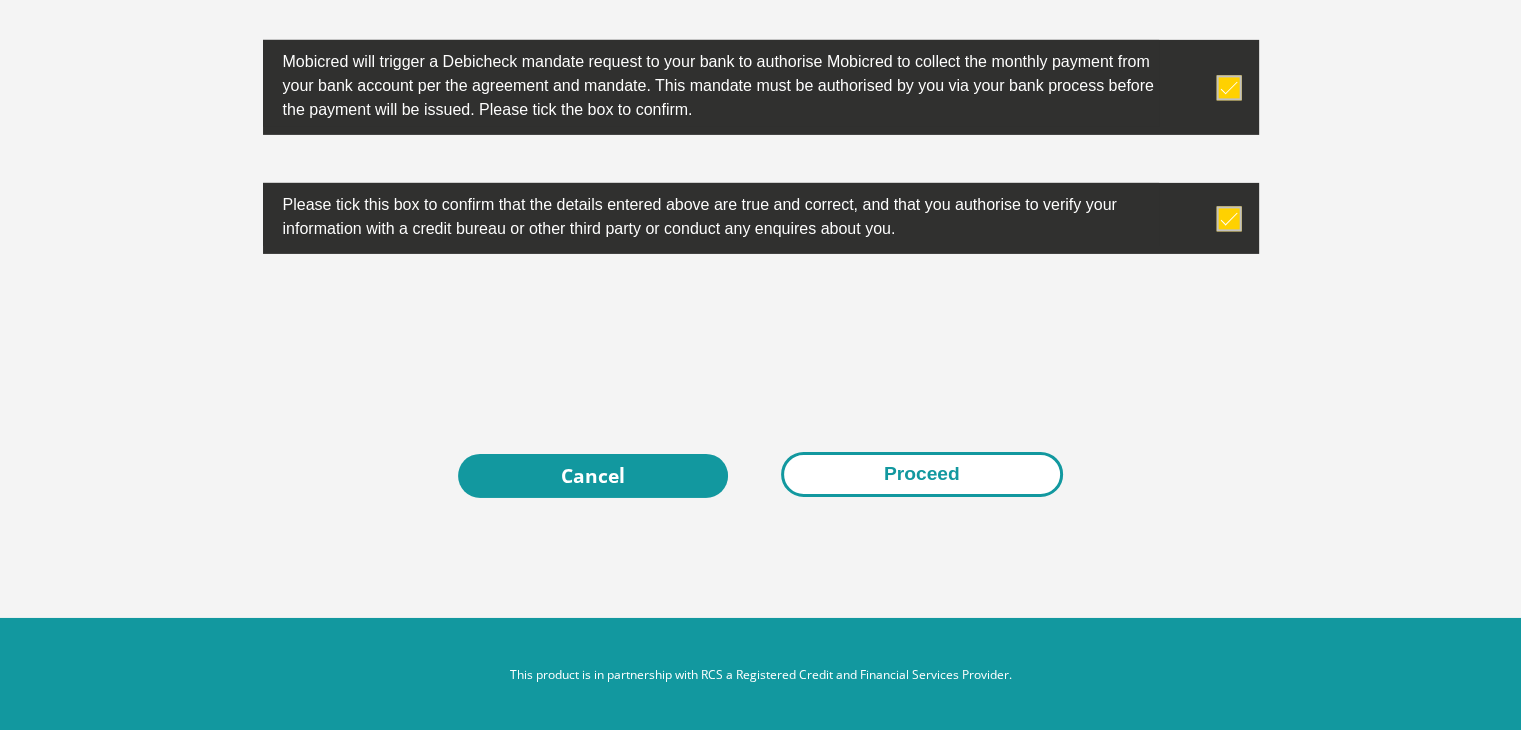 click on "Proceed" at bounding box center (922, 474) 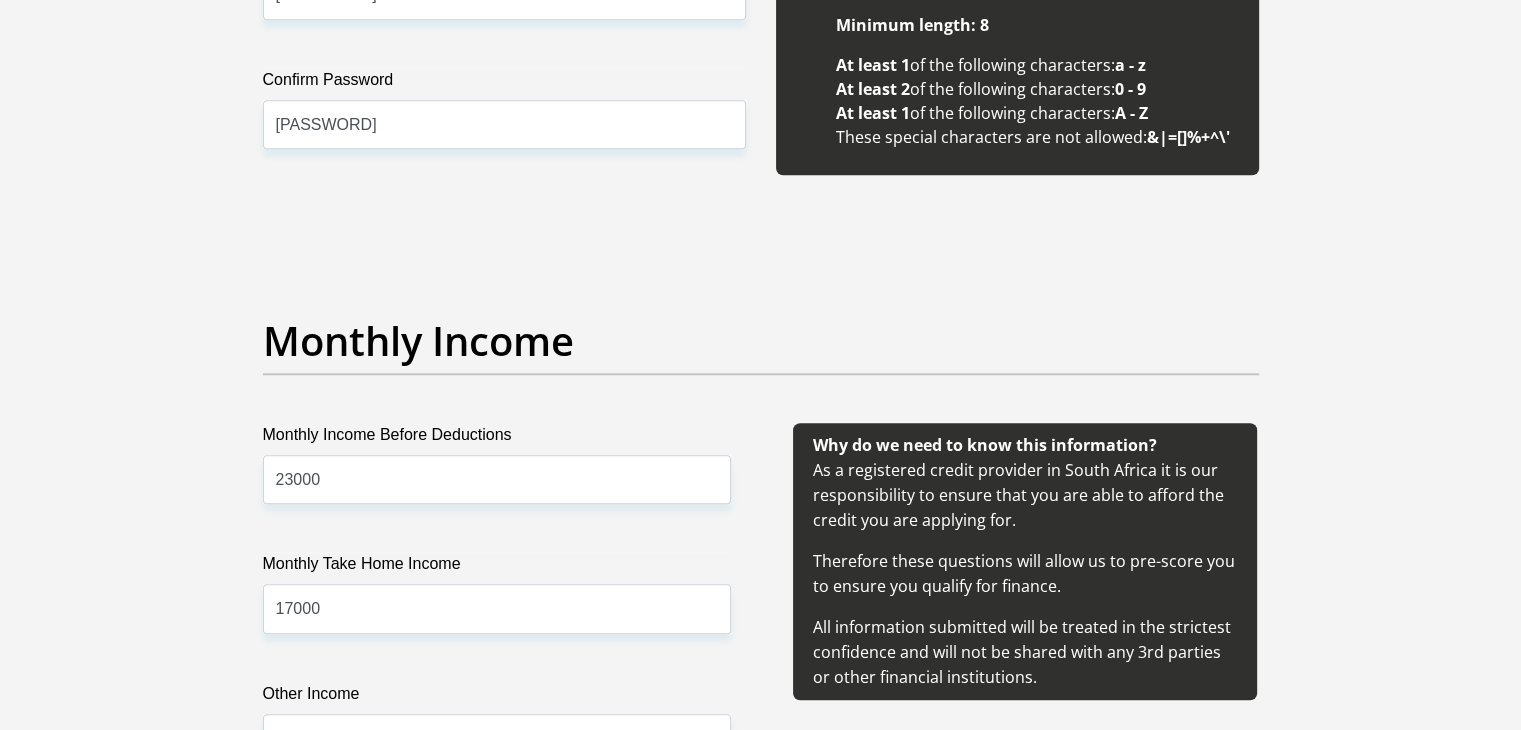 scroll, scrollTop: 1794, scrollLeft: 0, axis: vertical 